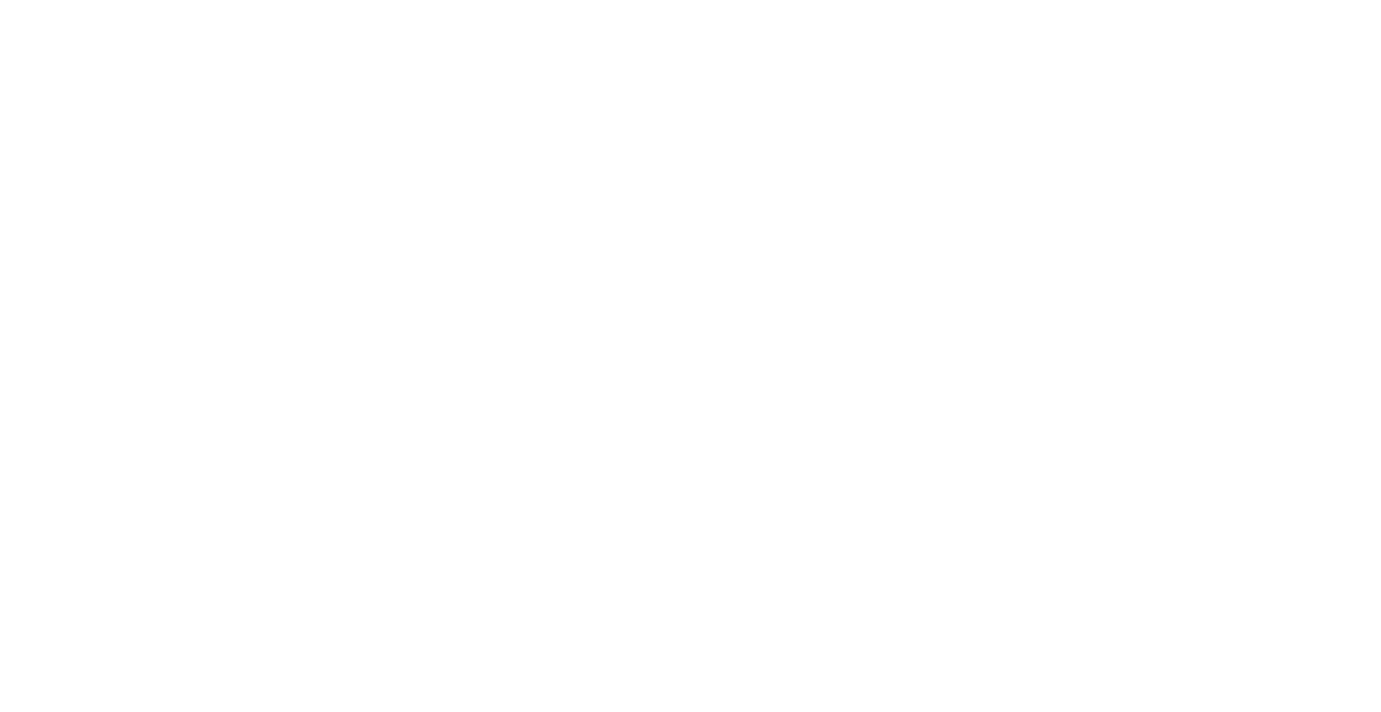 scroll, scrollTop: 0, scrollLeft: 0, axis: both 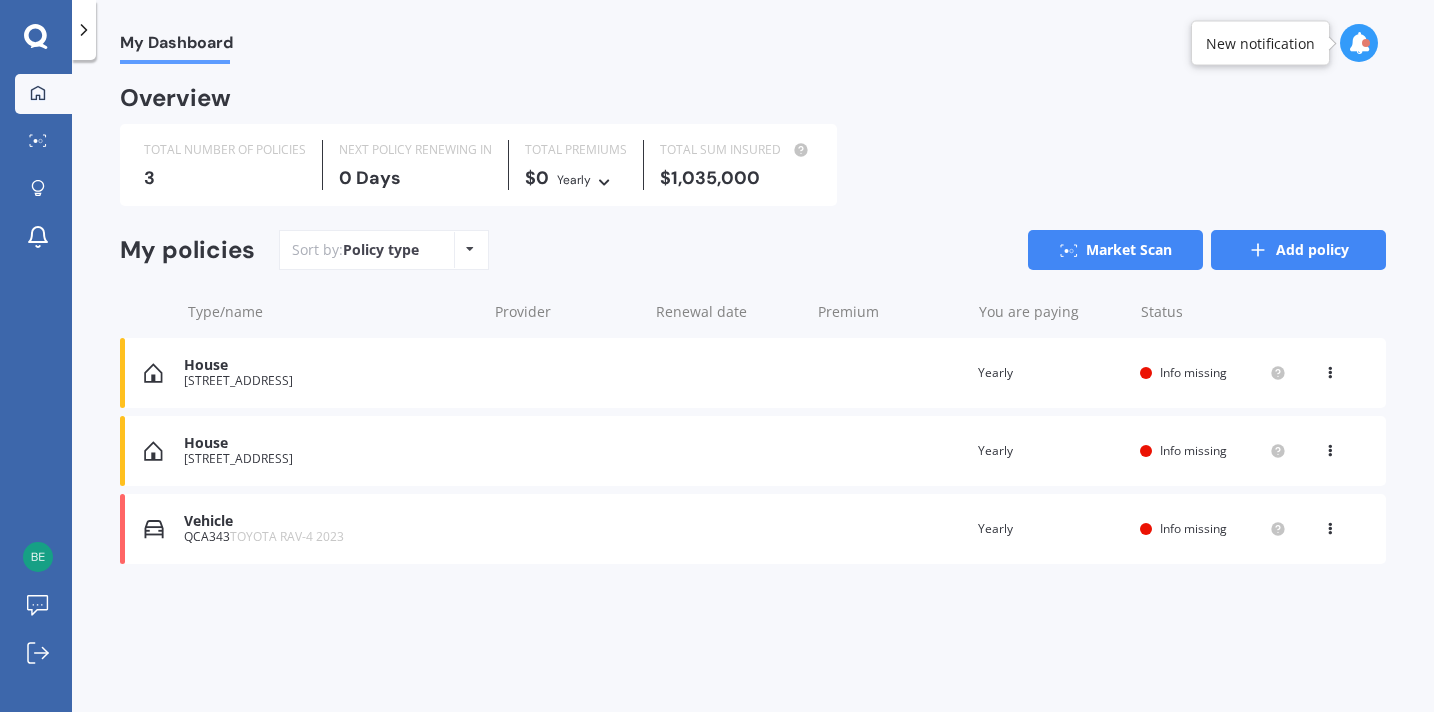 click on "Add policy" at bounding box center (1298, 250) 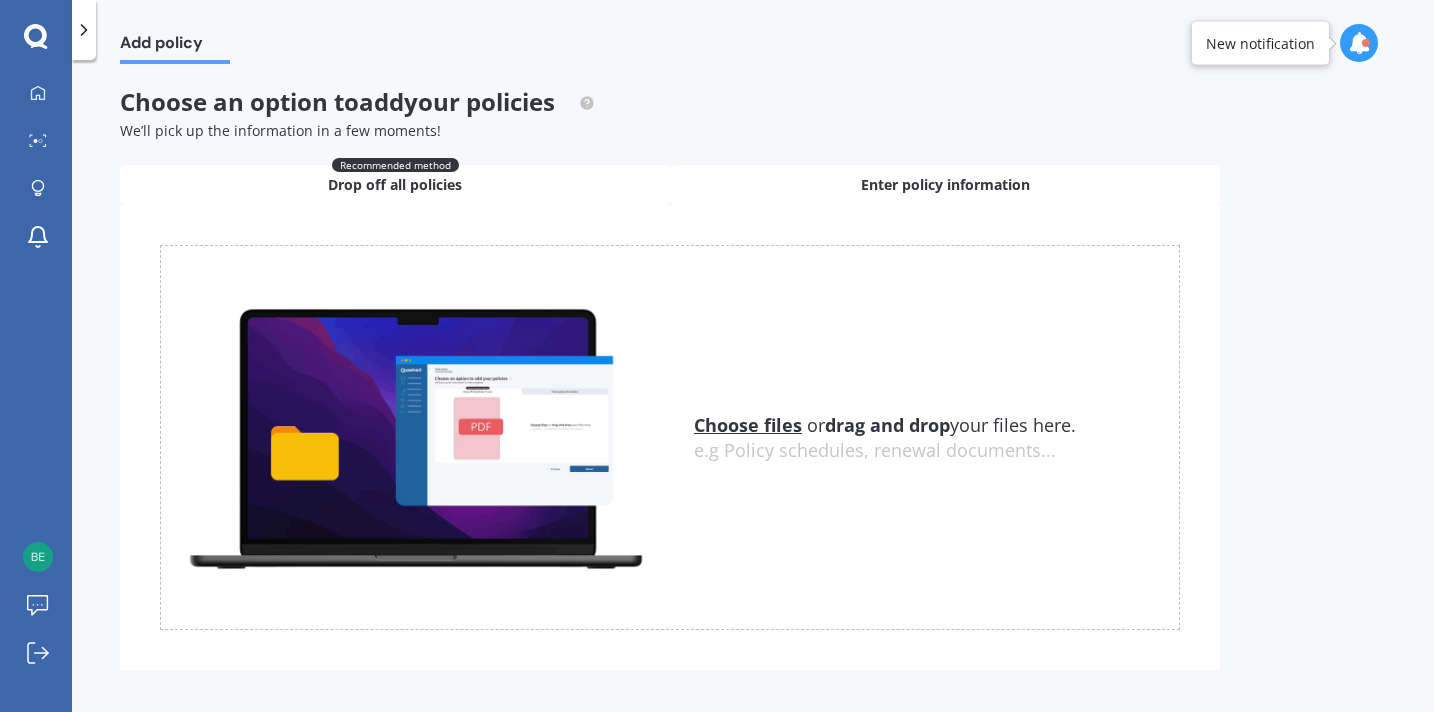 scroll, scrollTop: 18, scrollLeft: 0, axis: vertical 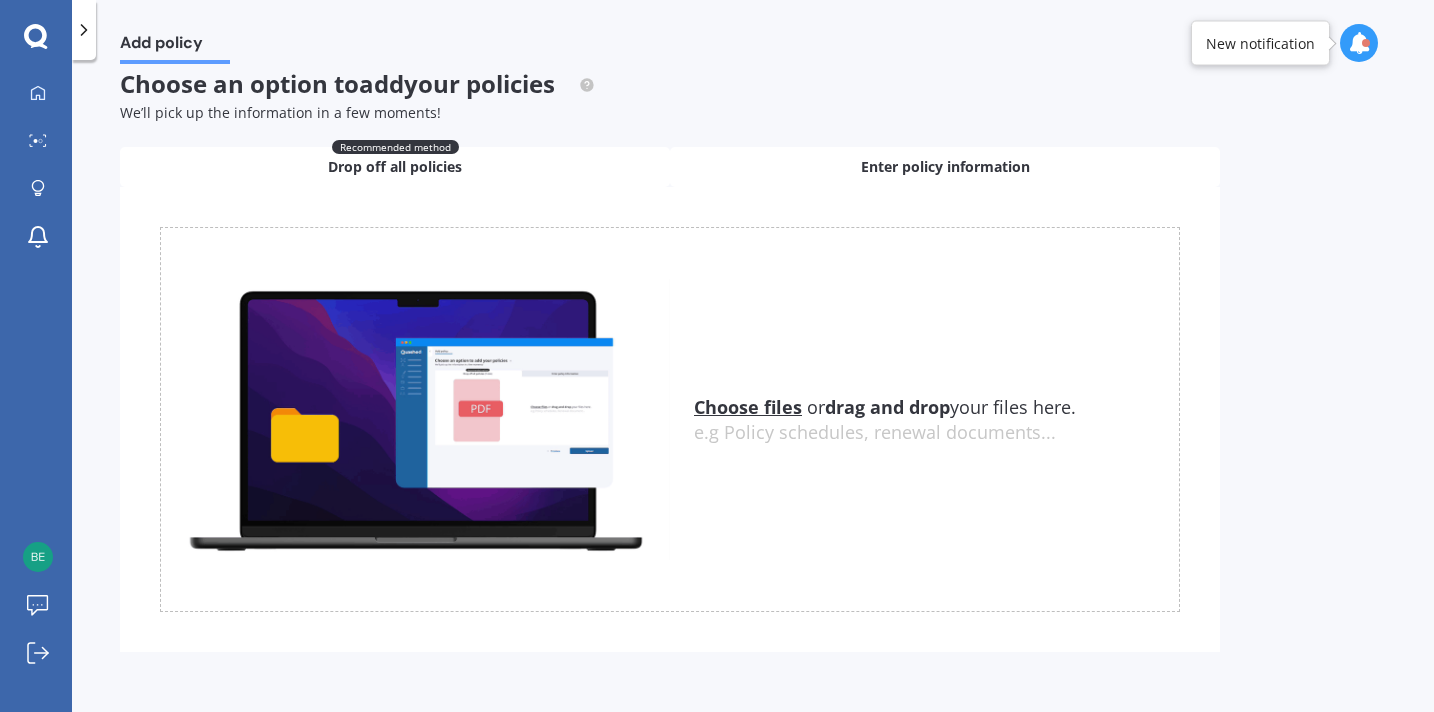 click on "Enter policy information" at bounding box center [945, 167] 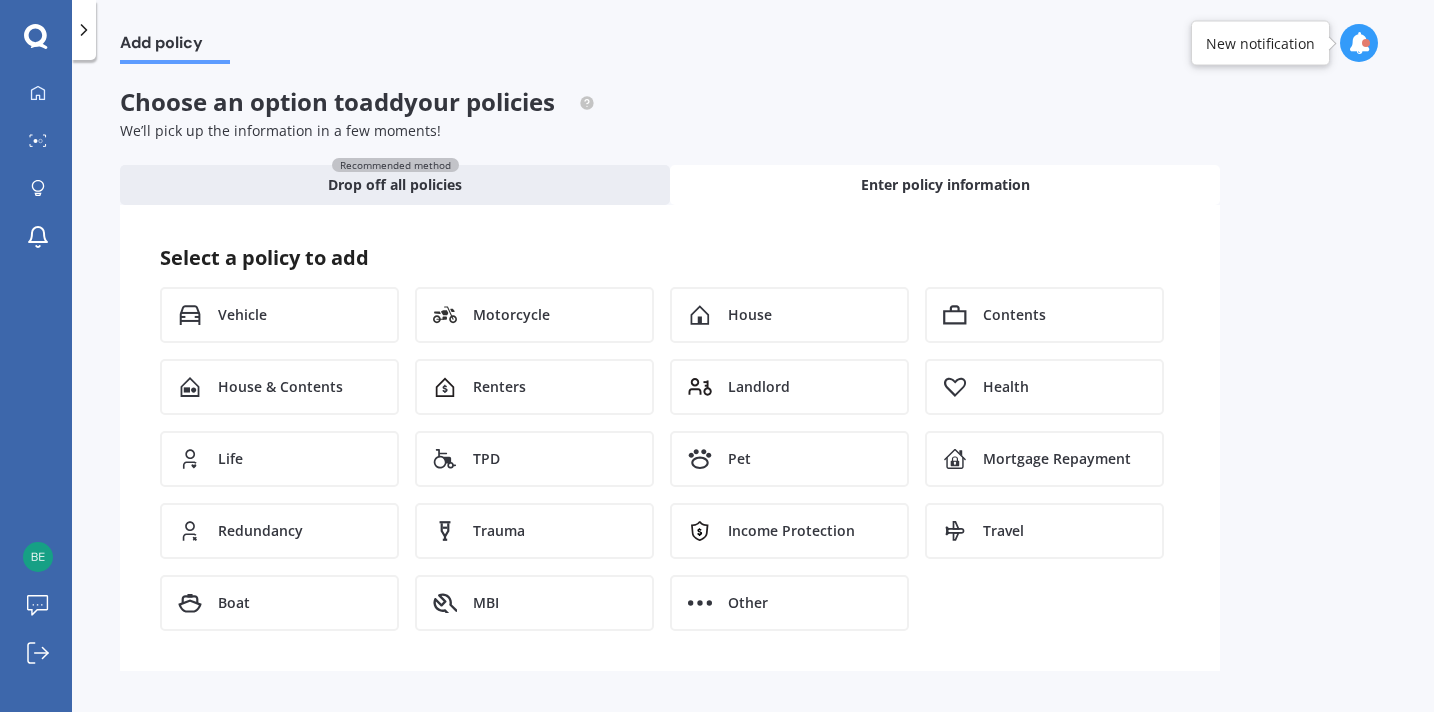 scroll, scrollTop: 0, scrollLeft: 0, axis: both 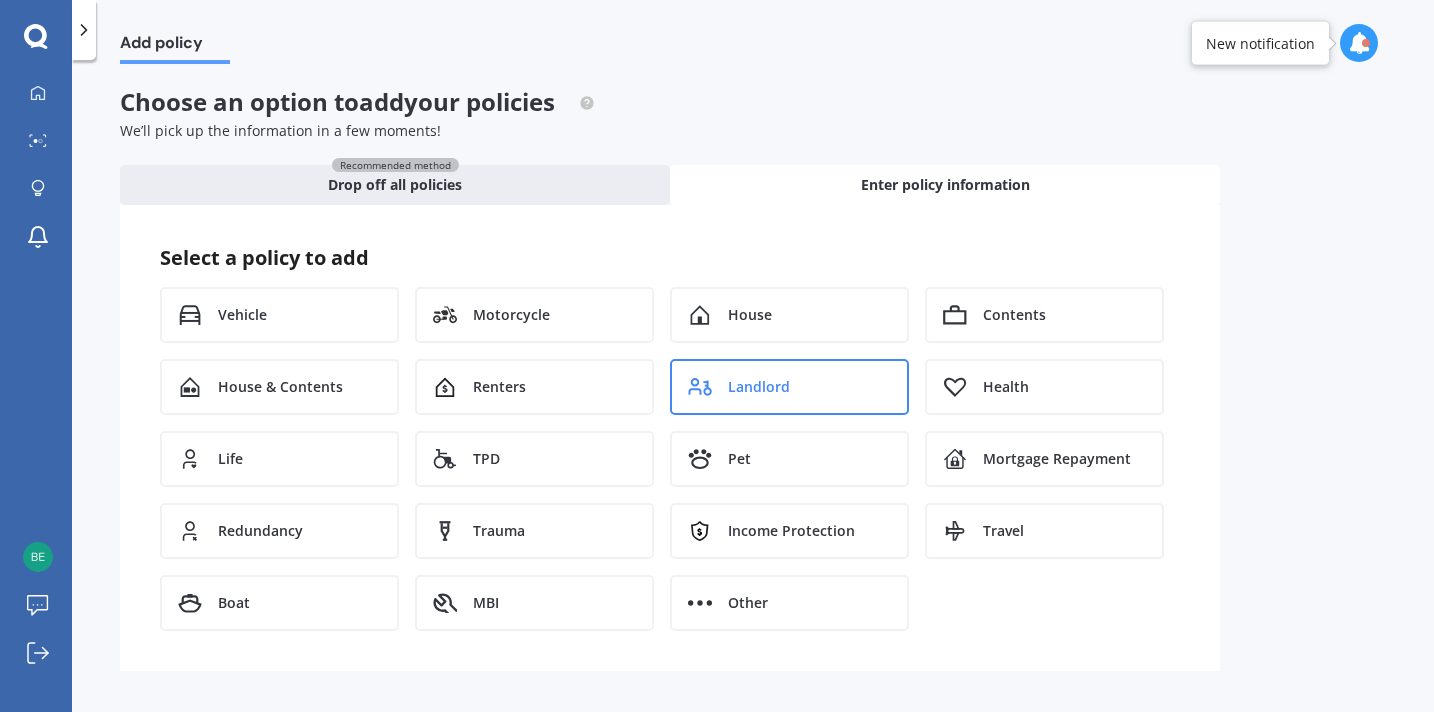 click on "Landlord" at bounding box center [759, 387] 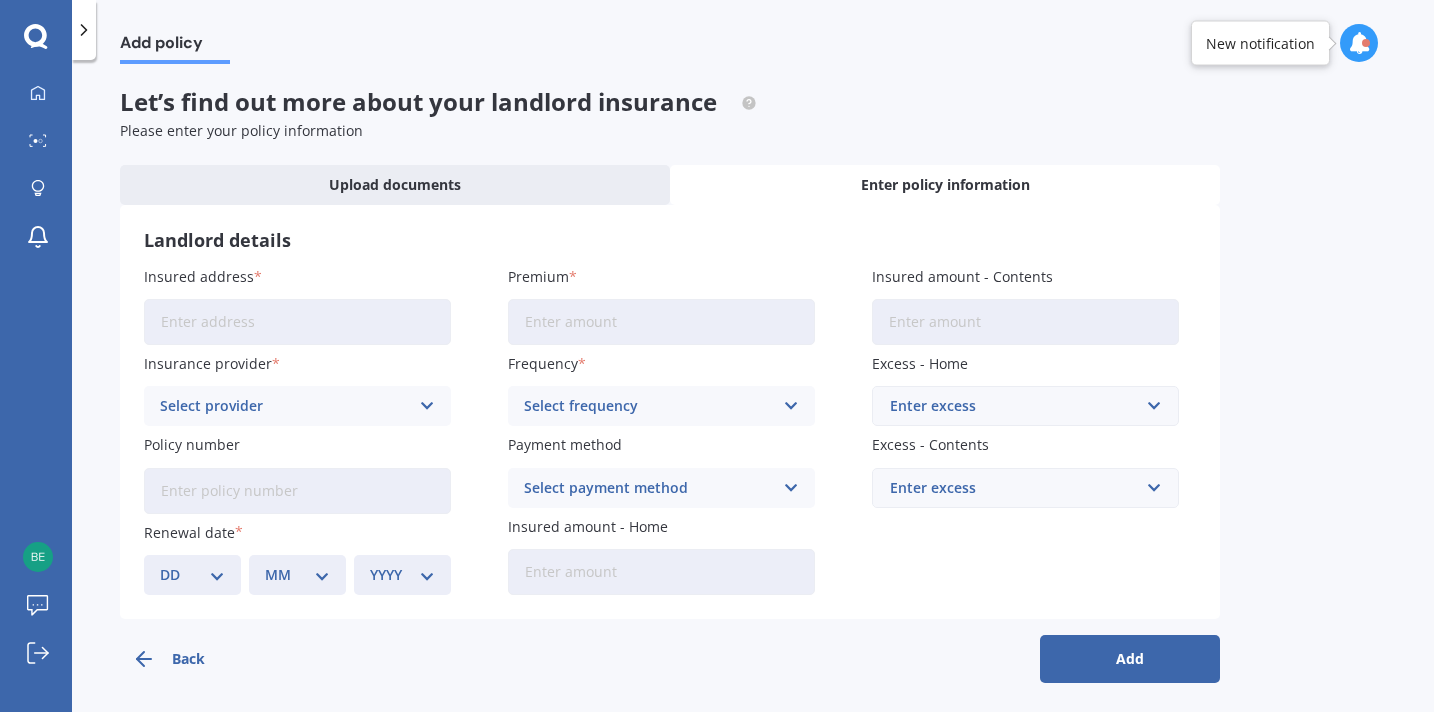 click on "Insured address" at bounding box center (297, 322) 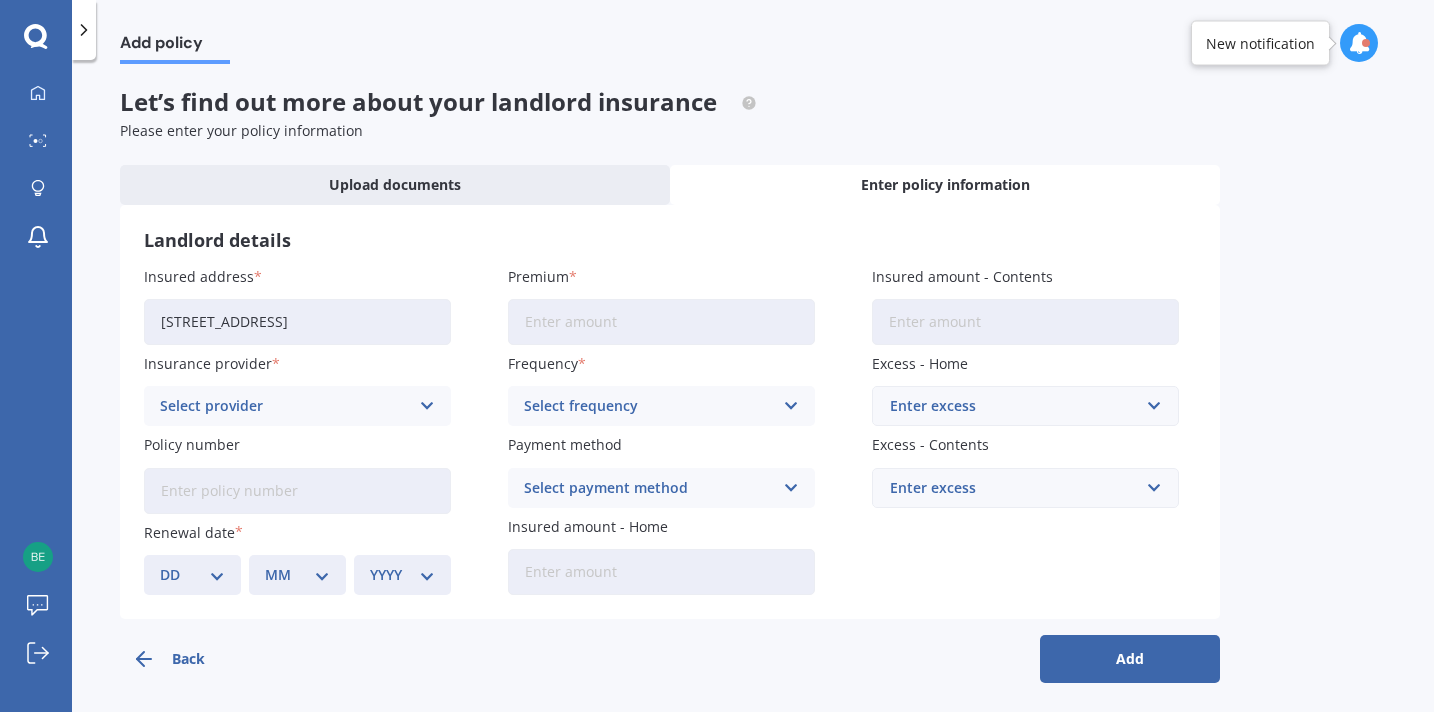 click on "[STREET_ADDRESS]" at bounding box center (297, 322) 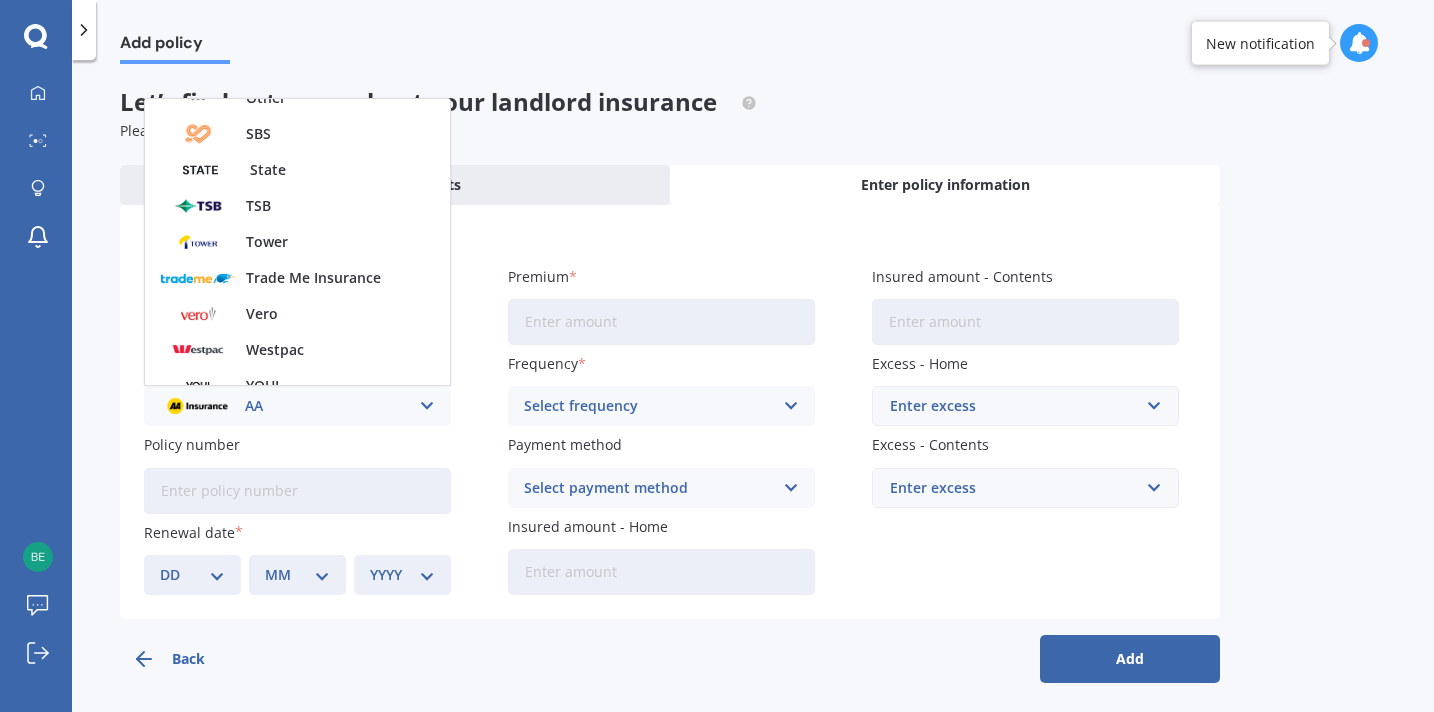 scroll, scrollTop: 470, scrollLeft: 0, axis: vertical 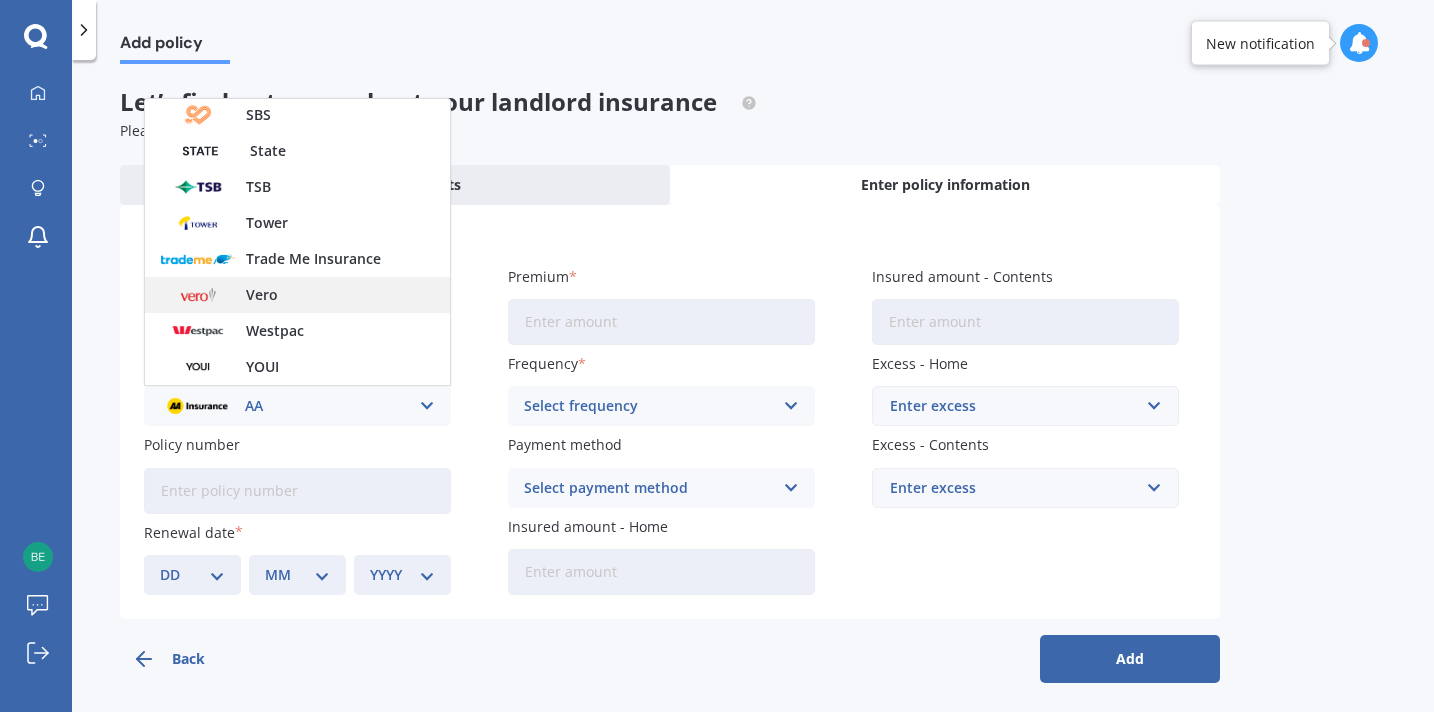 click on "Vero" at bounding box center (262, 295) 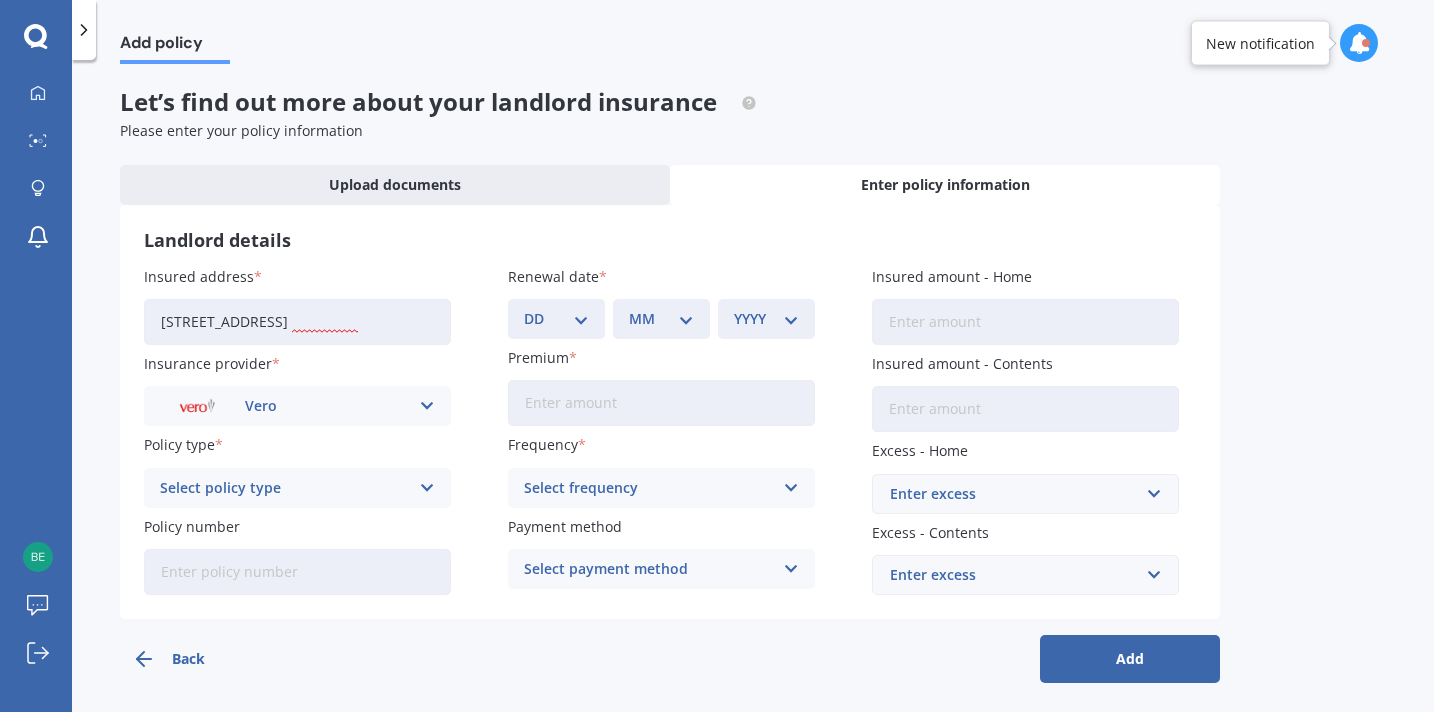click on "Select policy type" at bounding box center [284, 488] 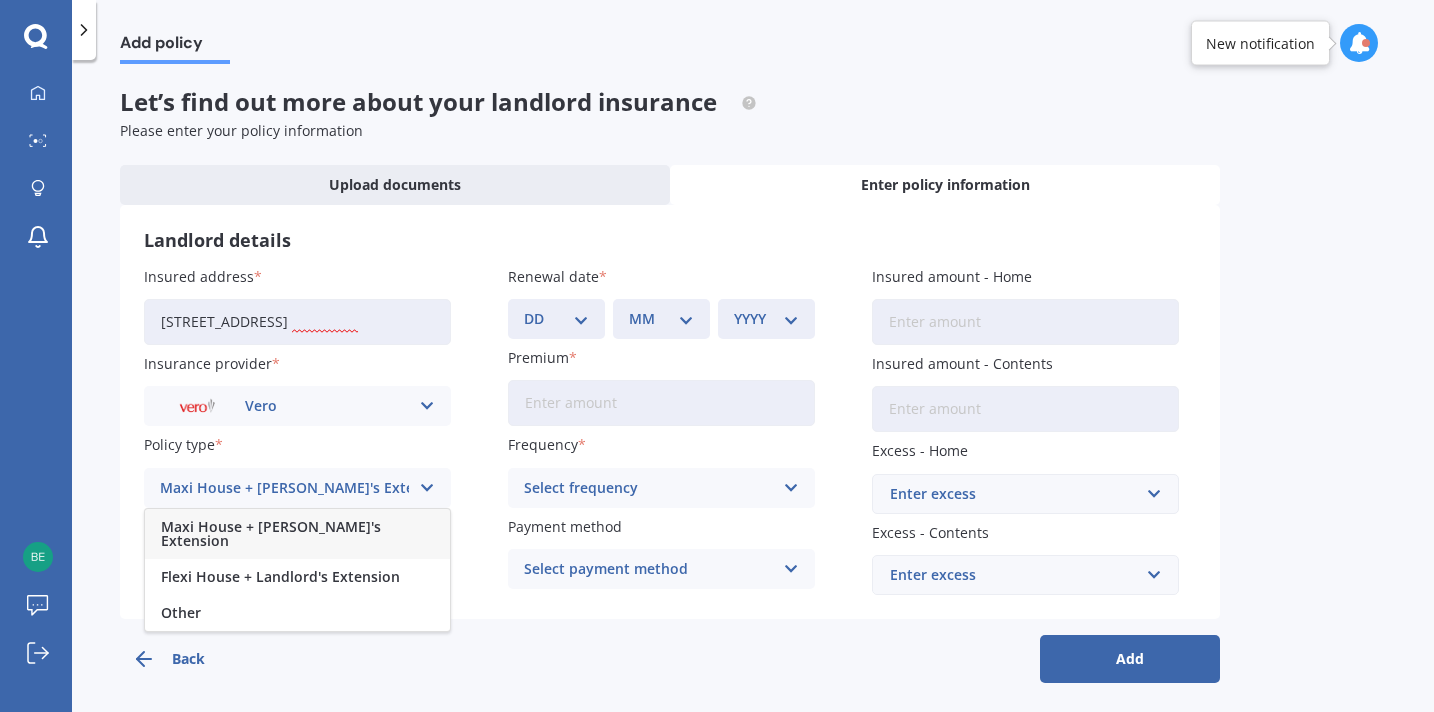 scroll, scrollTop: 9, scrollLeft: 0, axis: vertical 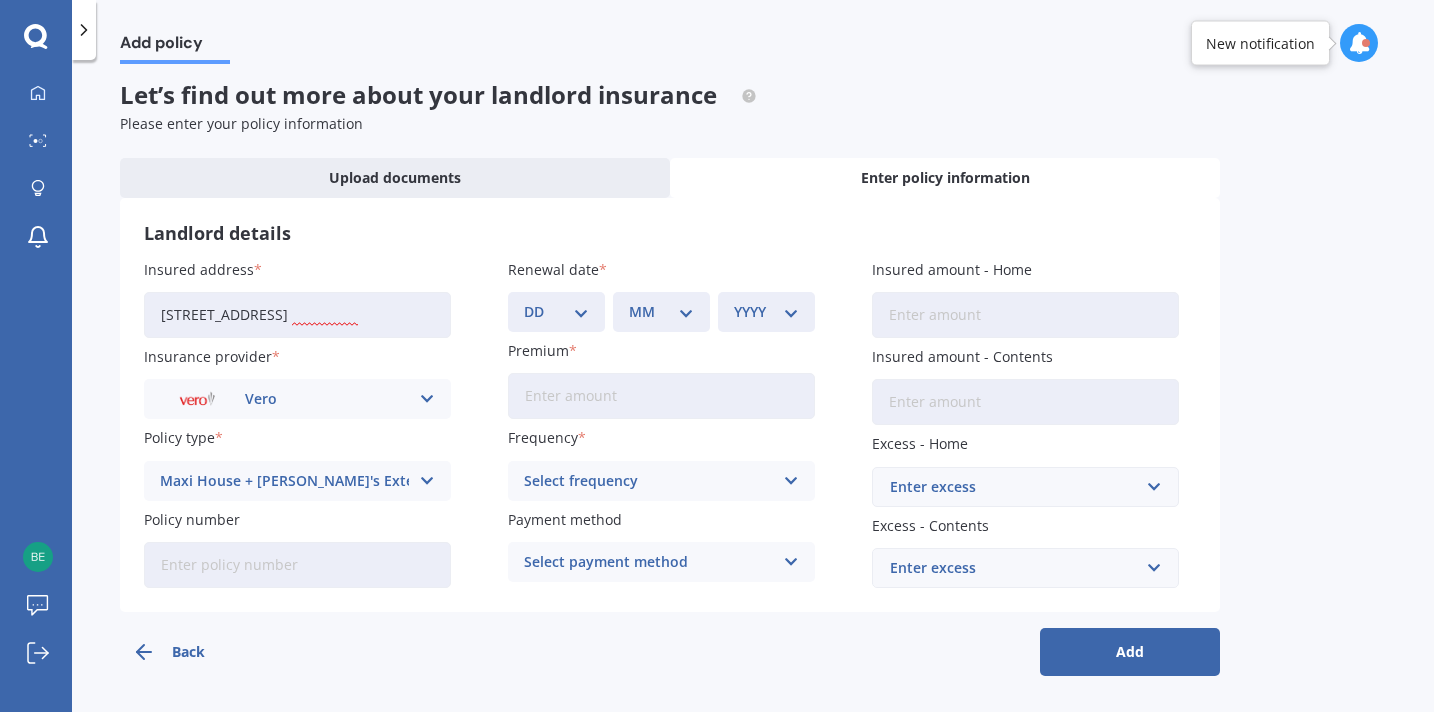 click on "Policy type" at bounding box center [293, 437] 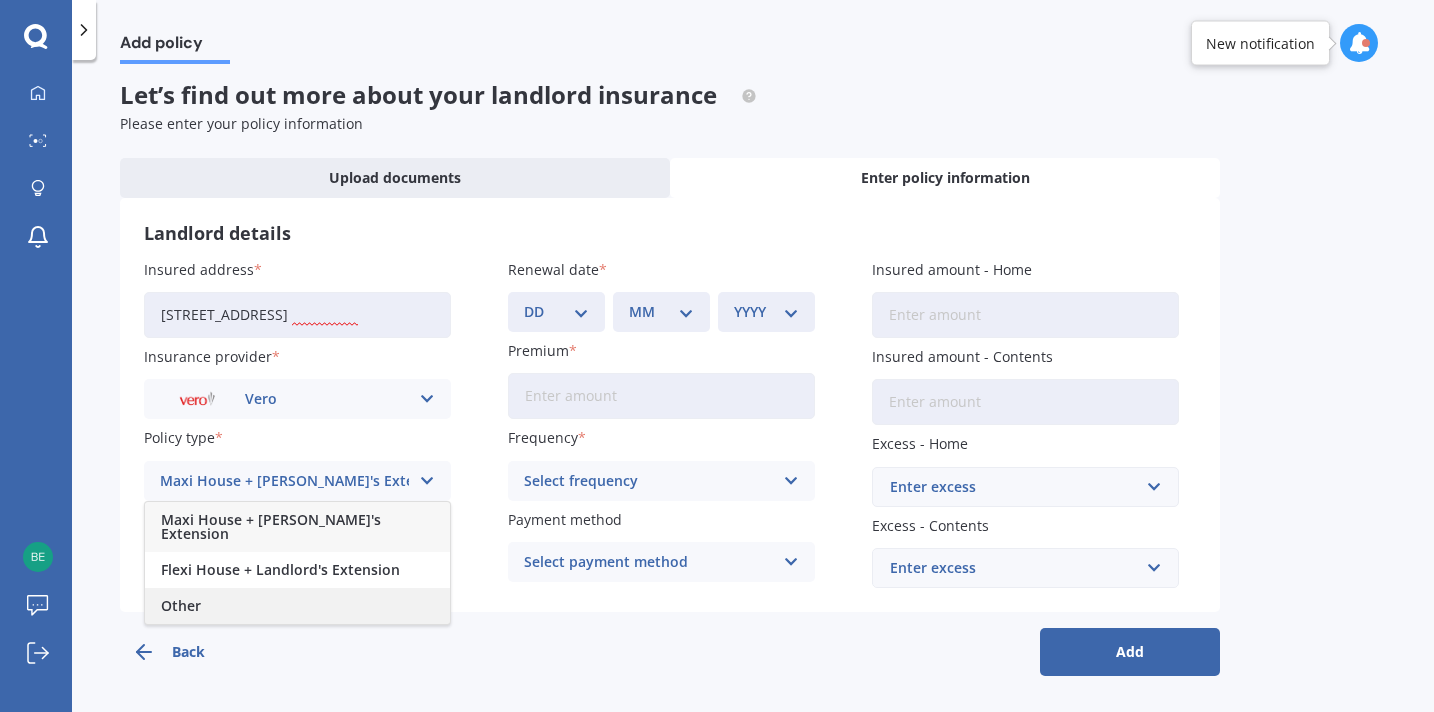 click on "Other" at bounding box center (297, 606) 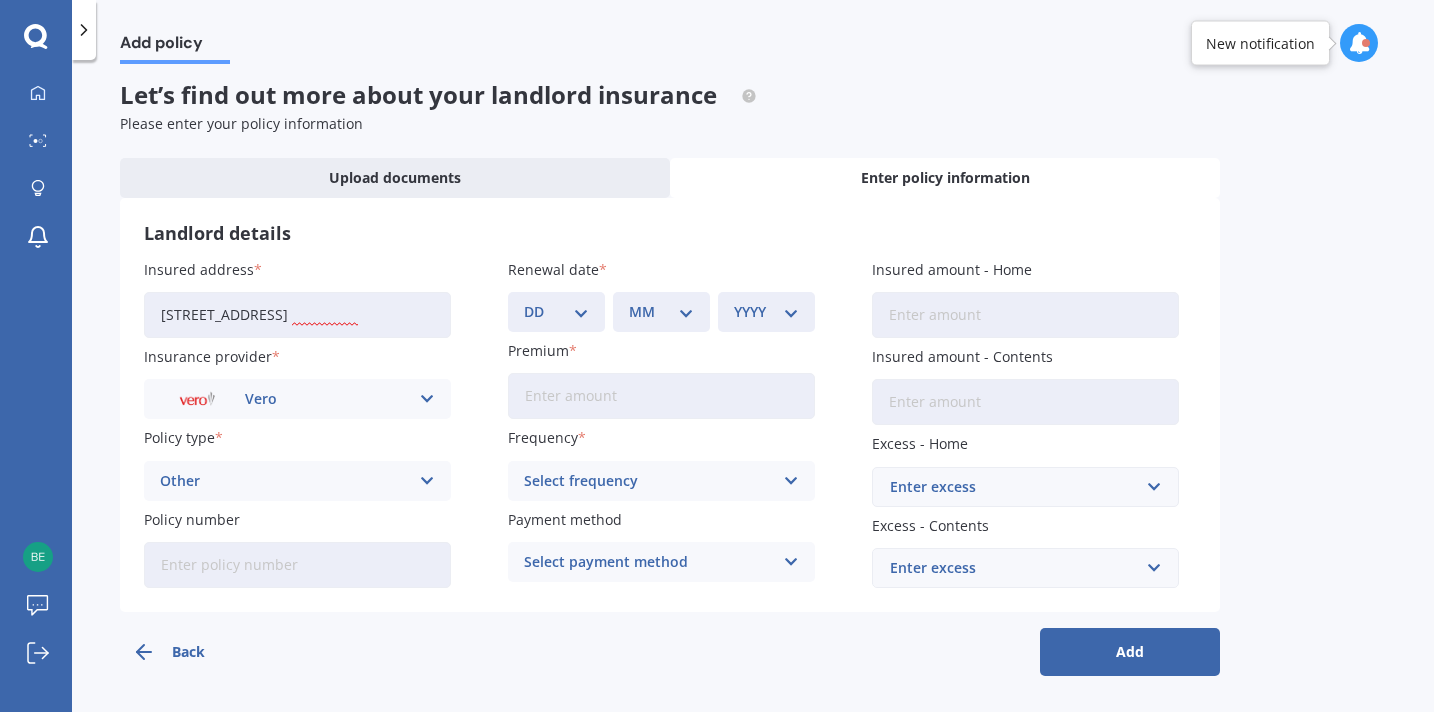 click on "Policy number" at bounding box center (297, 565) 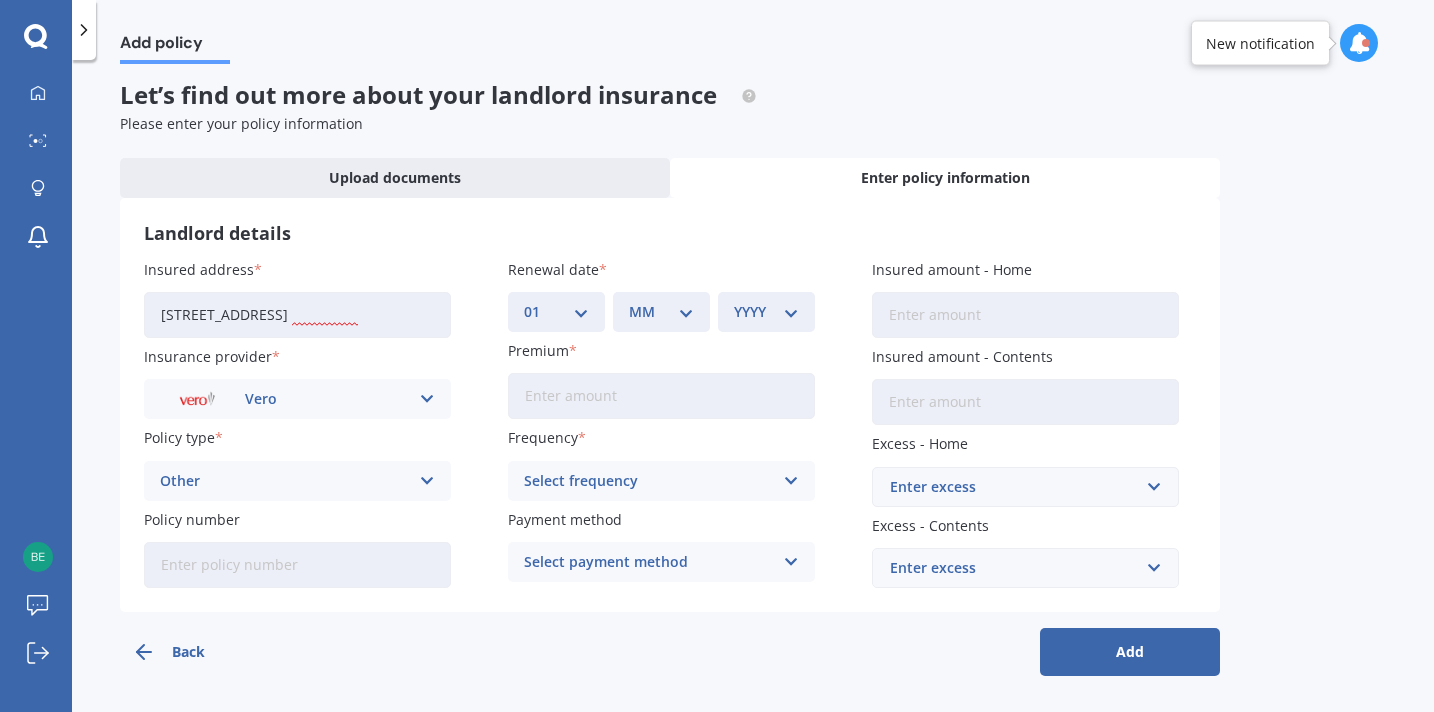 click on "MM 01 02 03 04 05 06 07 08 09 10 11 12" at bounding box center [661, 312] 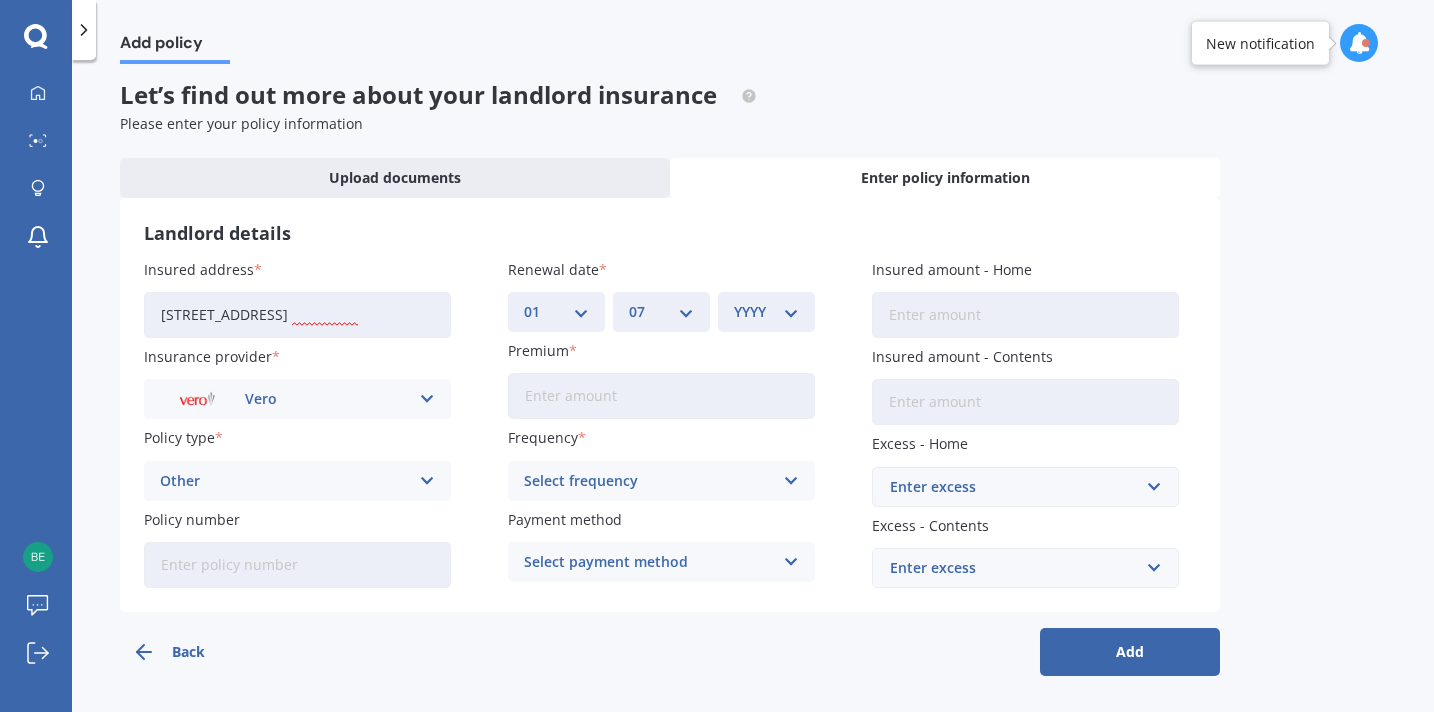 click on "YYYY 2027 2026 2025 2024 2023 2022 2021 2020 2019 2018 2017 2016 2015 2014 2013 2012 2011 2010 2009 2008 2007 2006 2005 2004 2003 2002 2001 2000 1999 1998 1997 1996 1995 1994 1993 1992 1991 1990 1989 1988 1987 1986 1985 1984 1983 1982 1981 1980 1979 1978 1977 1976 1975 1974 1973 1972 1971 1970 1969 1968 1967 1966 1965 1964 1963 1962 1961 1960 1959 1958 1957 1956 1955 1954 1953 1952 1951 1950 1949 1948 1947 1946 1945 1944 1943 1942 1941 1940 1939 1938 1937 1936 1935 1934 1933 1932 1931 1930 1929 1928" at bounding box center (766, 312) 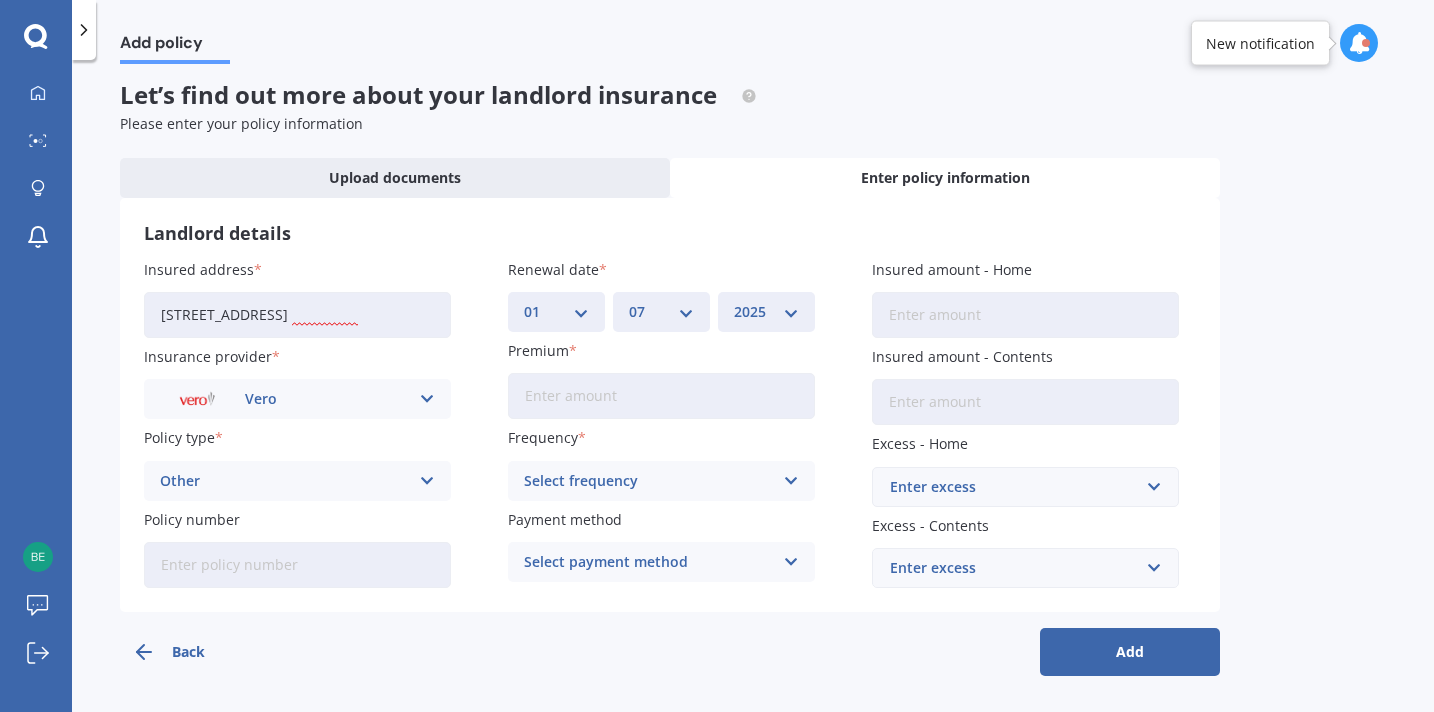click on "Premium" at bounding box center [661, 396] 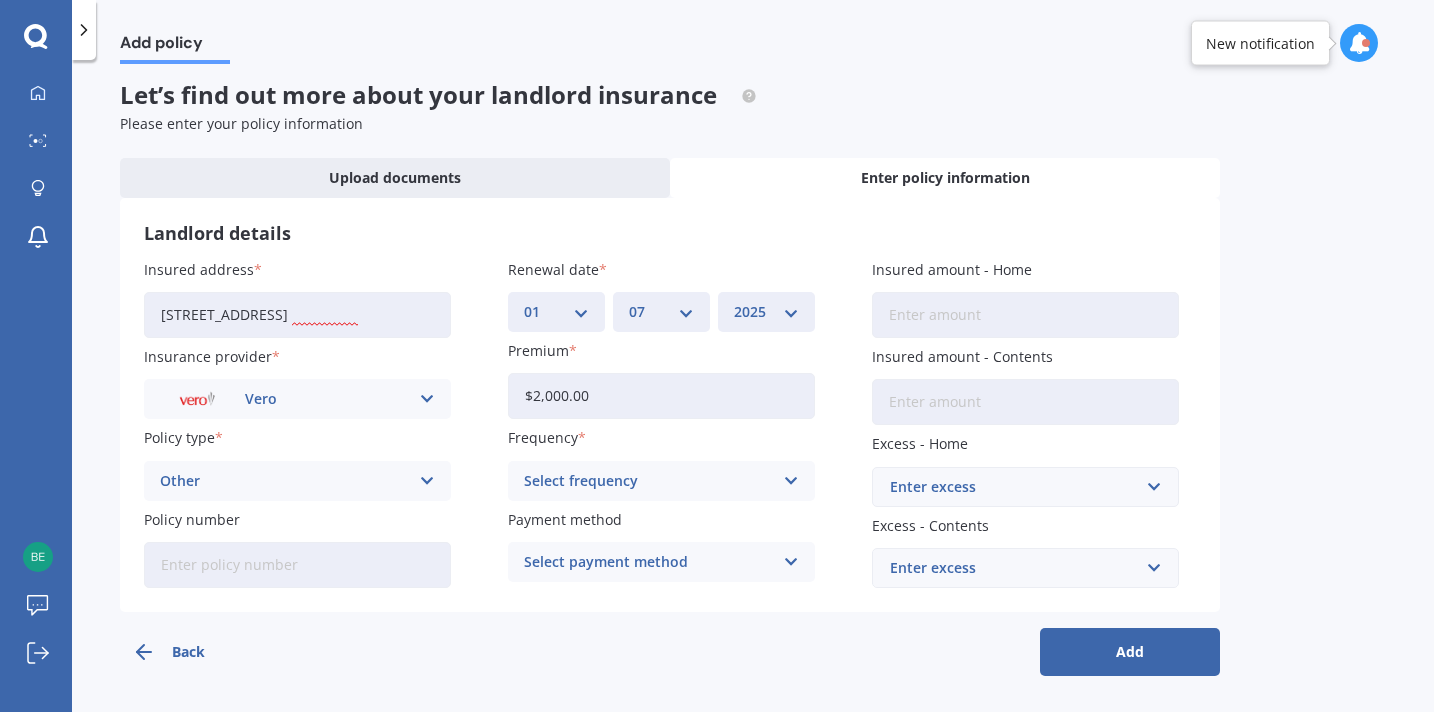 type on "$2,000.00" 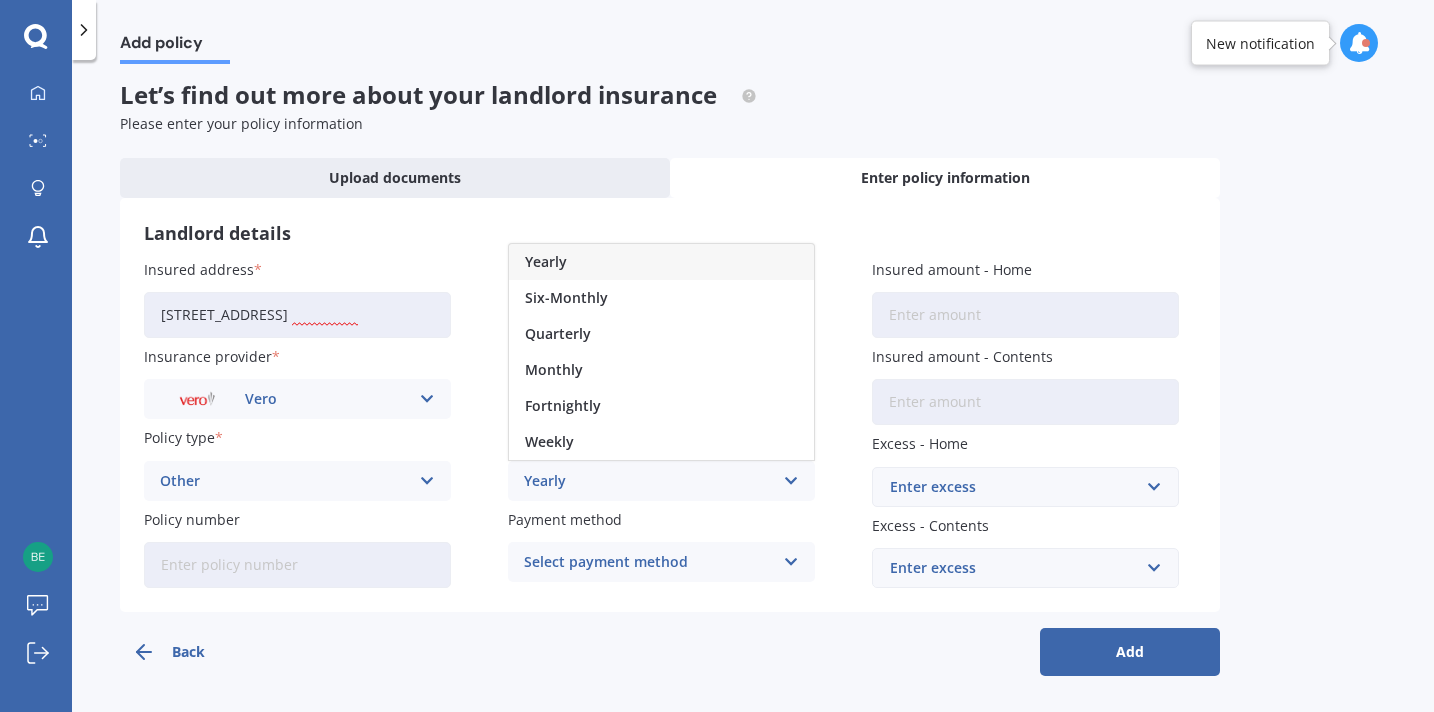 click on "Yearly" at bounding box center [661, 262] 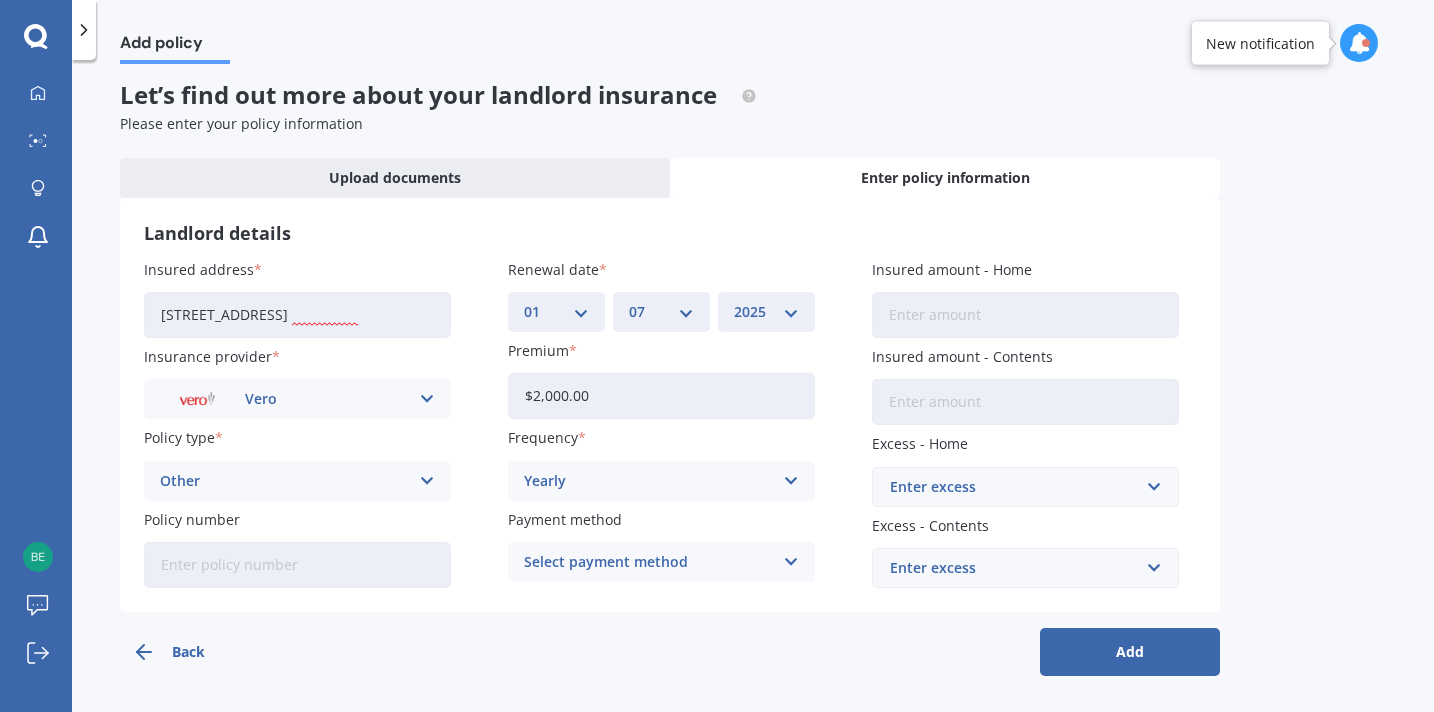 click on "Select payment method" at bounding box center [648, 562] 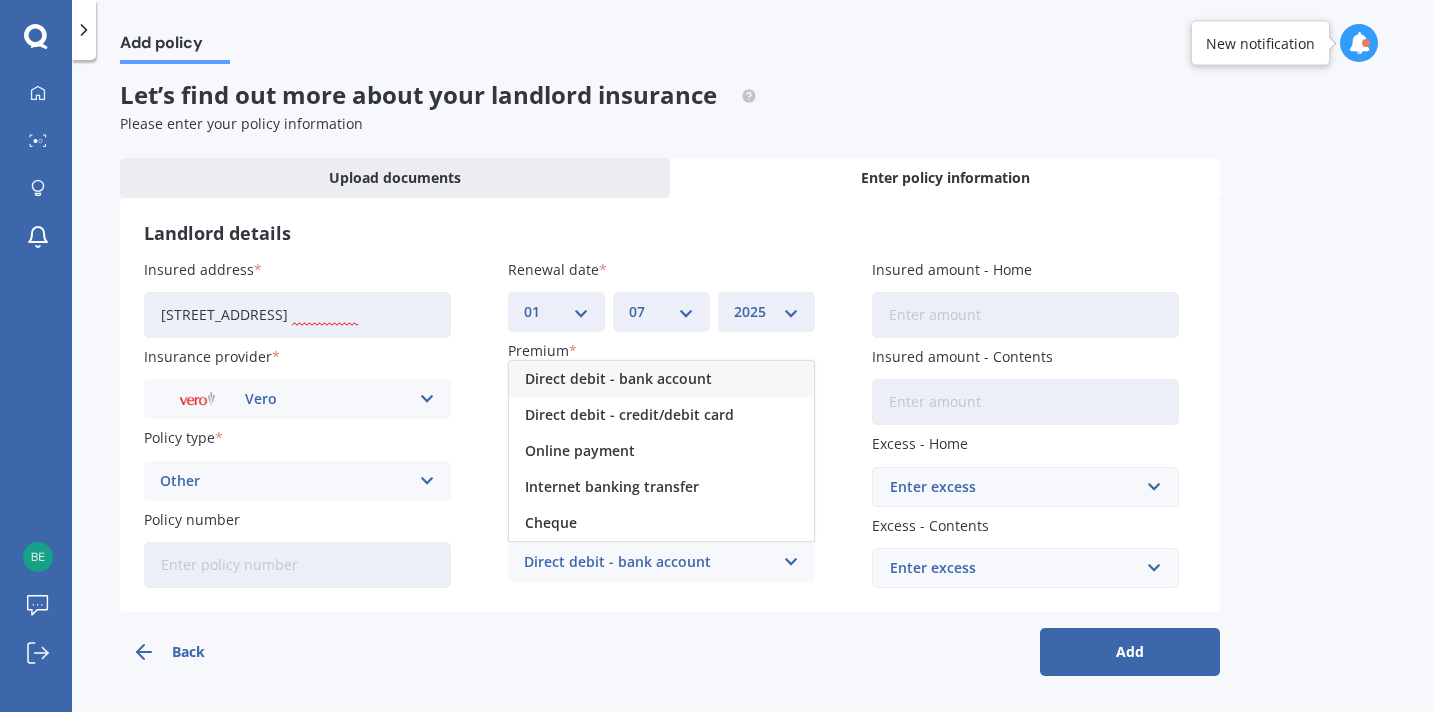 click on "Direct debit - bank account" at bounding box center [618, 379] 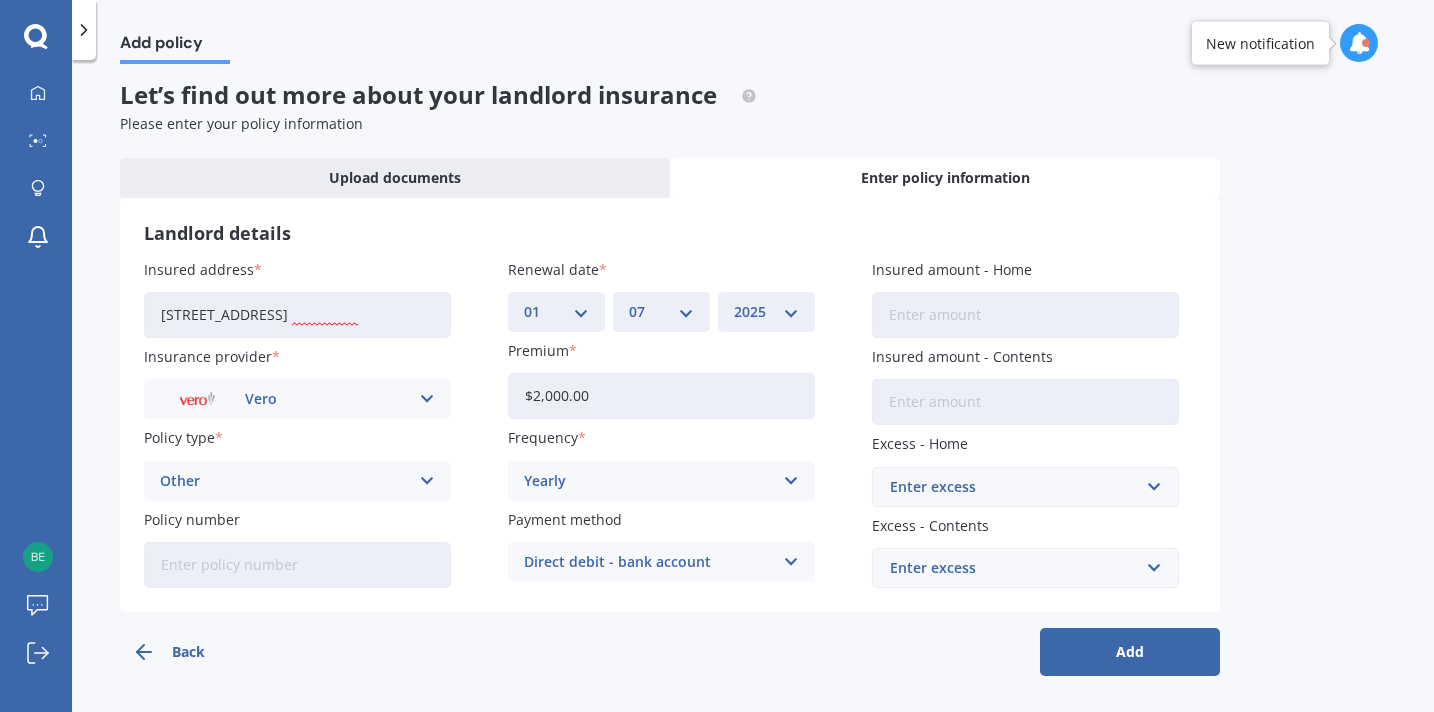 click on "Direct debit - bank account" at bounding box center [648, 562] 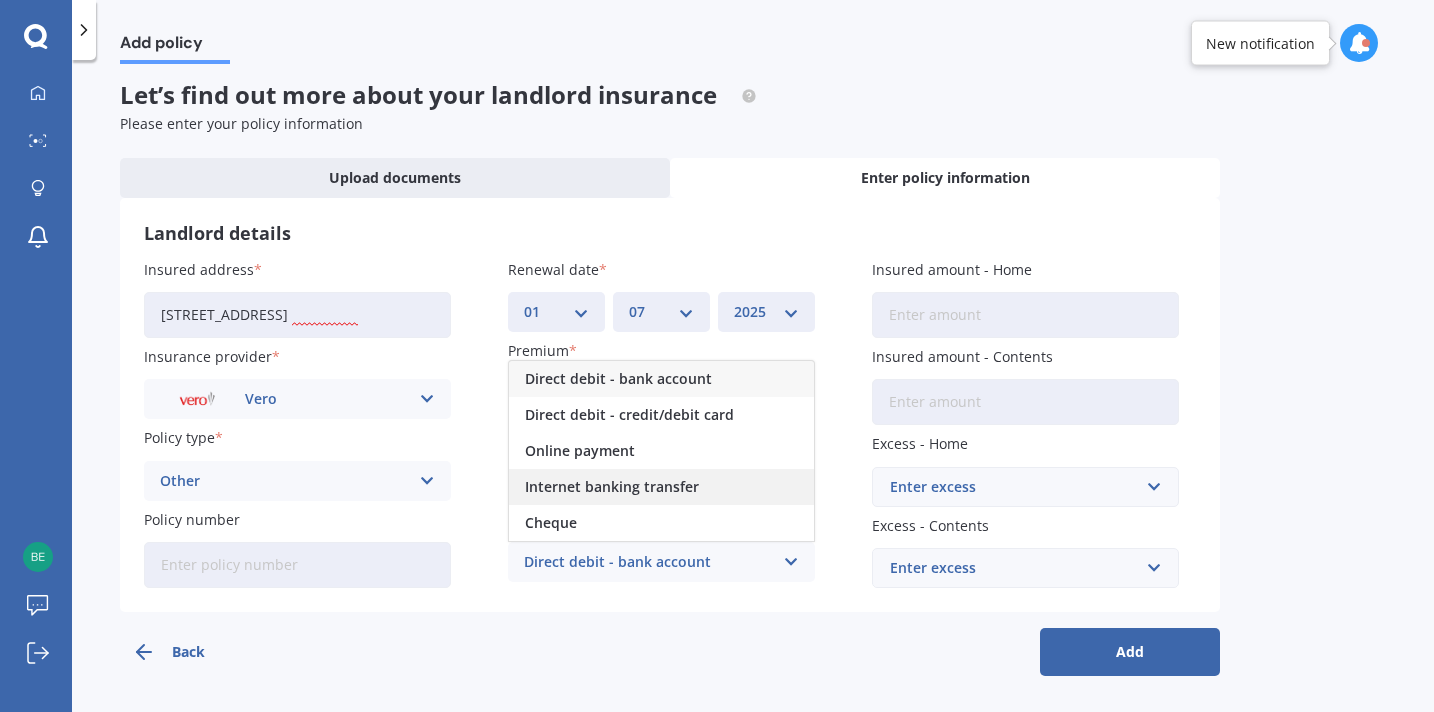 click on "Internet banking transfer" at bounding box center (612, 487) 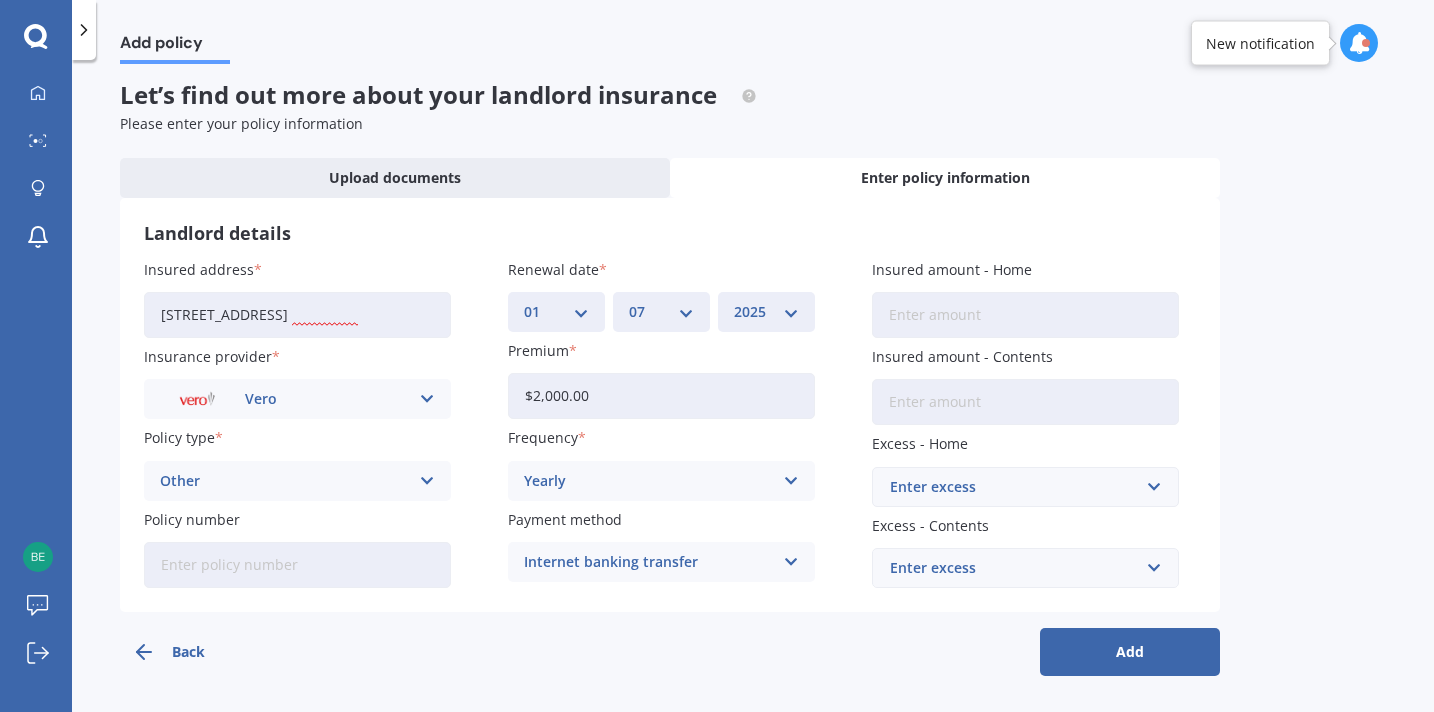 click on "Insured amount - Home" at bounding box center [1025, 315] 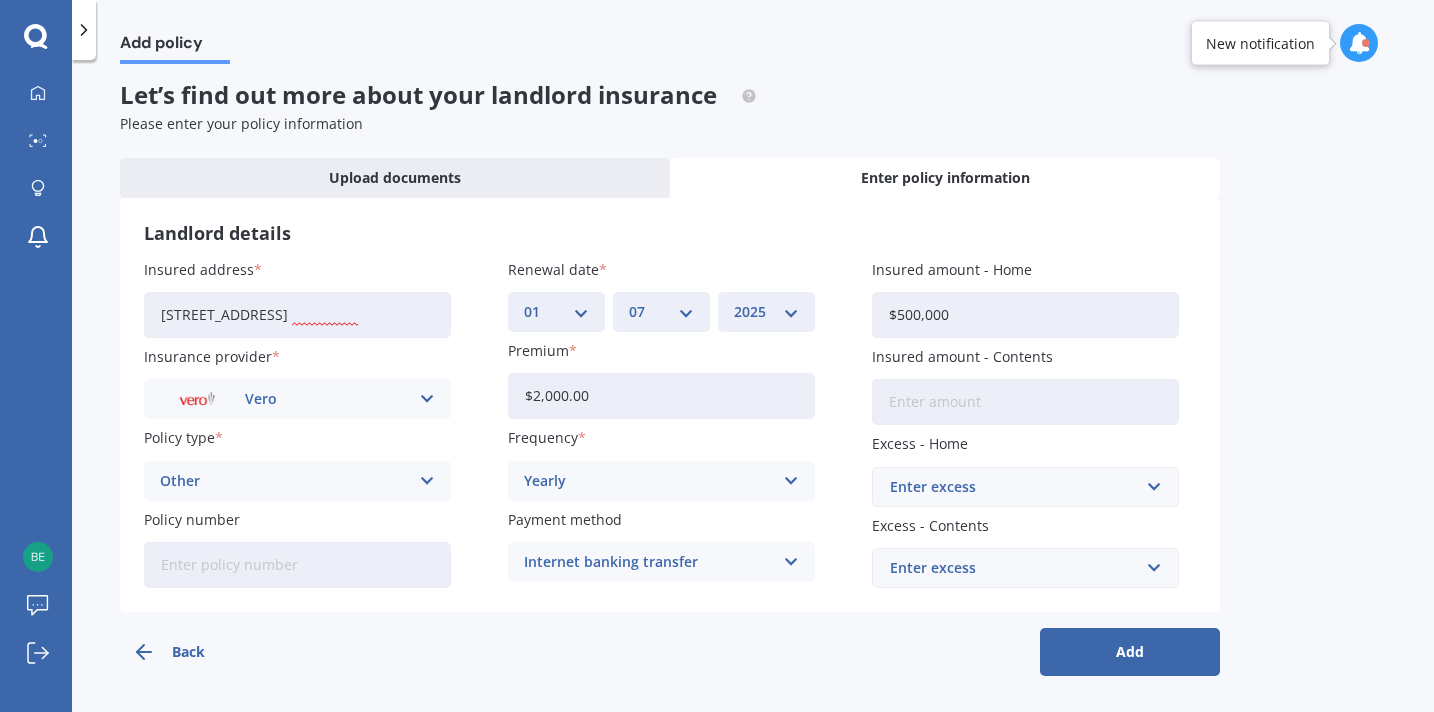 type on "$500,000" 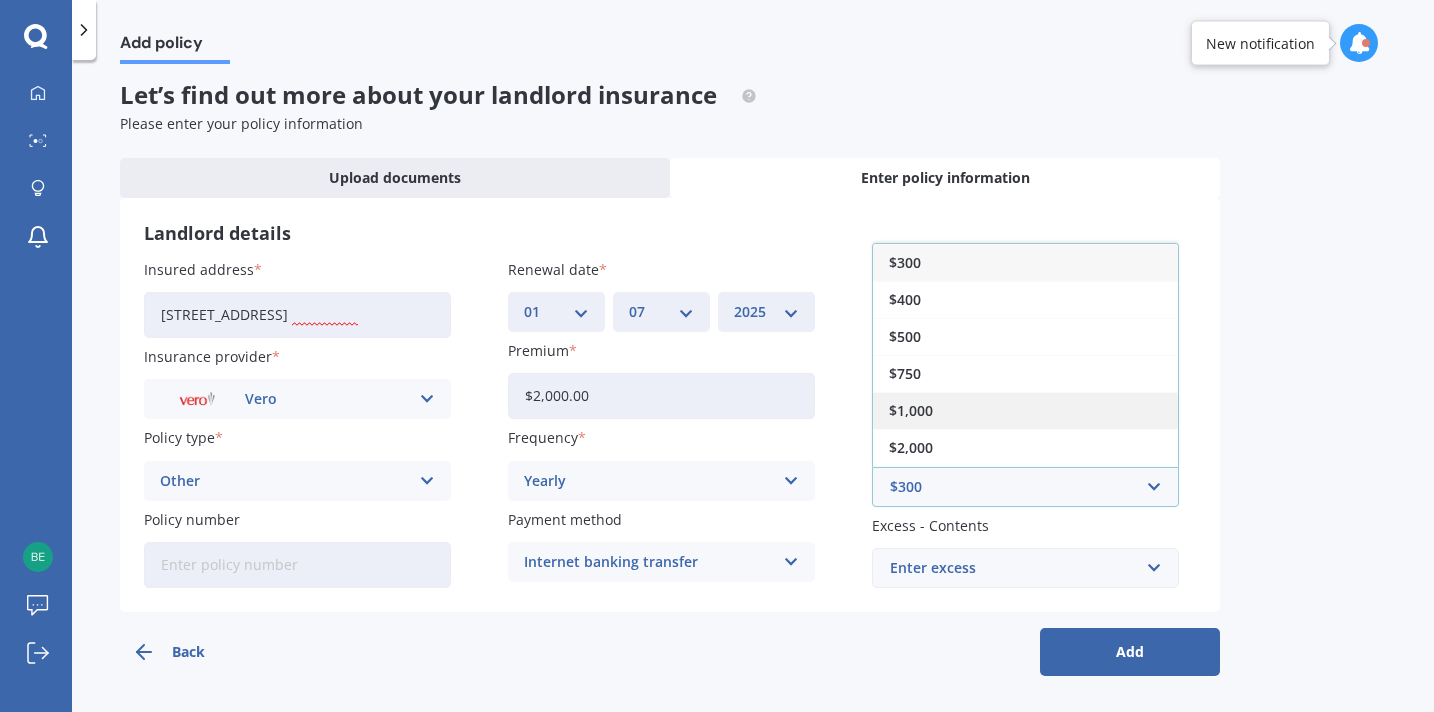 click on "$1,000" at bounding box center (1025, 410) 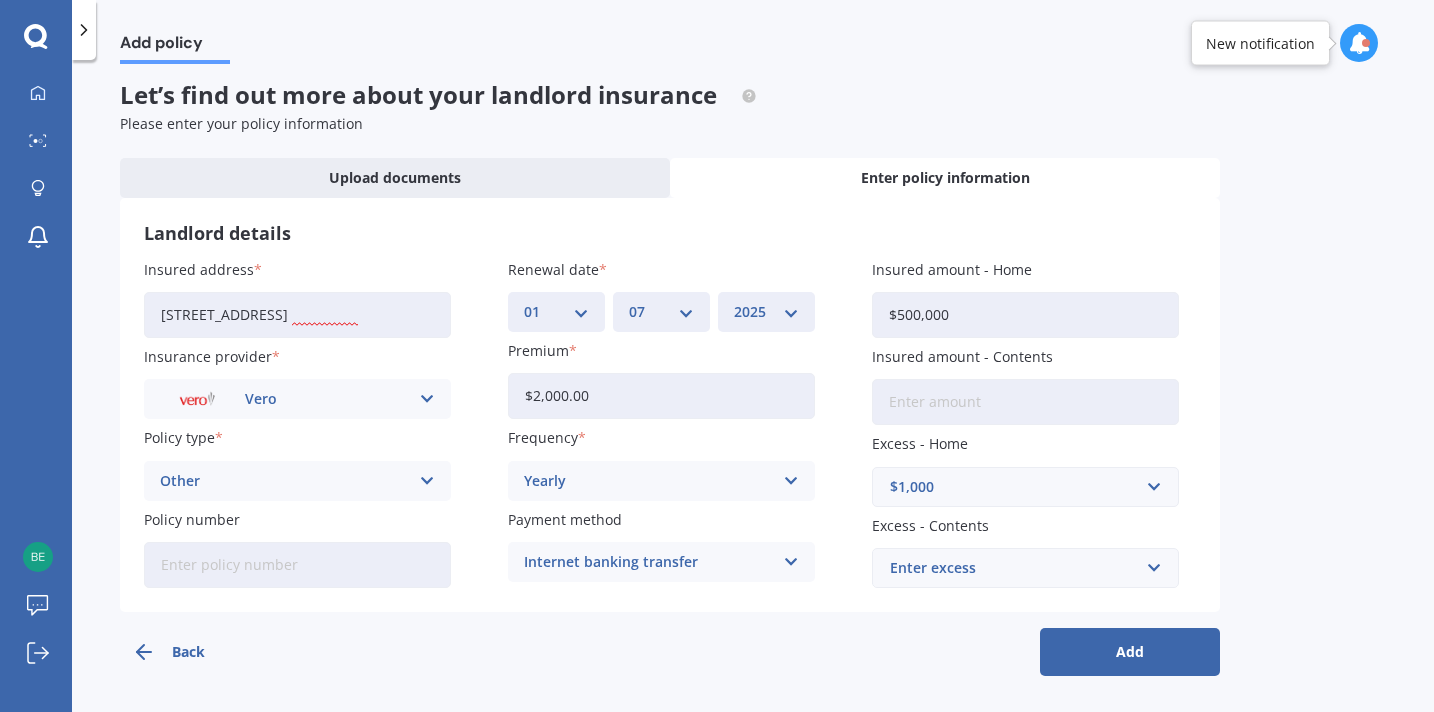 click on "Enter excess" at bounding box center (1013, 568) 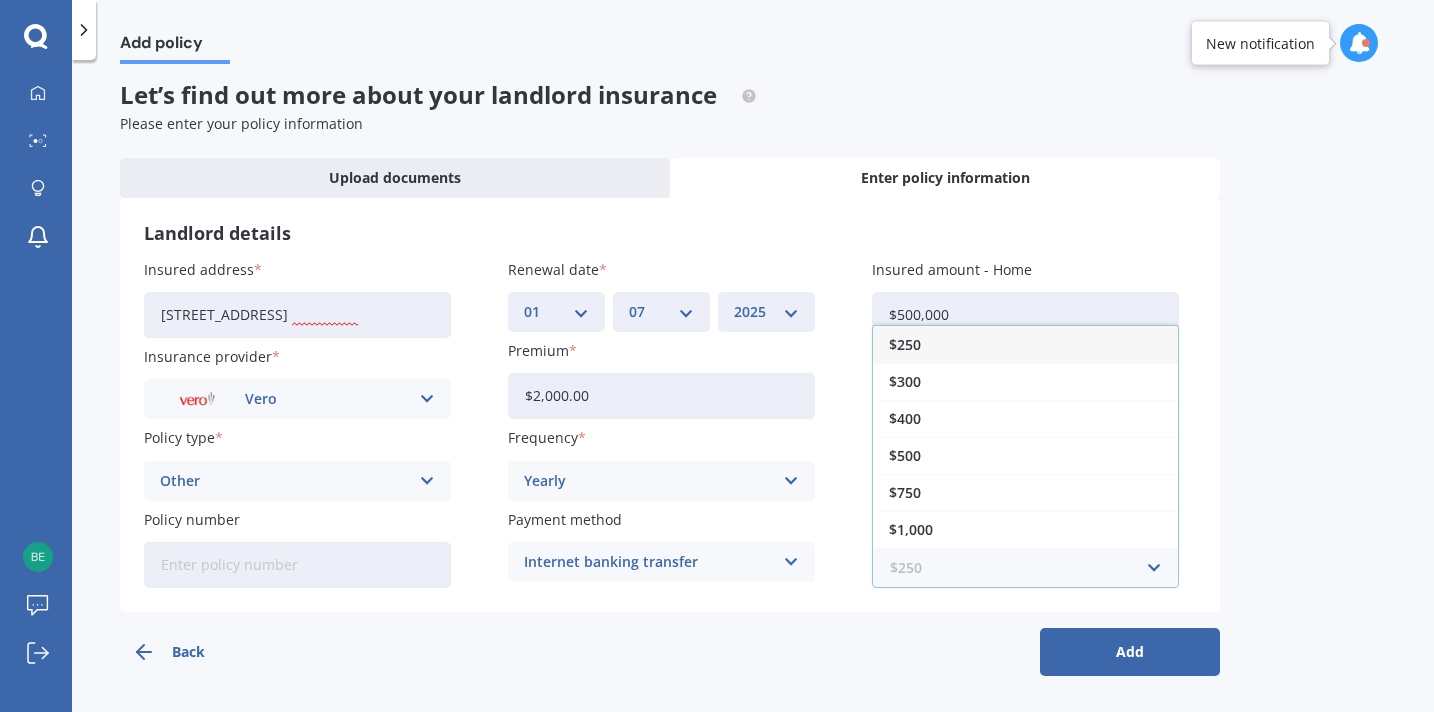 click at bounding box center [1018, 568] 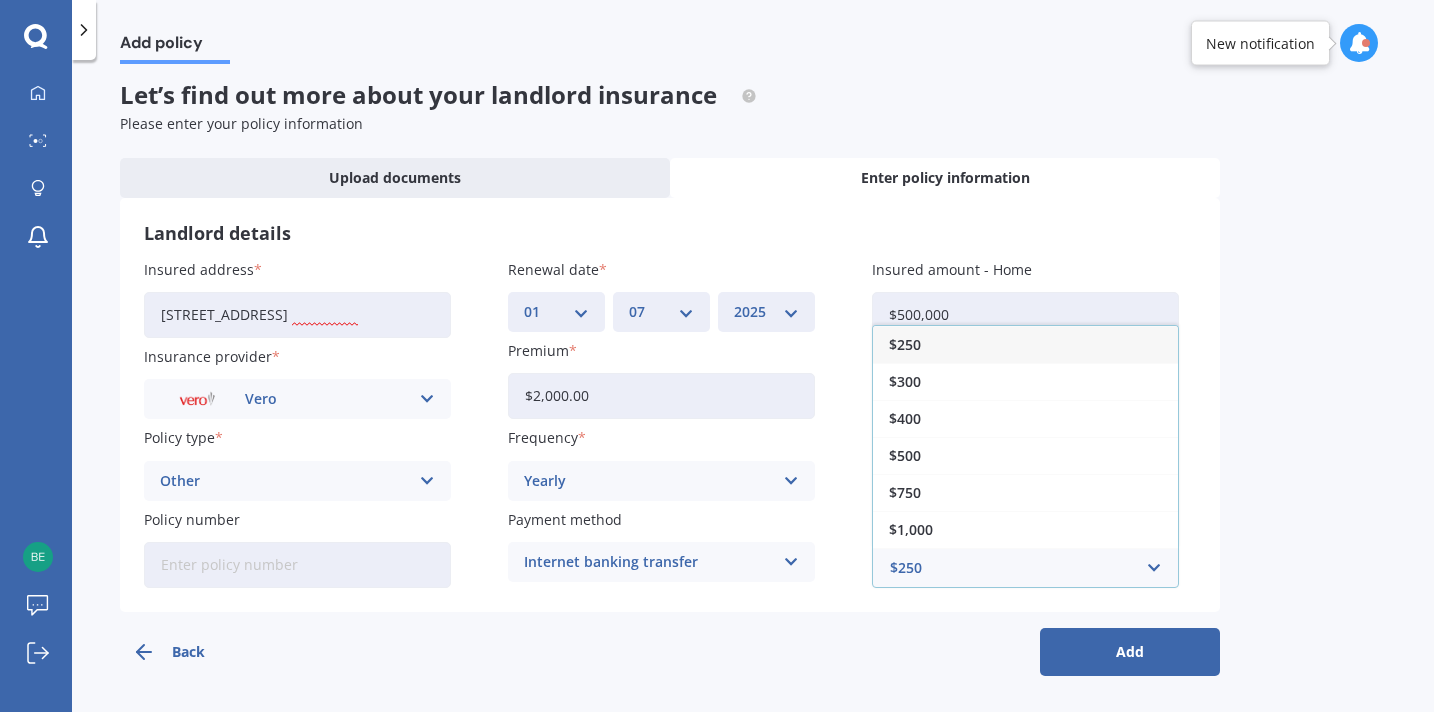 click on "Add policy Let’s find out more about your landlord insurance Please enter your policy information Upload documents Enter policy information Landlord details Insured address [STREET_ADDRESS] Insurance provider Vero AA AMI AMP ANZ ASB Ando BNZ FMG Initio Kiwibank MAS NZI Other SBS State TSB Tower Trade Me Insurance Vero Westpac YOUI Policy type Other Maxi House + Landlord's Extension Flexi House + Landlord's Extension Other Policy number Renewal date DD 01 02 03 04 05 06 07 08 09 10 11 12 13 14 15 16 17 18 19 20 21 22 23 24 25 26 27 28 29 30 31 MM 01 02 03 04 05 06 07 08 09 10 11 12 YYYY 2027 2026 2025 2024 2023 2022 2021 2020 2019 2018 2017 2016 2015 2014 2013 2012 2011 2010 2009 2008 2007 2006 2005 2004 2003 2002 2001 2000 1999 1998 1997 1996 1995 1994 1993 1992 1991 1990 1989 1988 1987 1986 1985 1984 1983 1982 1981 1980 1979 1978 1977 1976 1975 1974 1973 1972 1971 1970 1969 1968 1967 1966 1965 1964 1963 1962 1961 1960 1959 1958 1957 1956 1955 1954 1953 1952 1951 1950 1949 1948 1947 1946" at bounding box center [753, 390] 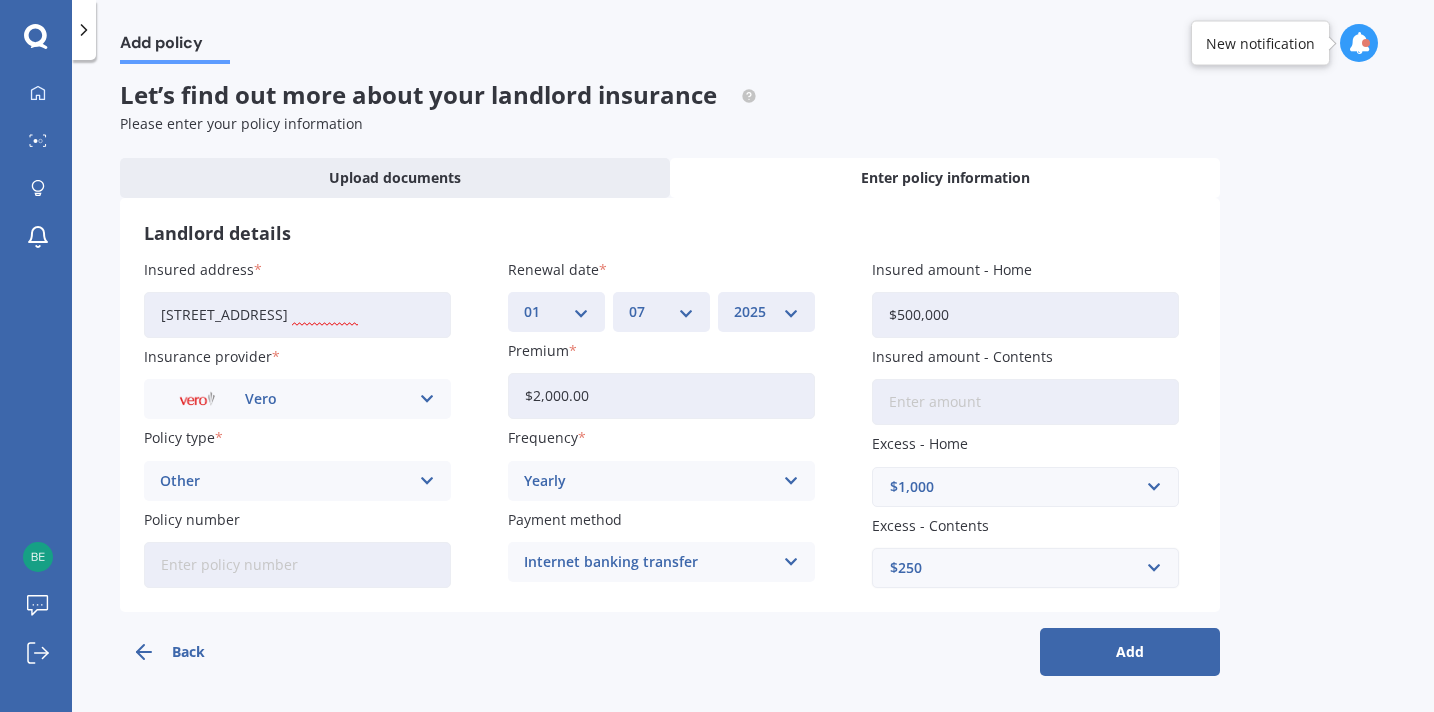 click on "Add" at bounding box center [1130, 652] 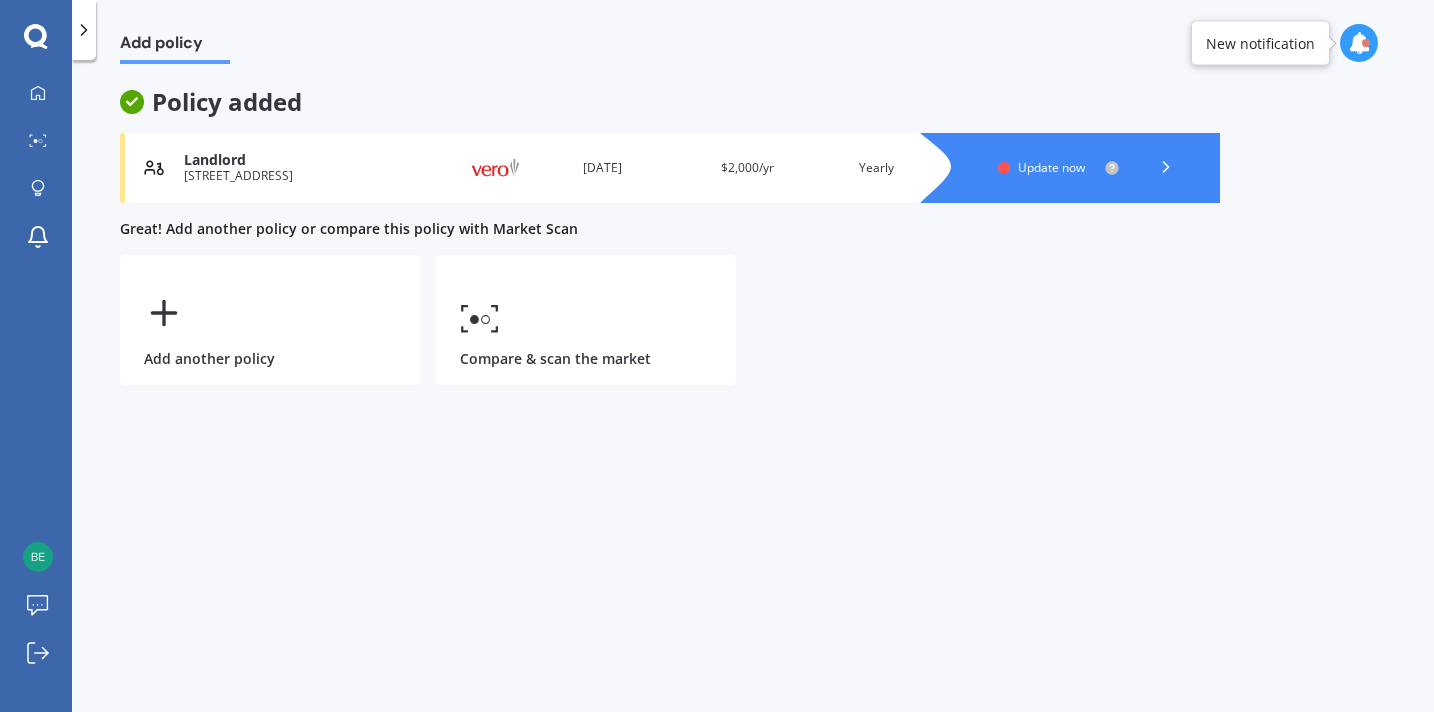 scroll, scrollTop: 0, scrollLeft: 0, axis: both 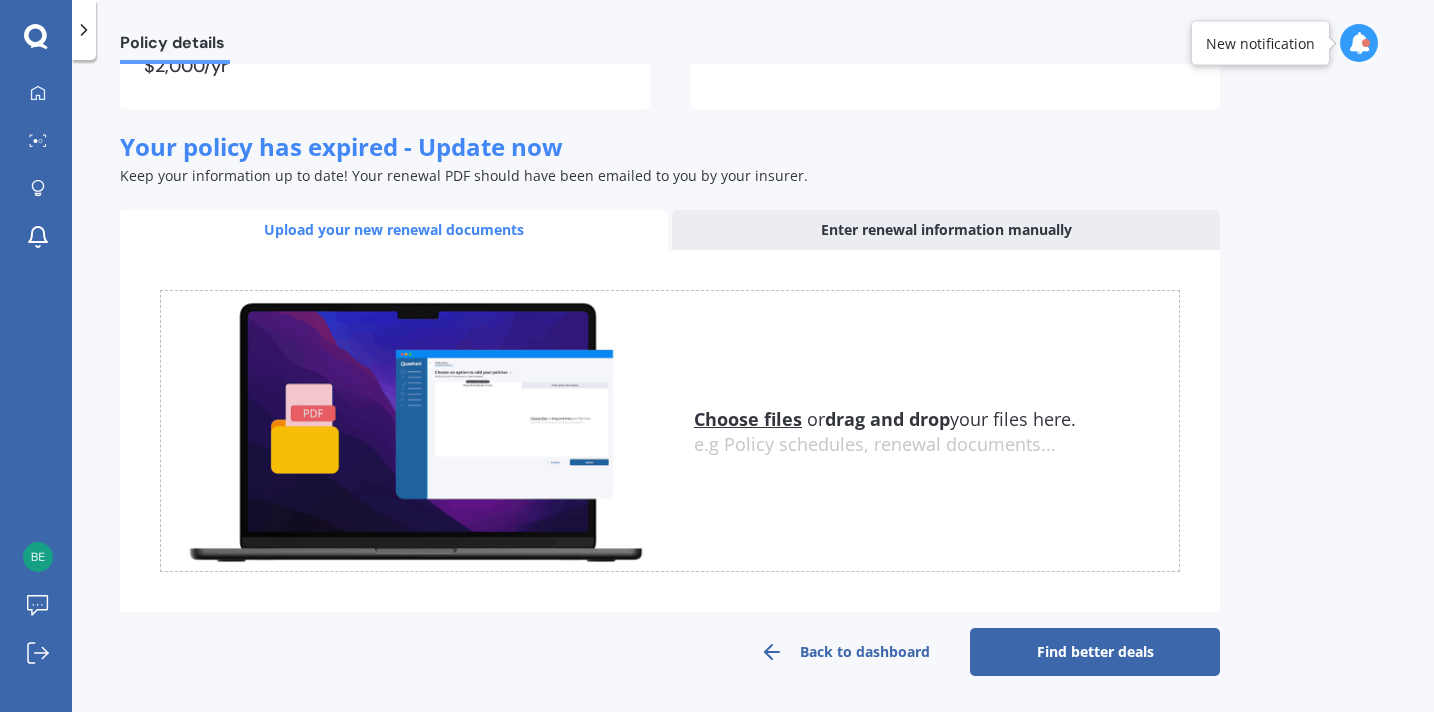click on "Find better deals" at bounding box center [1095, 652] 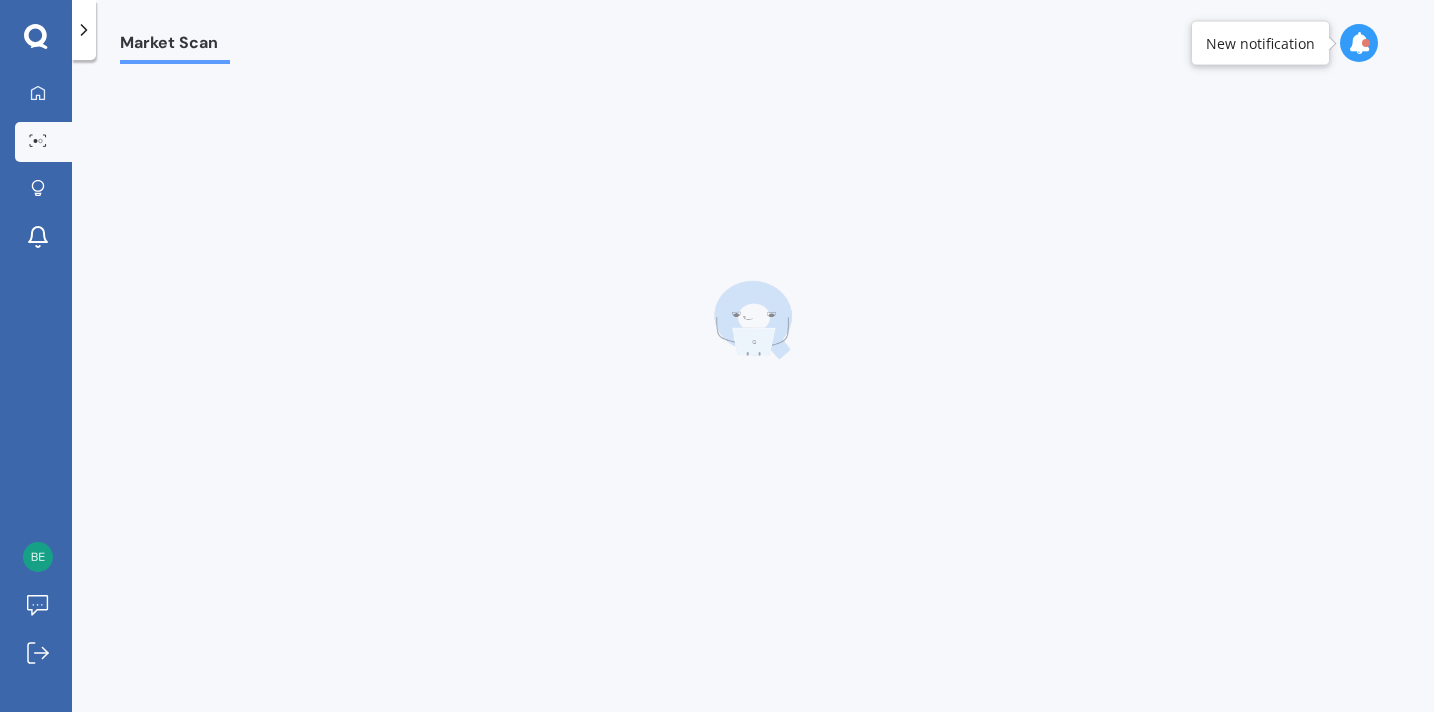 scroll, scrollTop: 0, scrollLeft: 0, axis: both 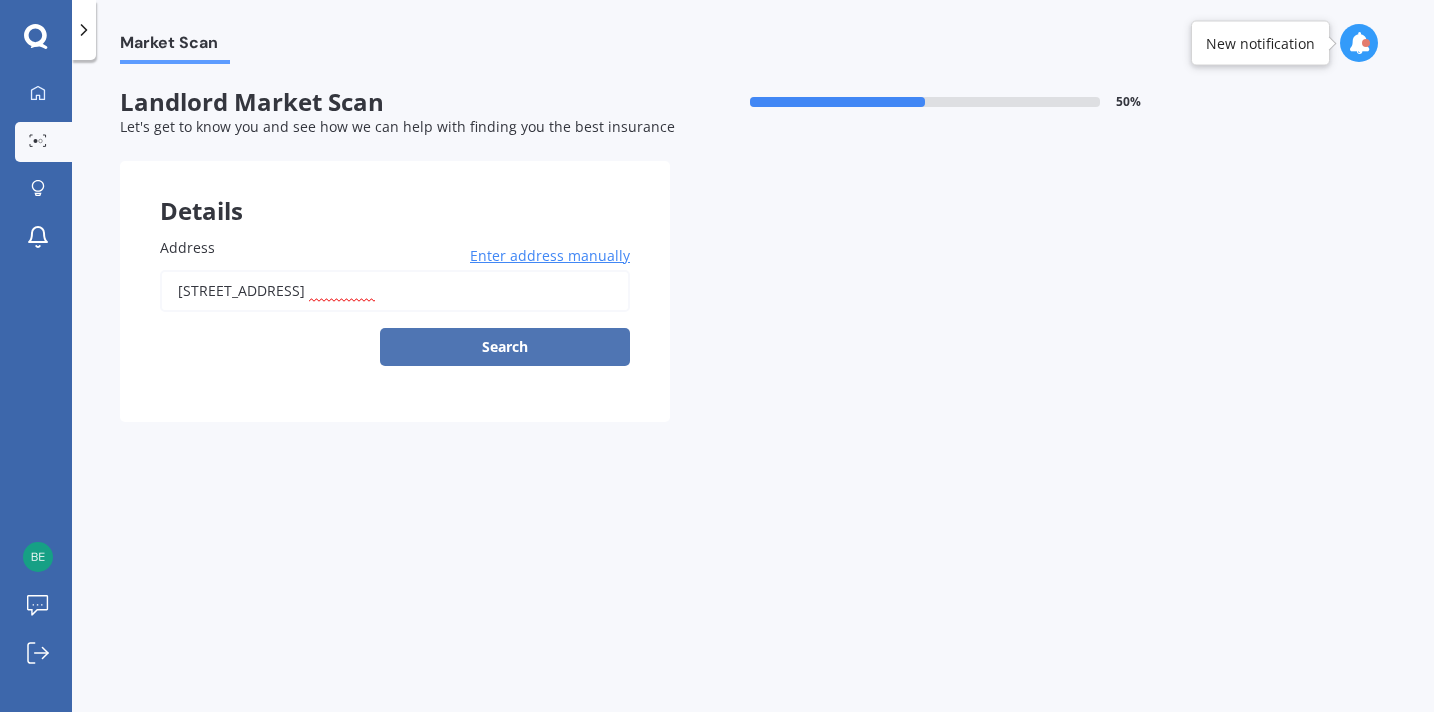 click on "Search" at bounding box center (505, 347) 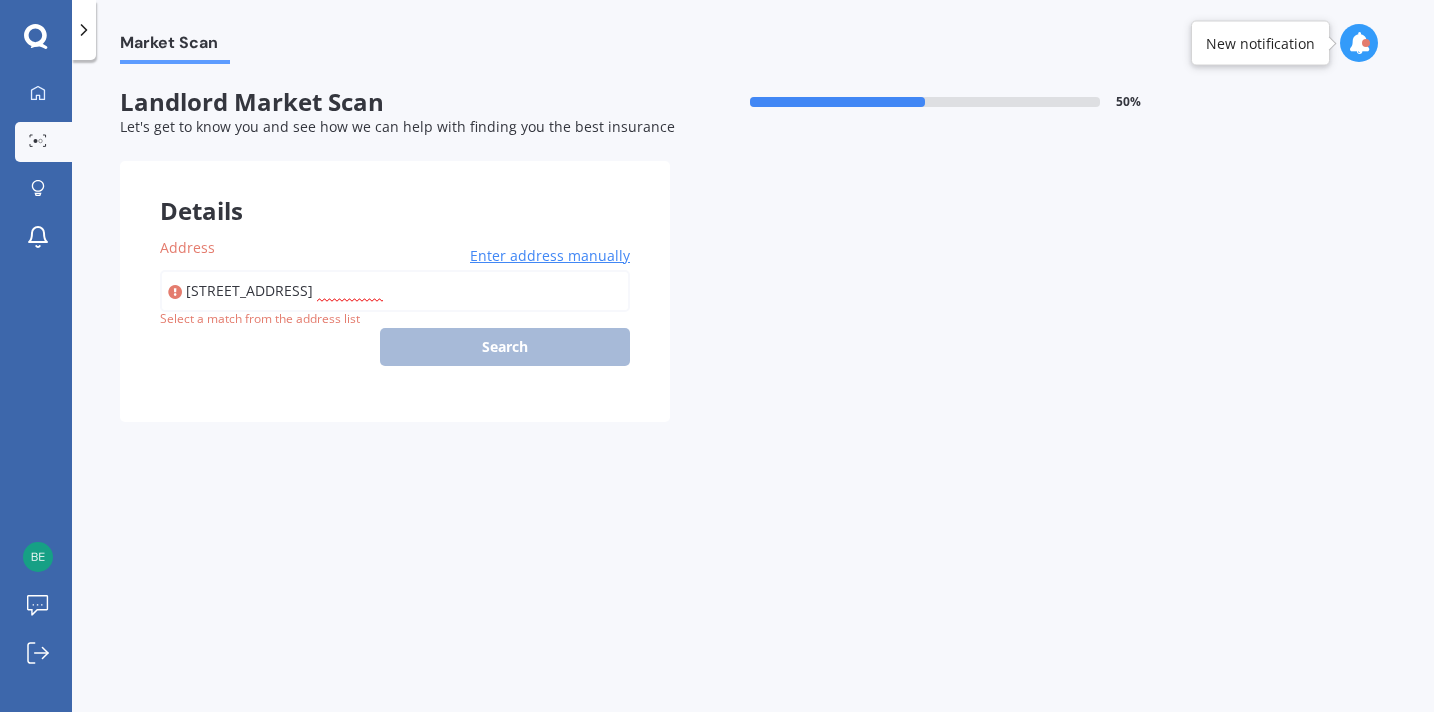 type on "[STREET_ADDRESS]" 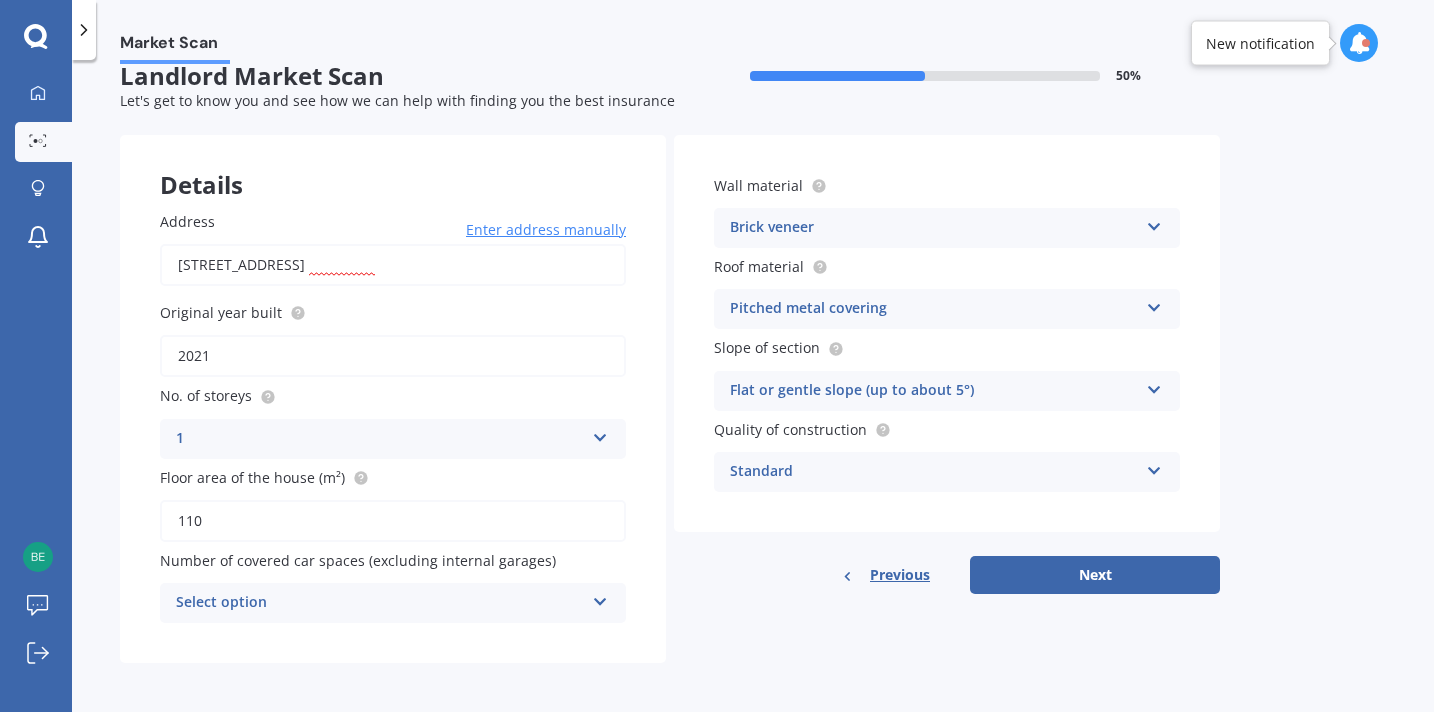 scroll, scrollTop: 31, scrollLeft: 0, axis: vertical 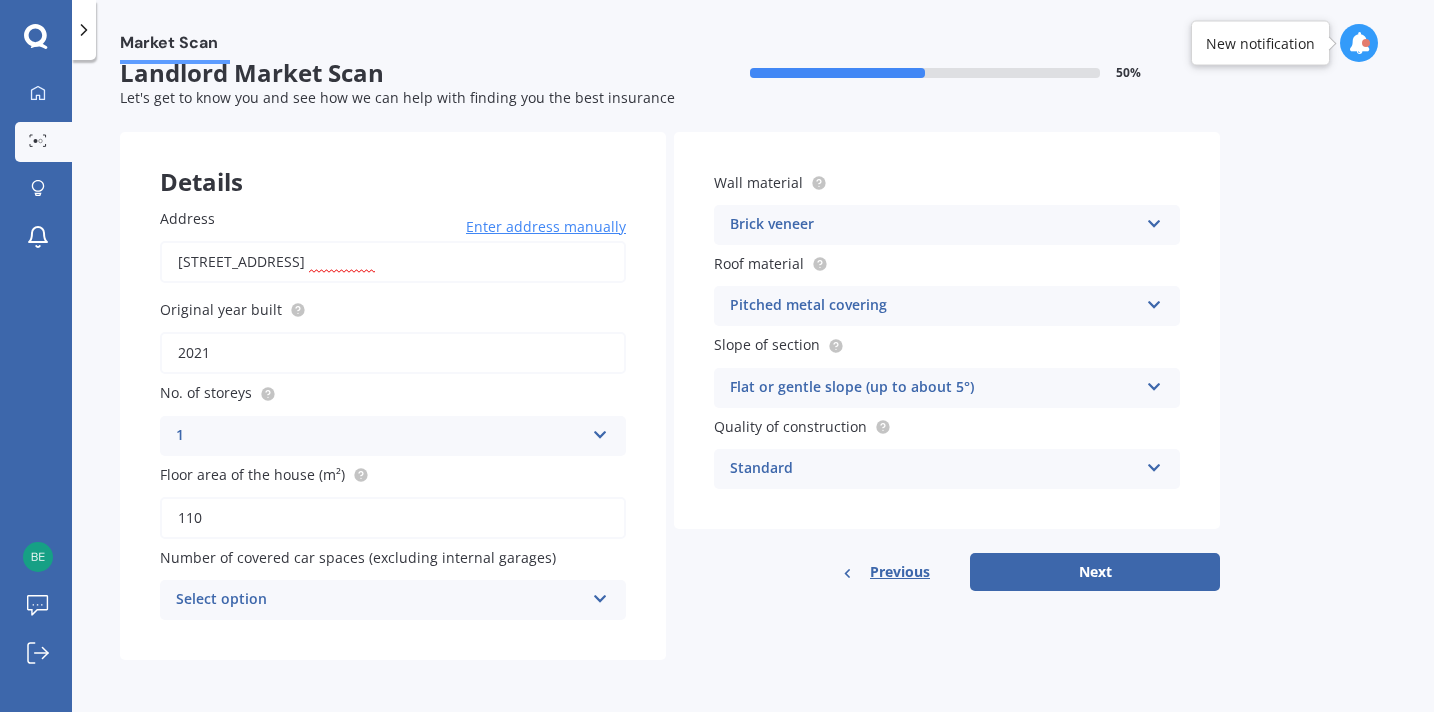 click on "110" at bounding box center (393, 518) 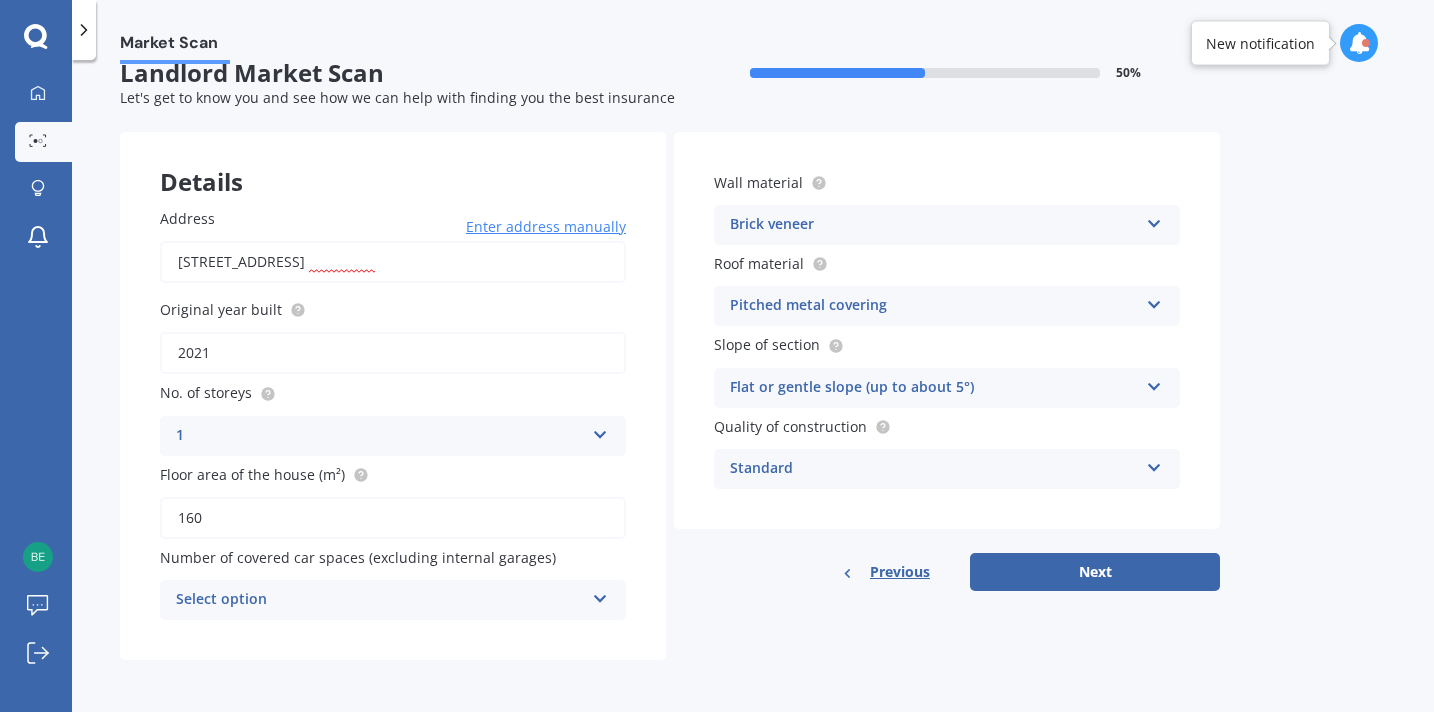 type on "160" 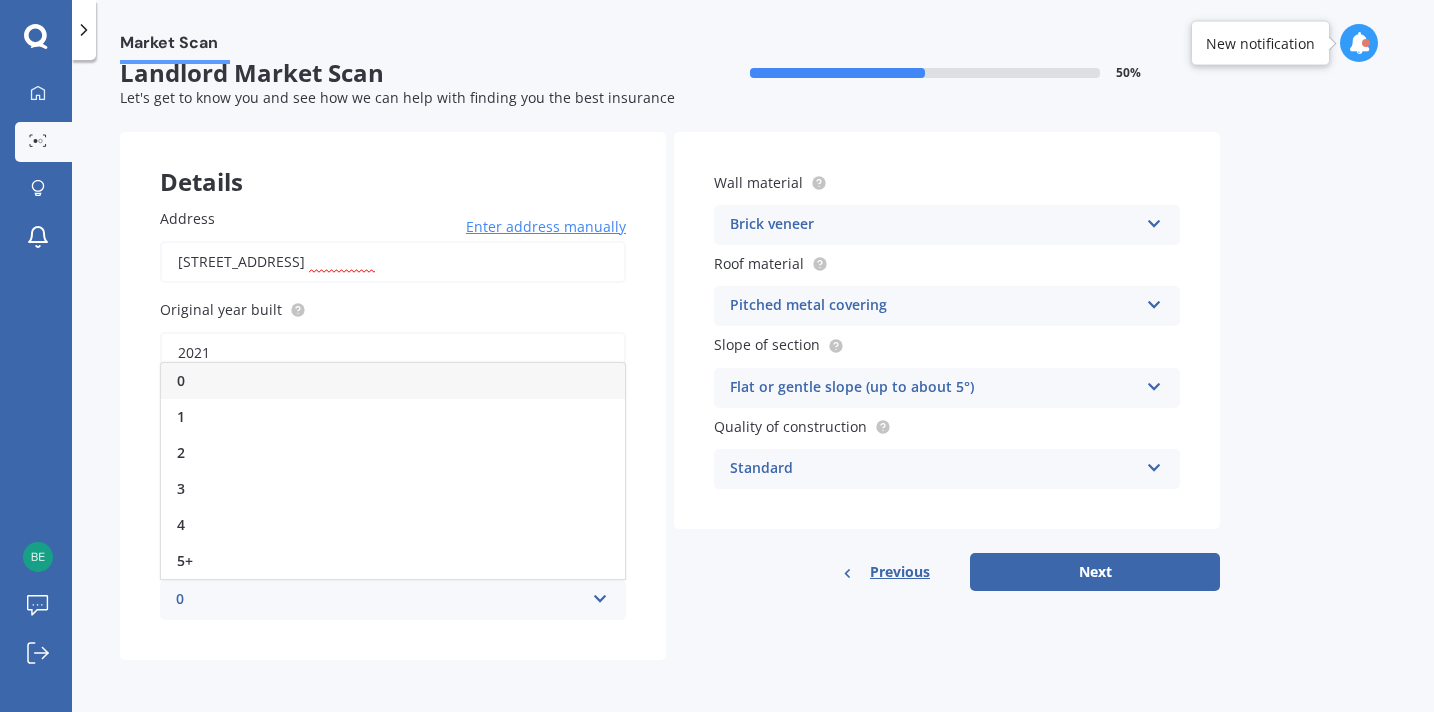 click on "2" at bounding box center [393, 453] 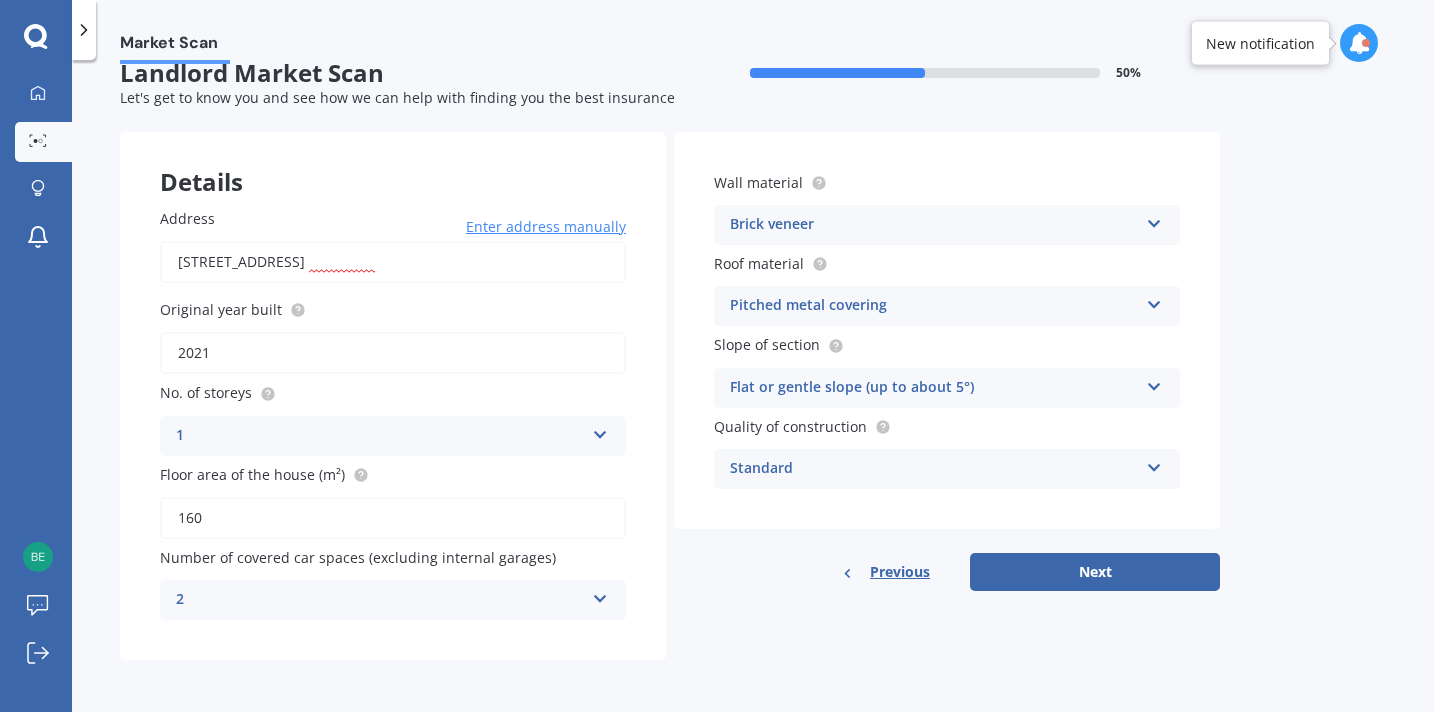 click on "Brick veneer" at bounding box center (934, 225) 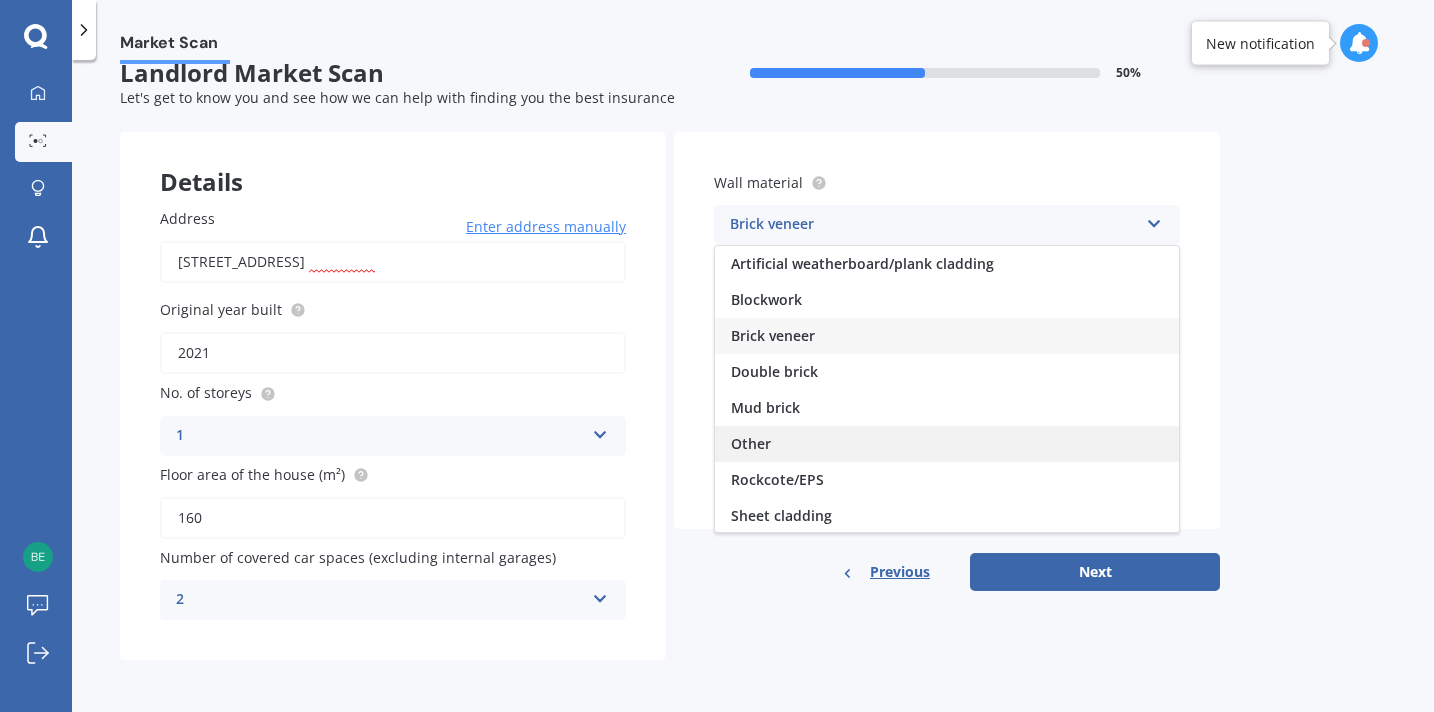 scroll, scrollTop: 29, scrollLeft: 0, axis: vertical 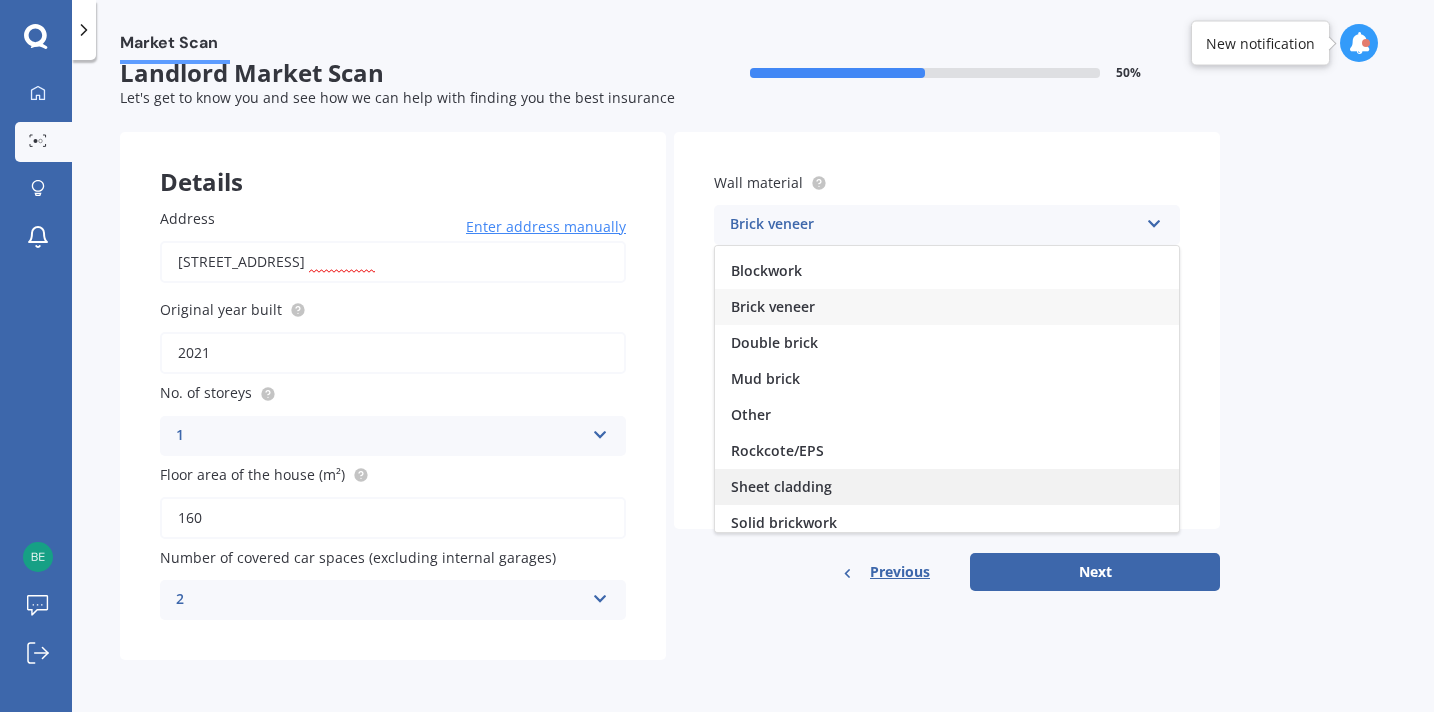 click on "Sheet cladding" at bounding box center (781, 486) 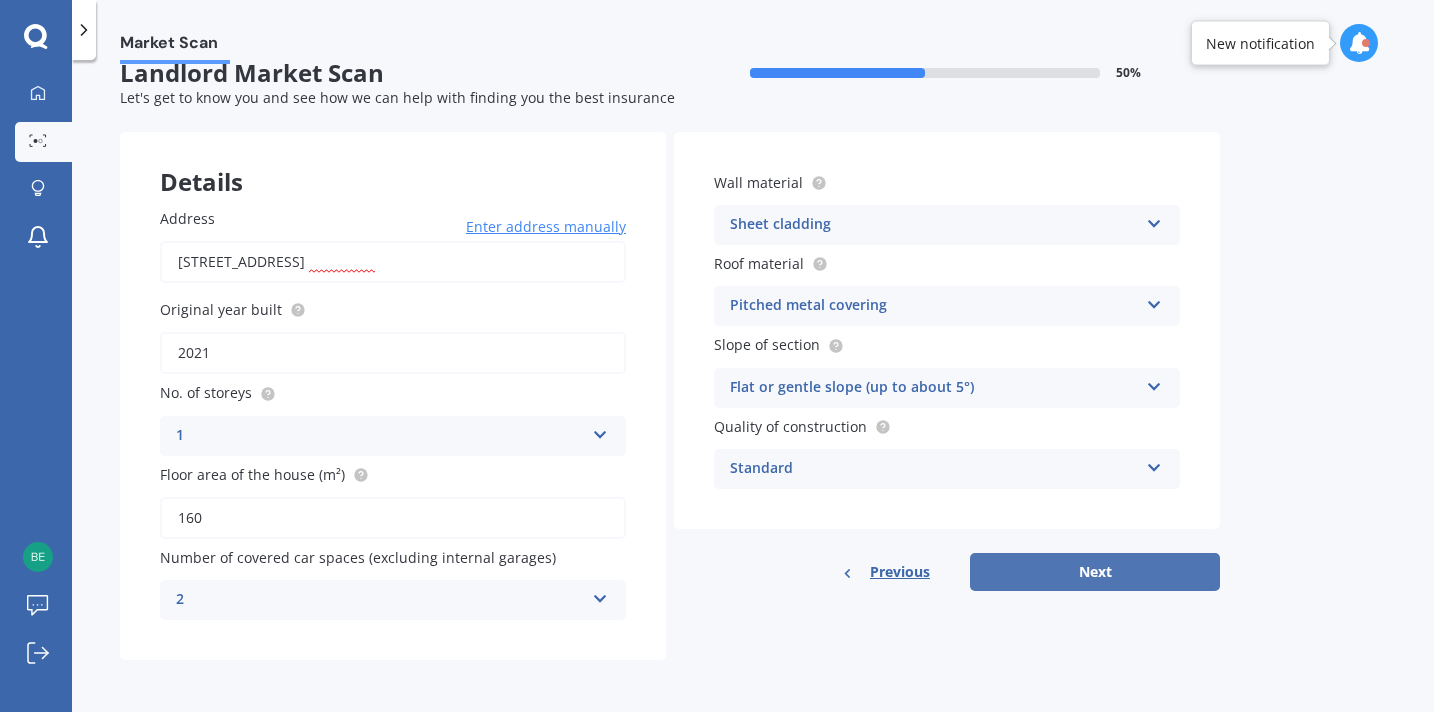 click on "Next" at bounding box center (1095, 572) 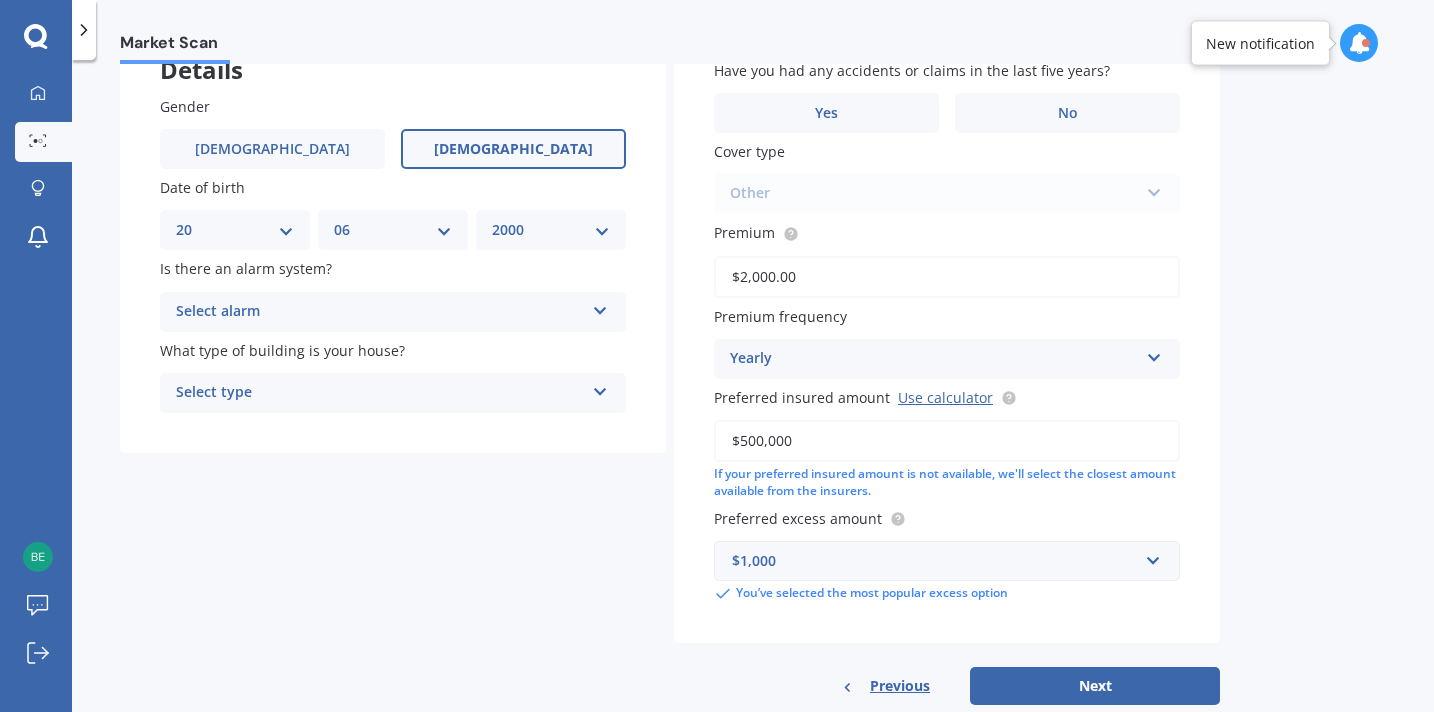 scroll, scrollTop: 142, scrollLeft: 0, axis: vertical 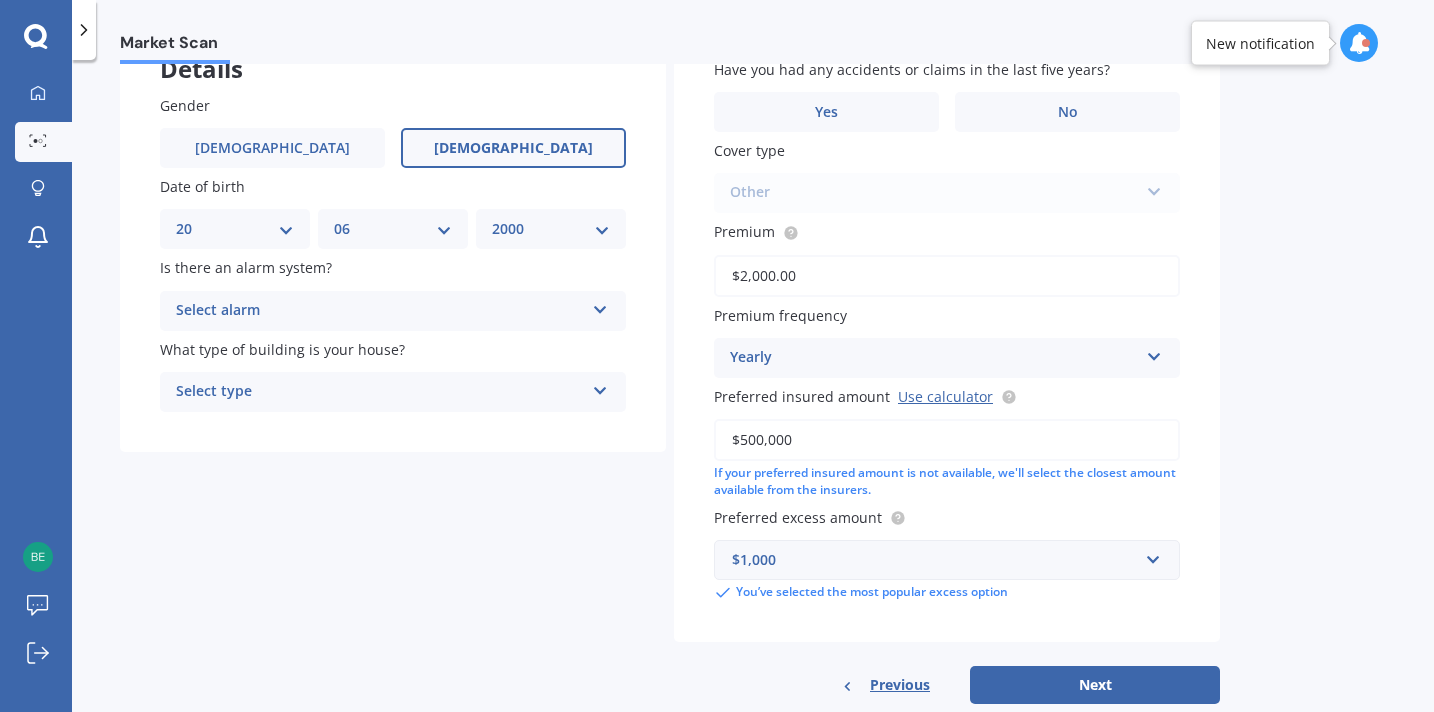 click on "Select alarm" at bounding box center (380, 311) 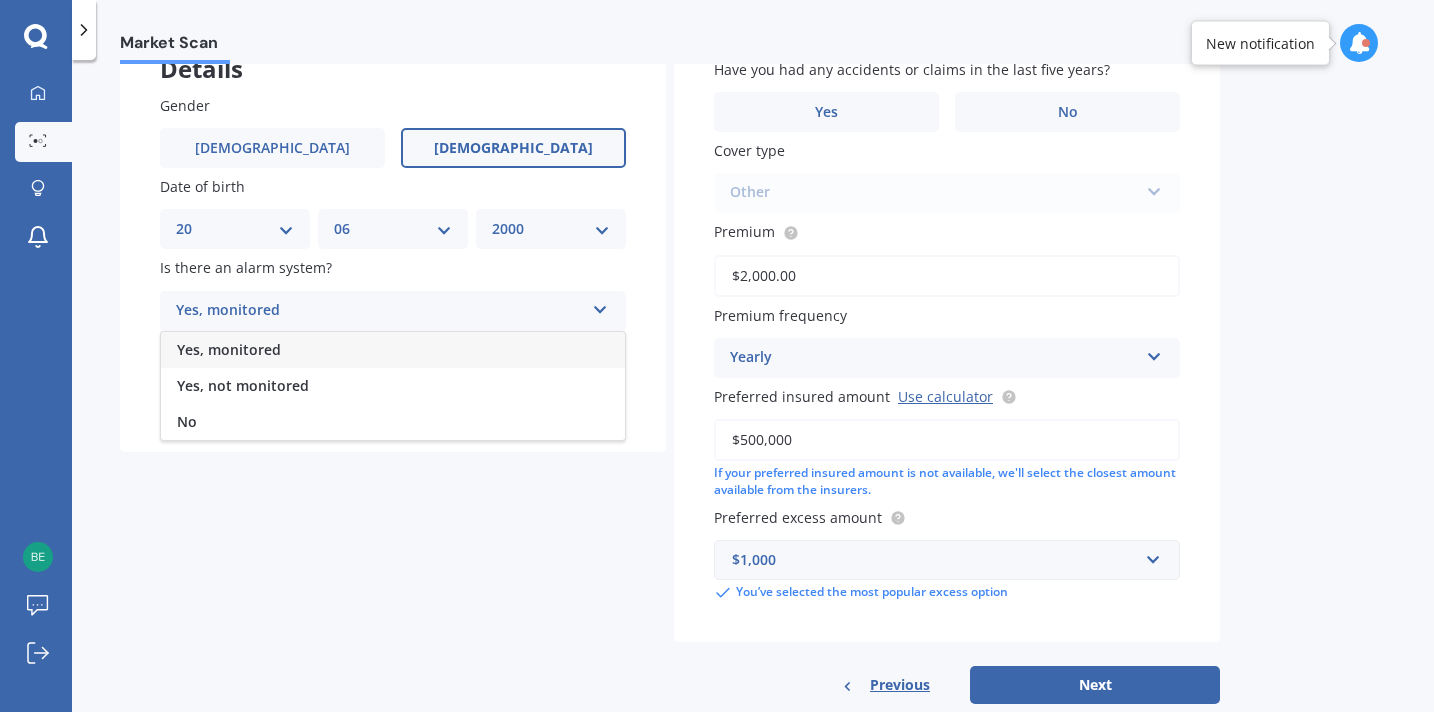 click on "No" at bounding box center [393, 422] 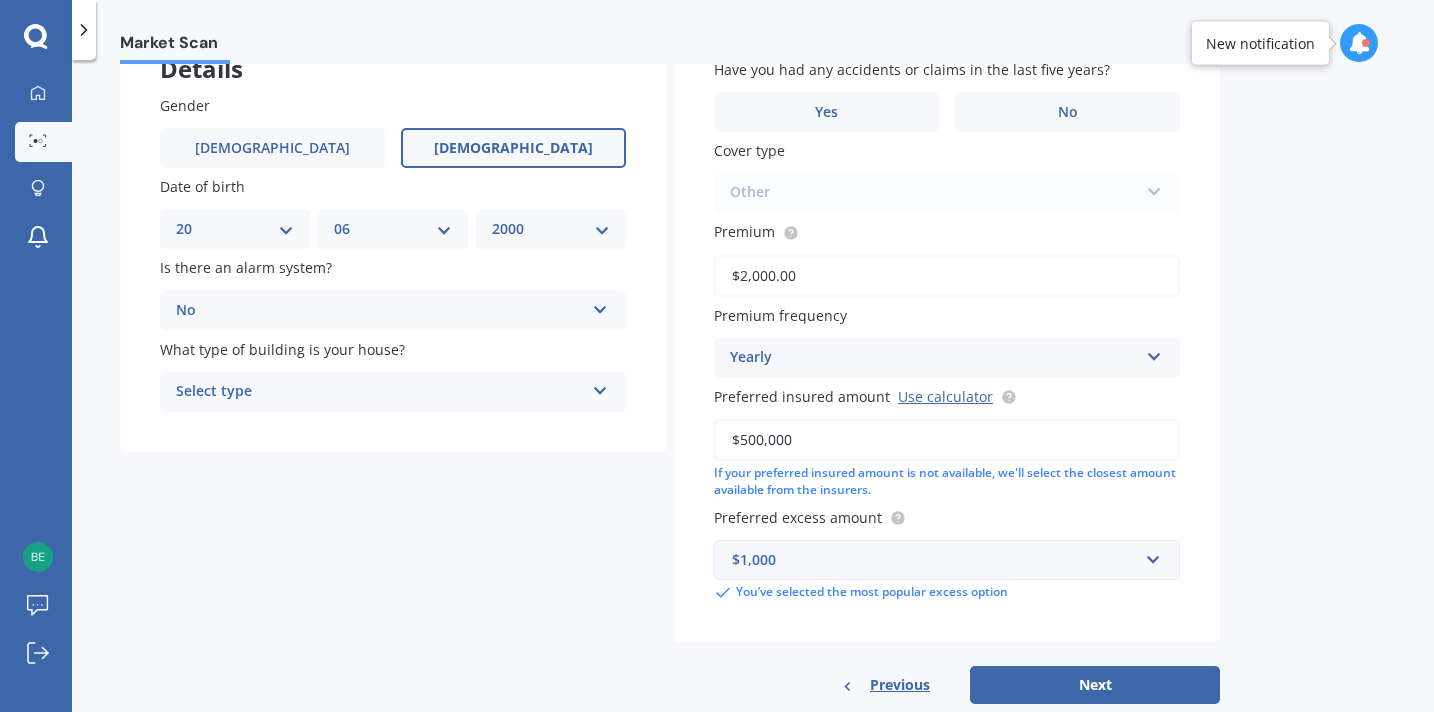 click on "Select type" at bounding box center (380, 392) 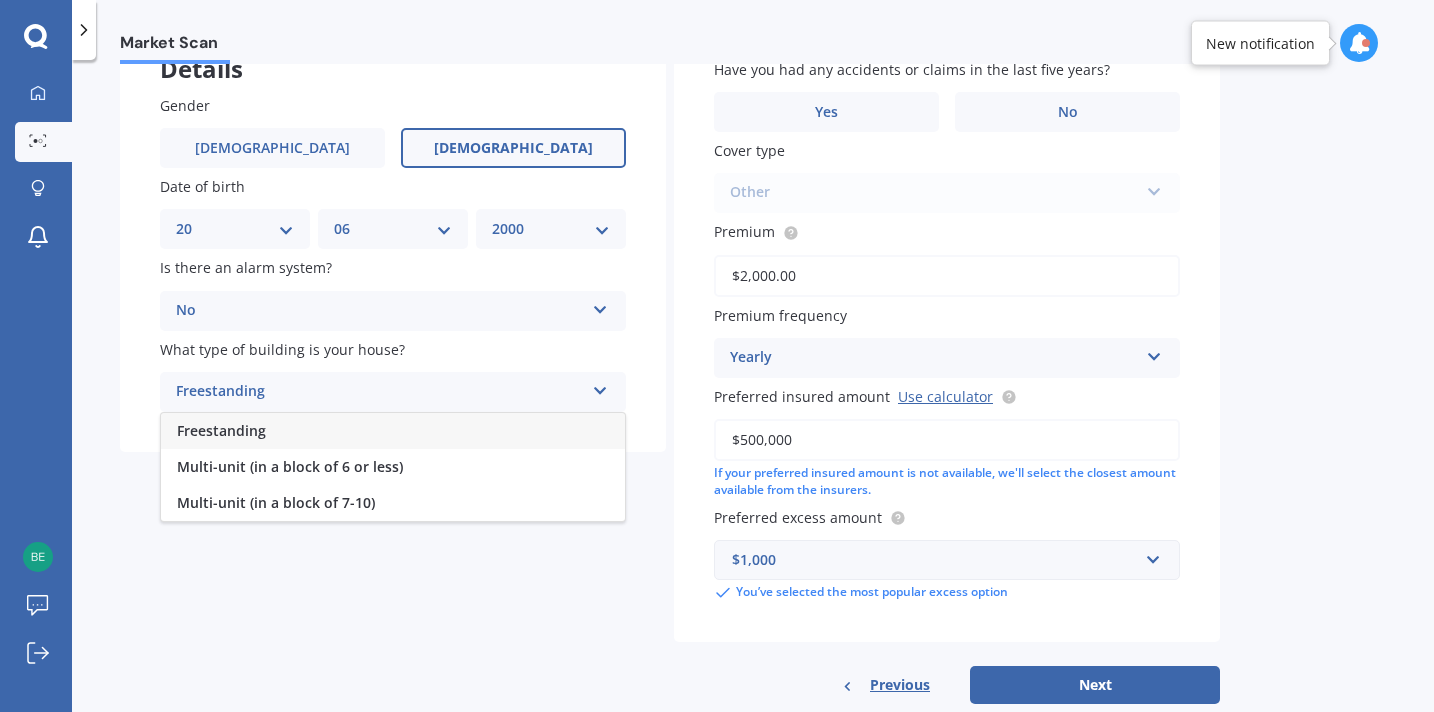 click on "Freestanding" at bounding box center [393, 431] 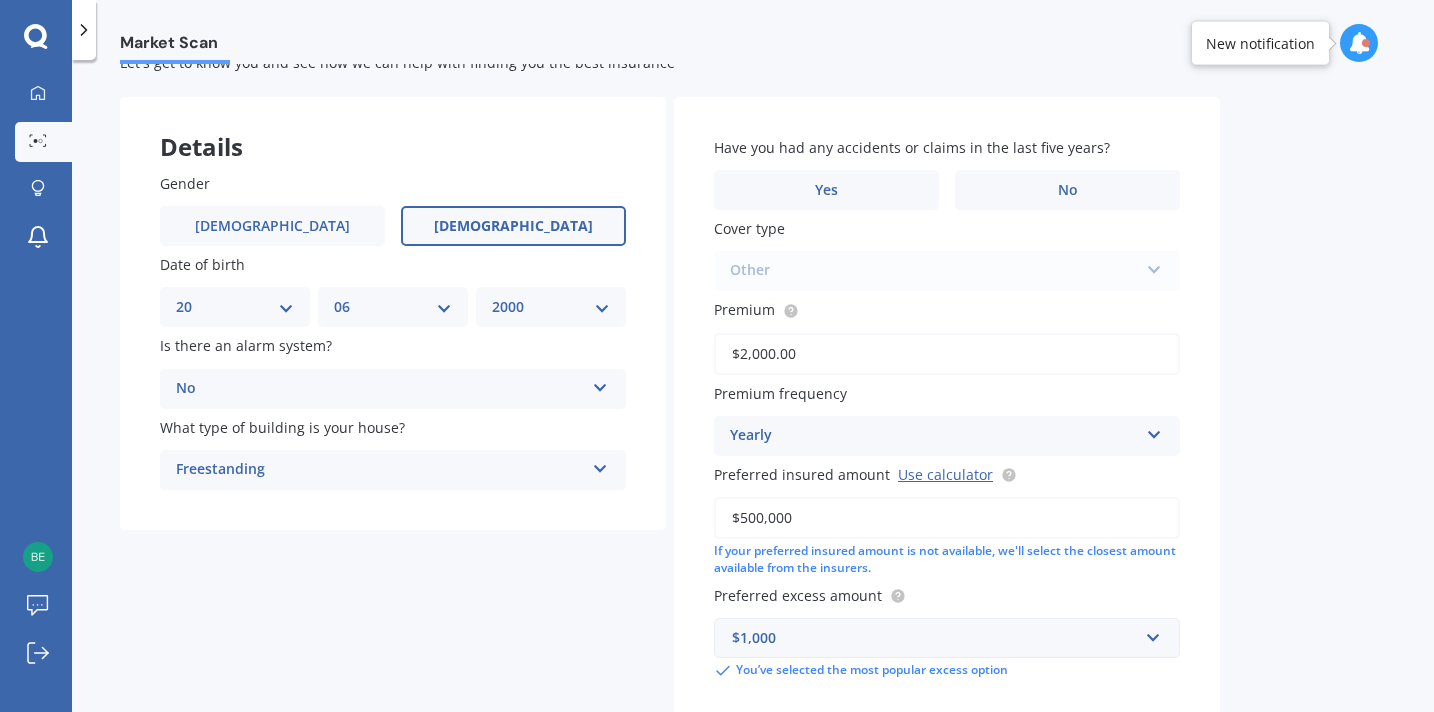 scroll, scrollTop: 39, scrollLeft: 0, axis: vertical 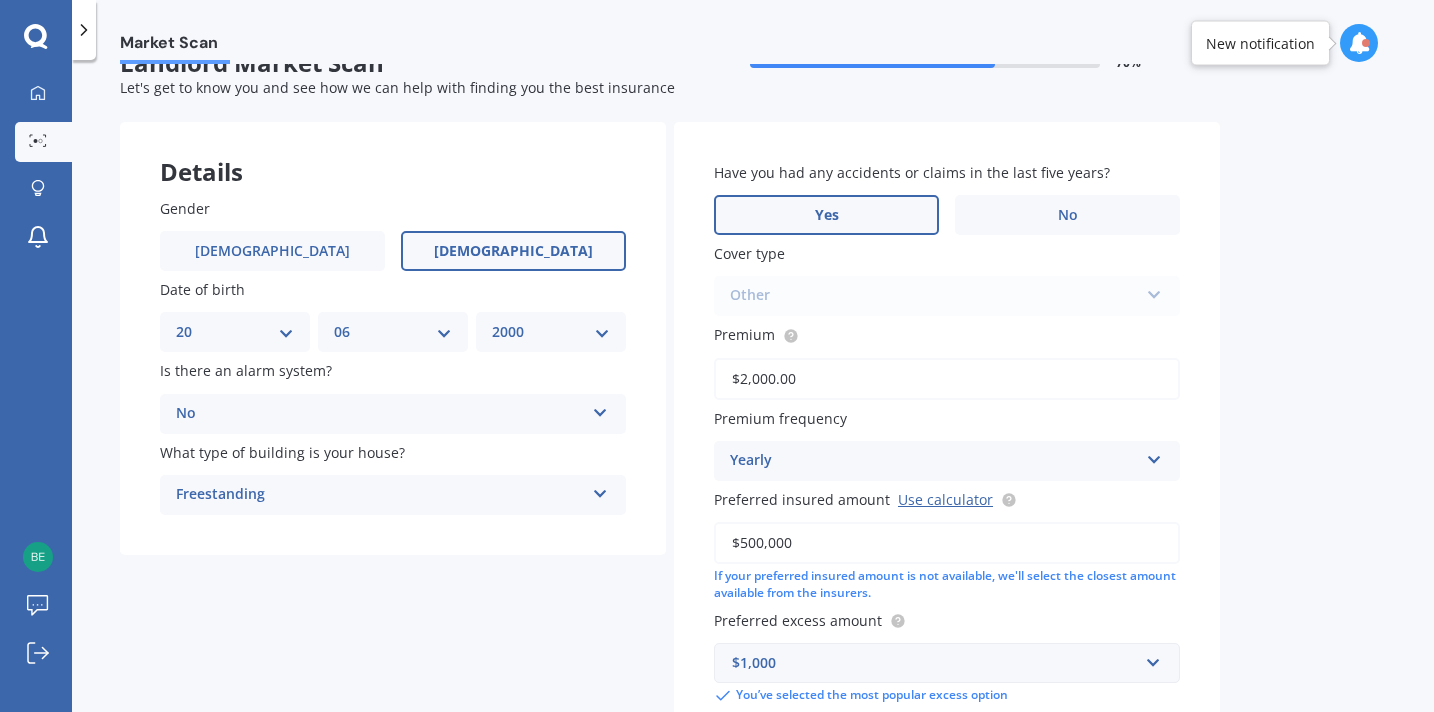 click on "Yes" at bounding box center [826, 215] 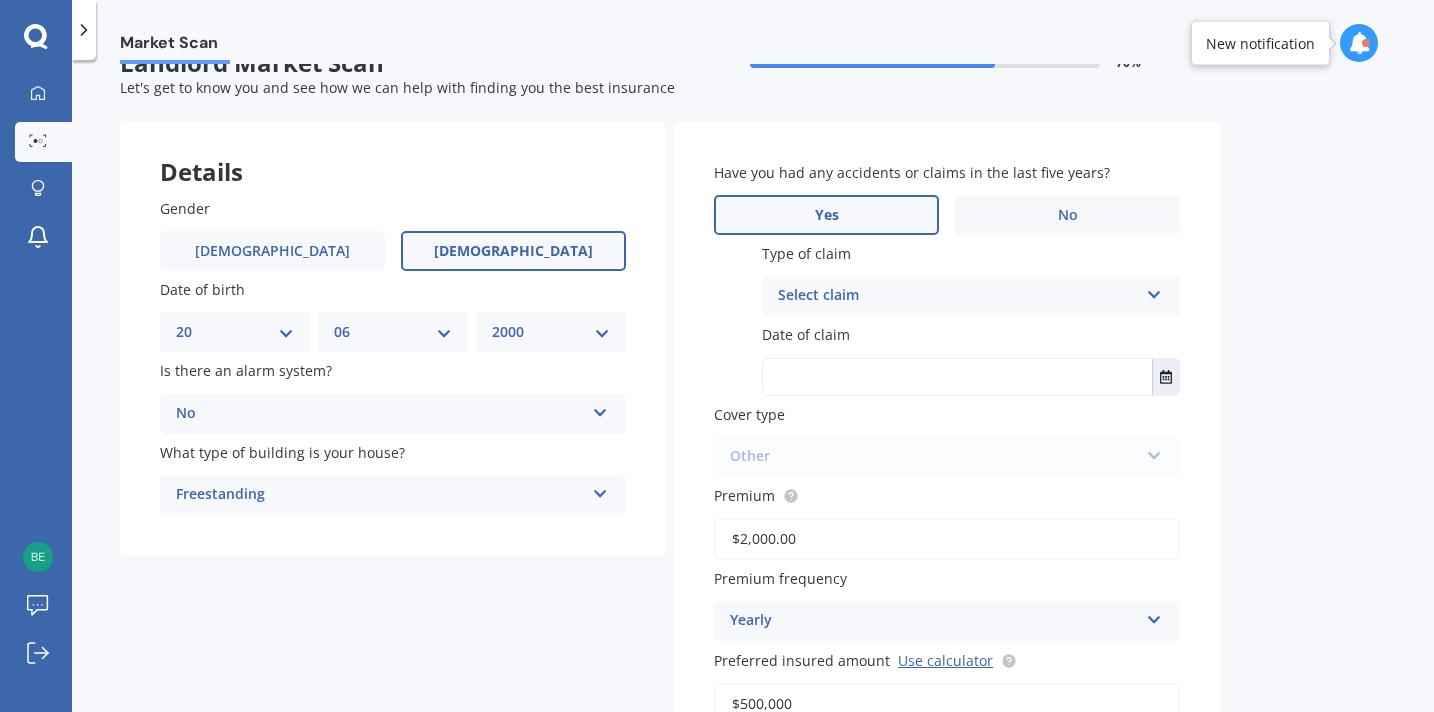 scroll, scrollTop: 101, scrollLeft: 0, axis: vertical 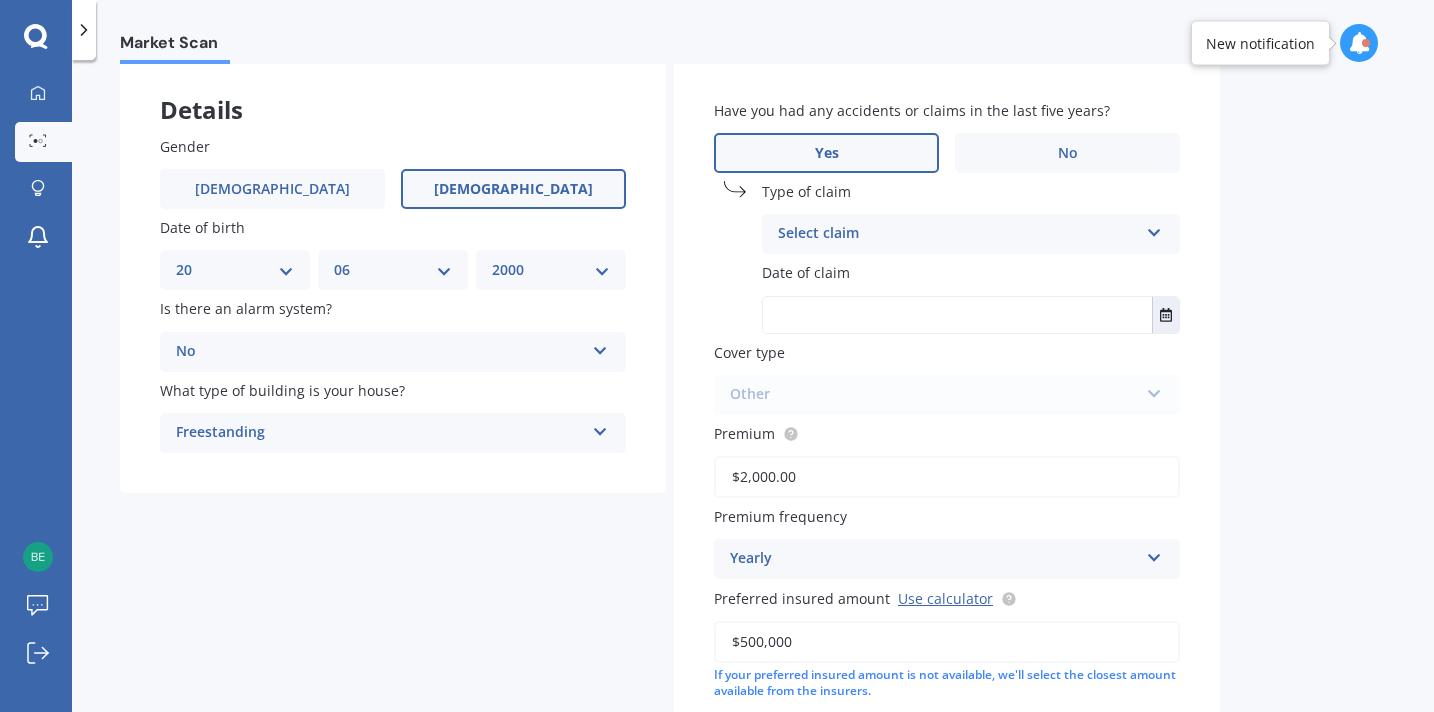 click on "Select claim" at bounding box center (958, 234) 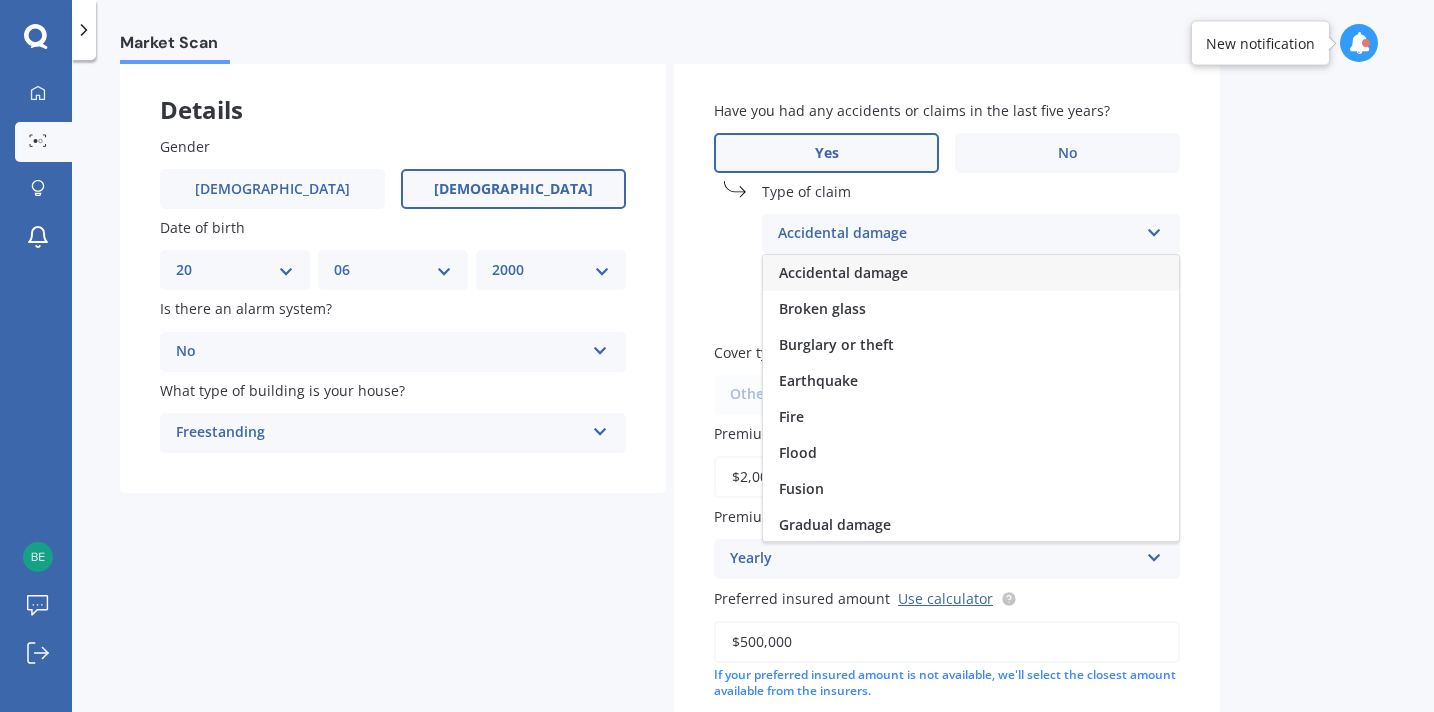 click on "Accidental damage" at bounding box center [971, 273] 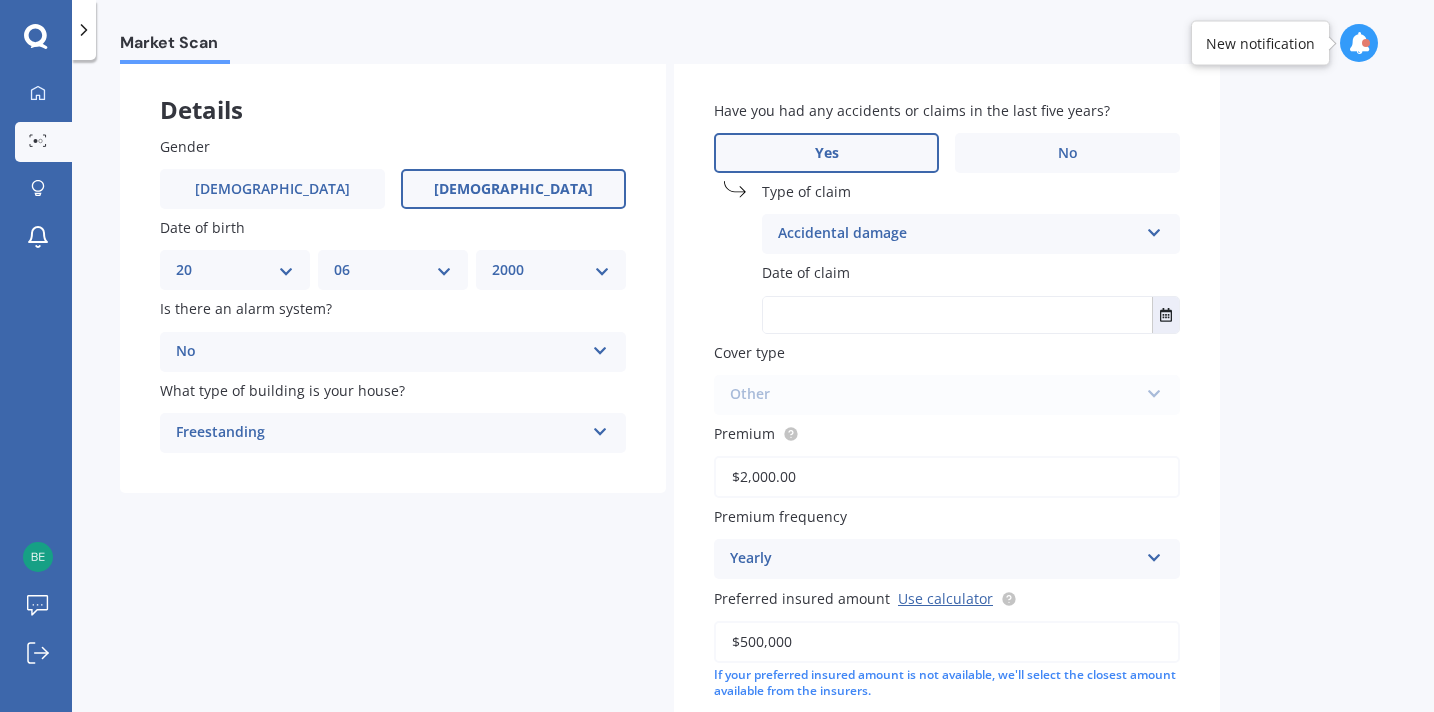 click at bounding box center [957, 315] 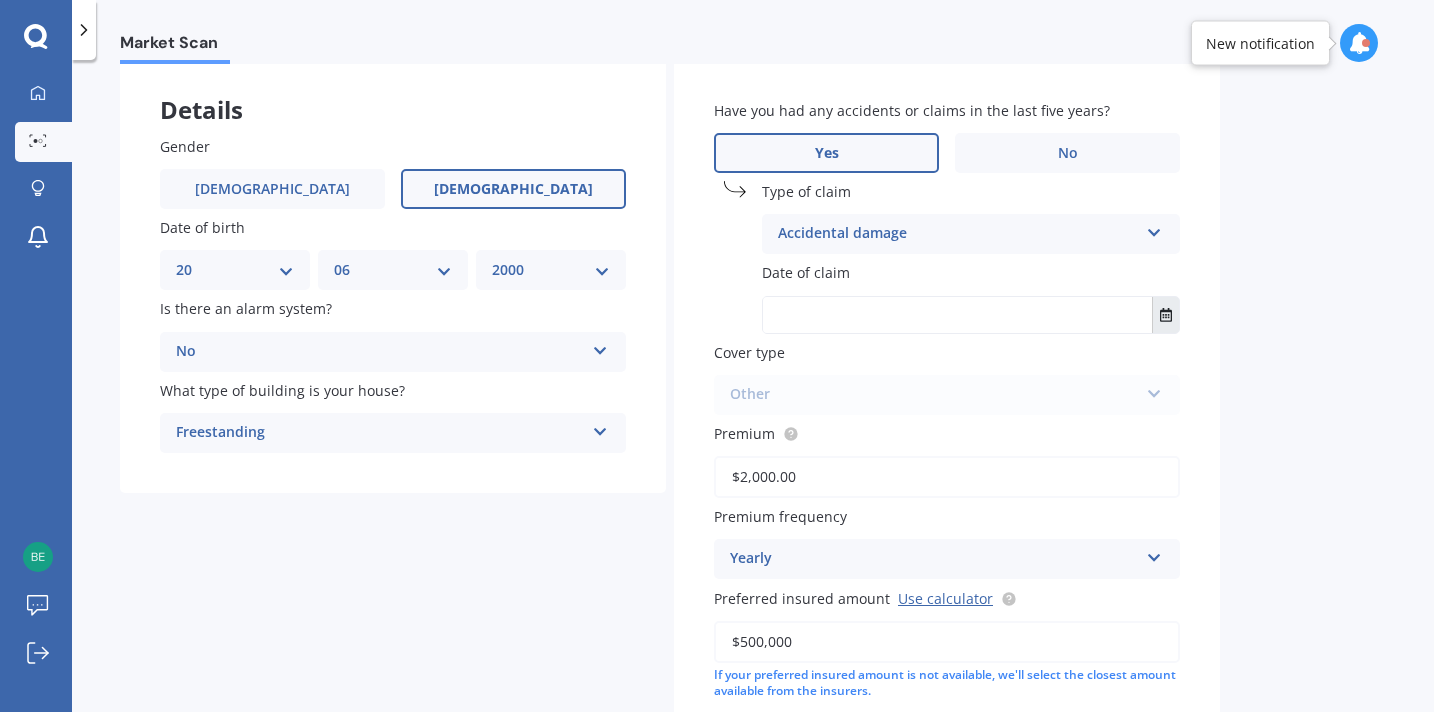 click 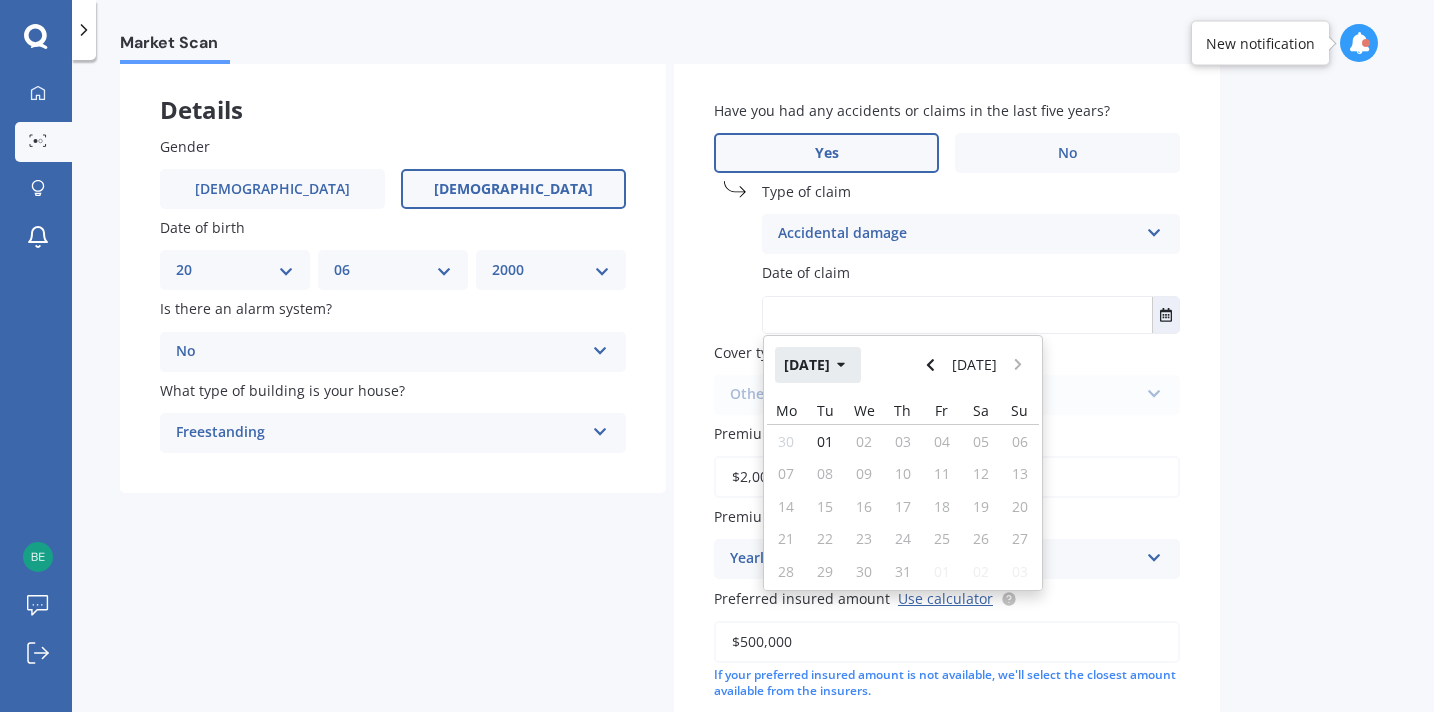click on "[DATE]" at bounding box center [818, 365] 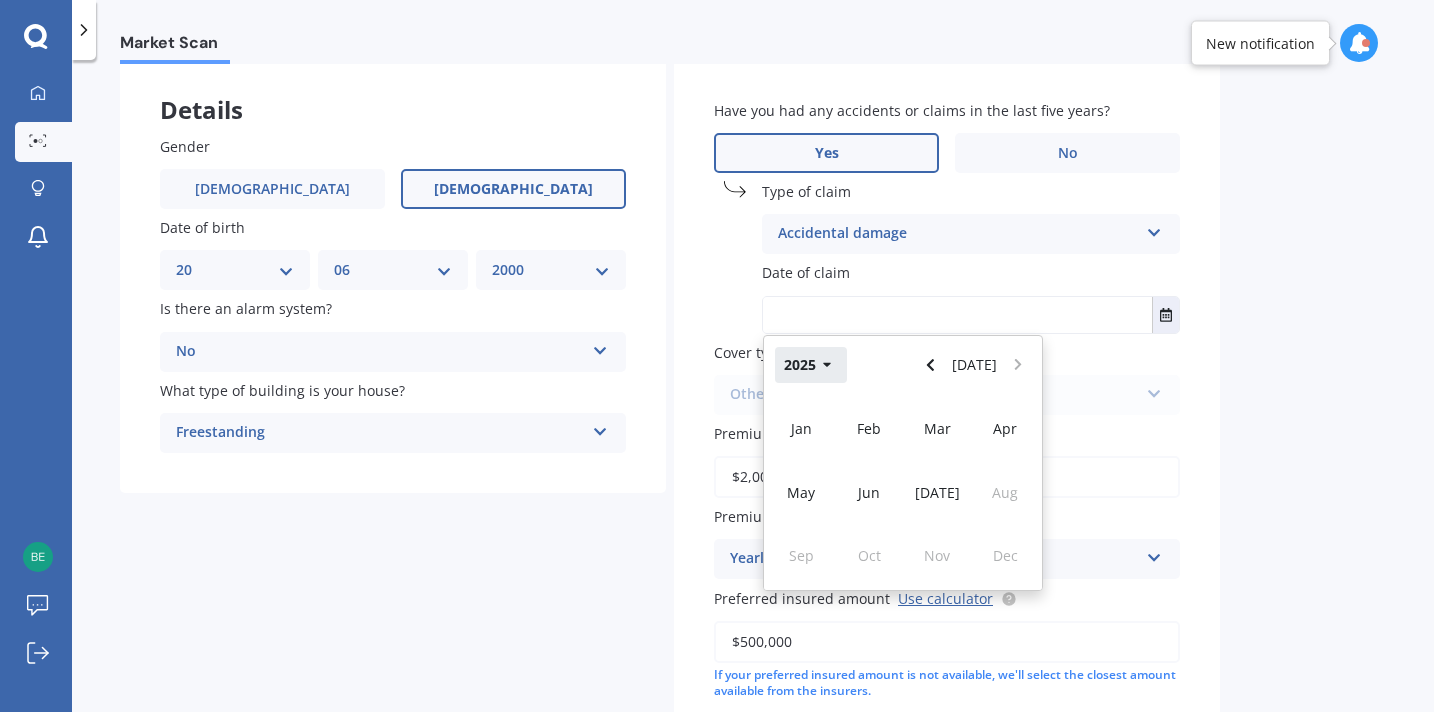 click on "2025" at bounding box center [811, 365] 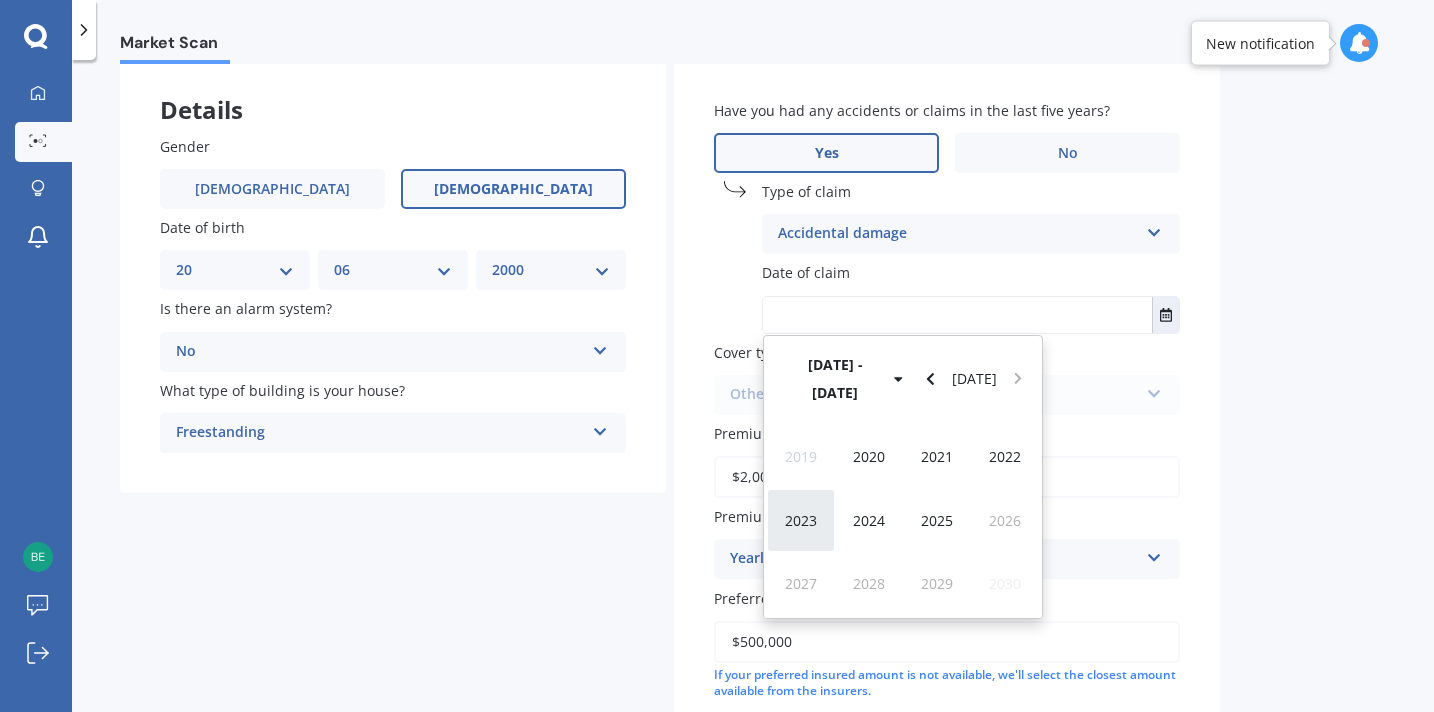 click on "2023" at bounding box center (801, 520) 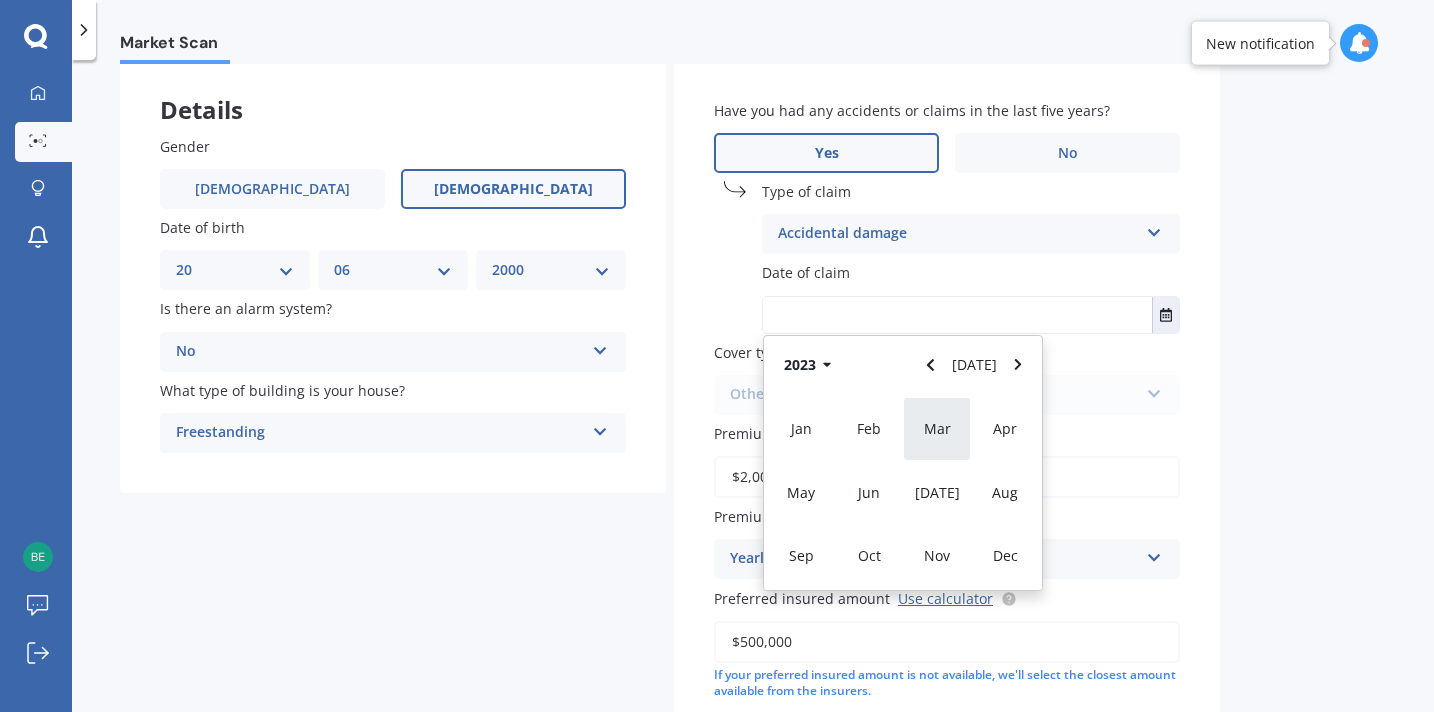 click on "Mar" at bounding box center [937, 428] 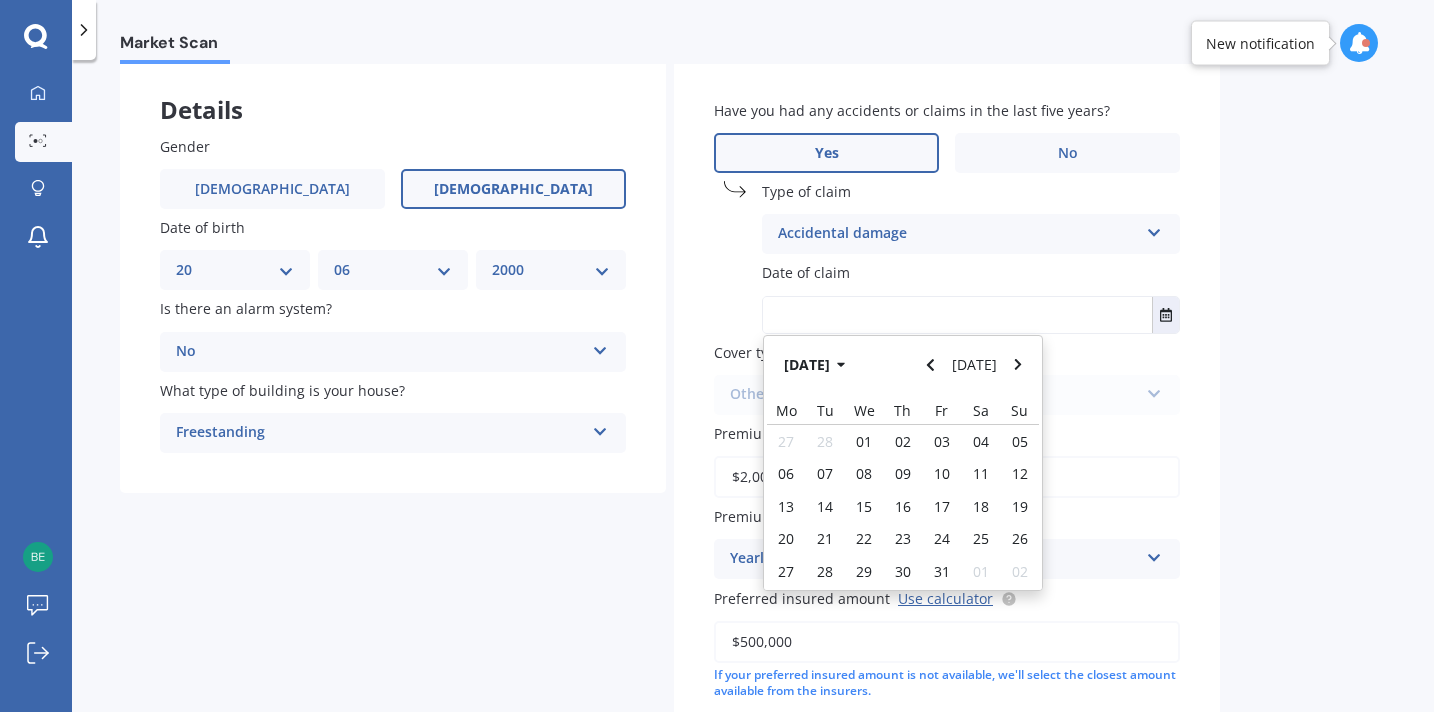 click on "[DATE]   [DATE]" at bounding box center [903, 365] 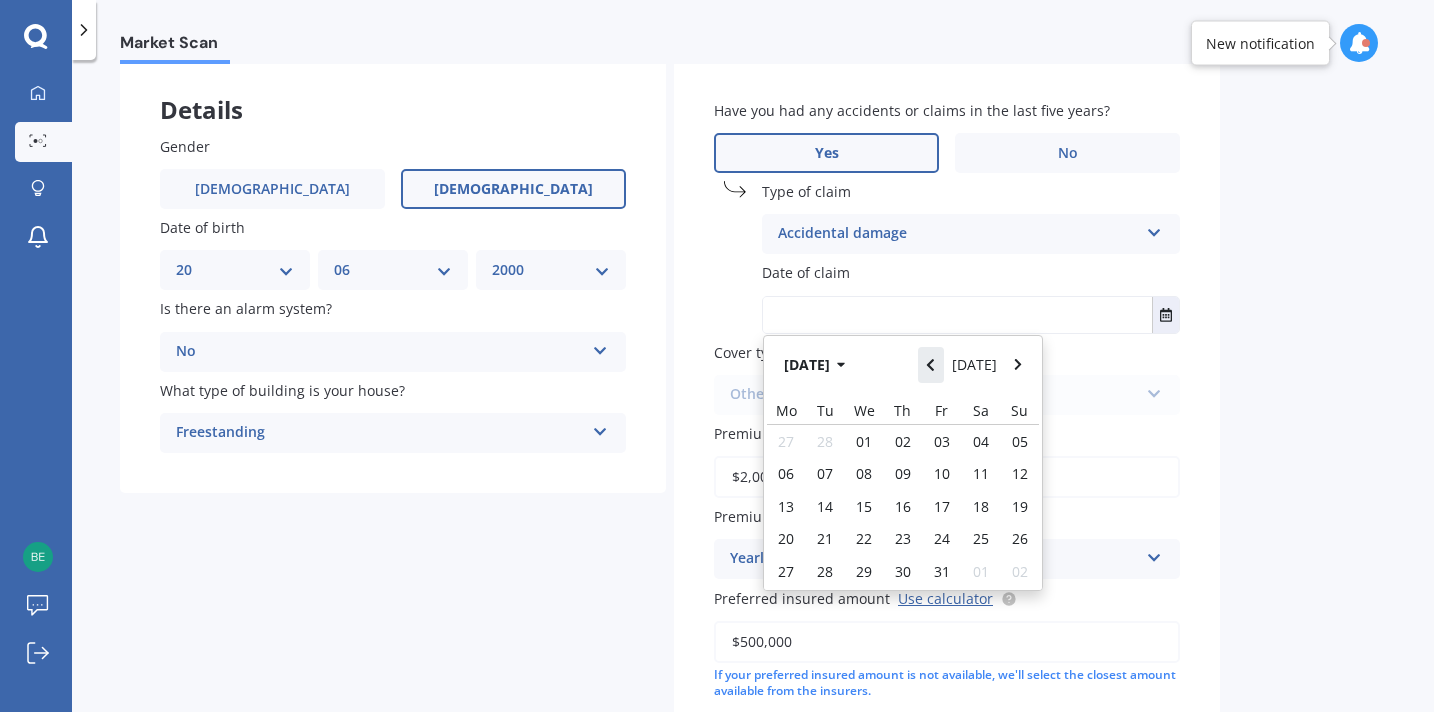 click at bounding box center (931, 365) 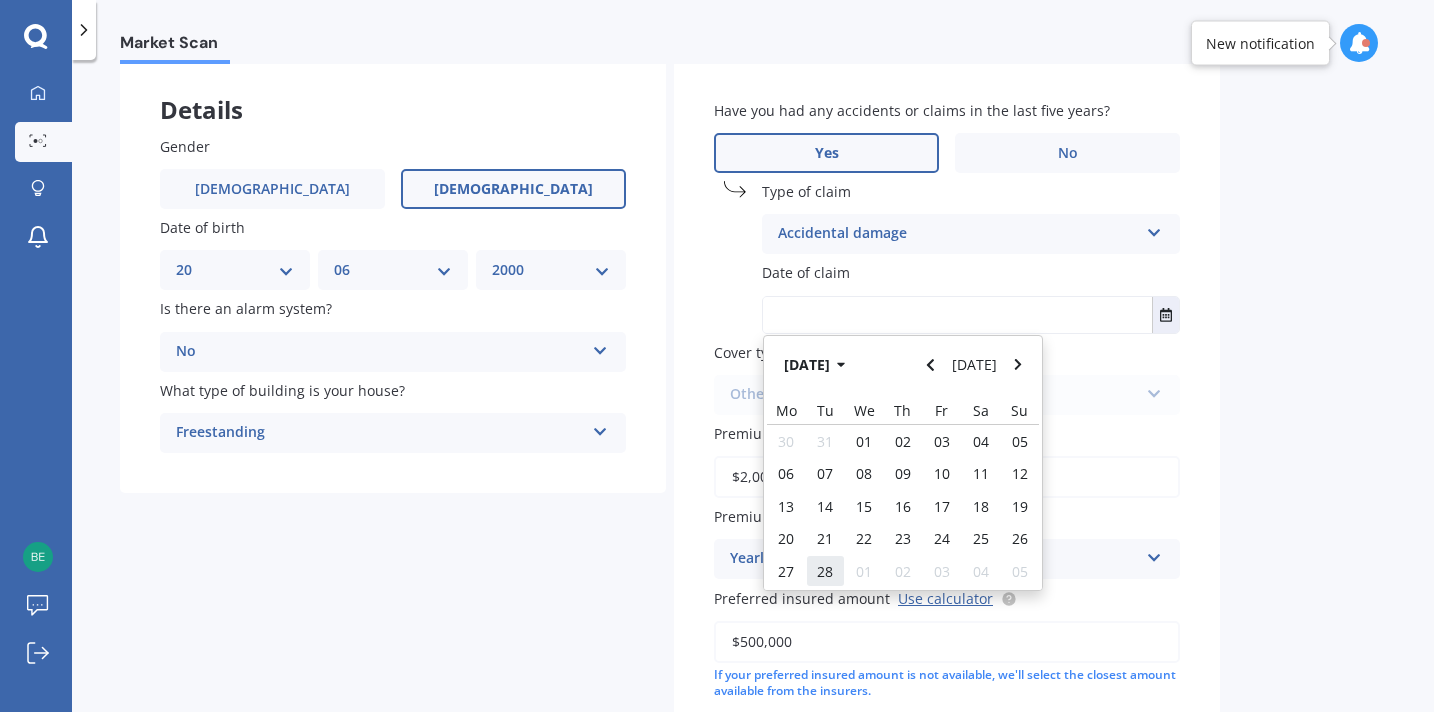 click on "28" at bounding box center [825, 571] 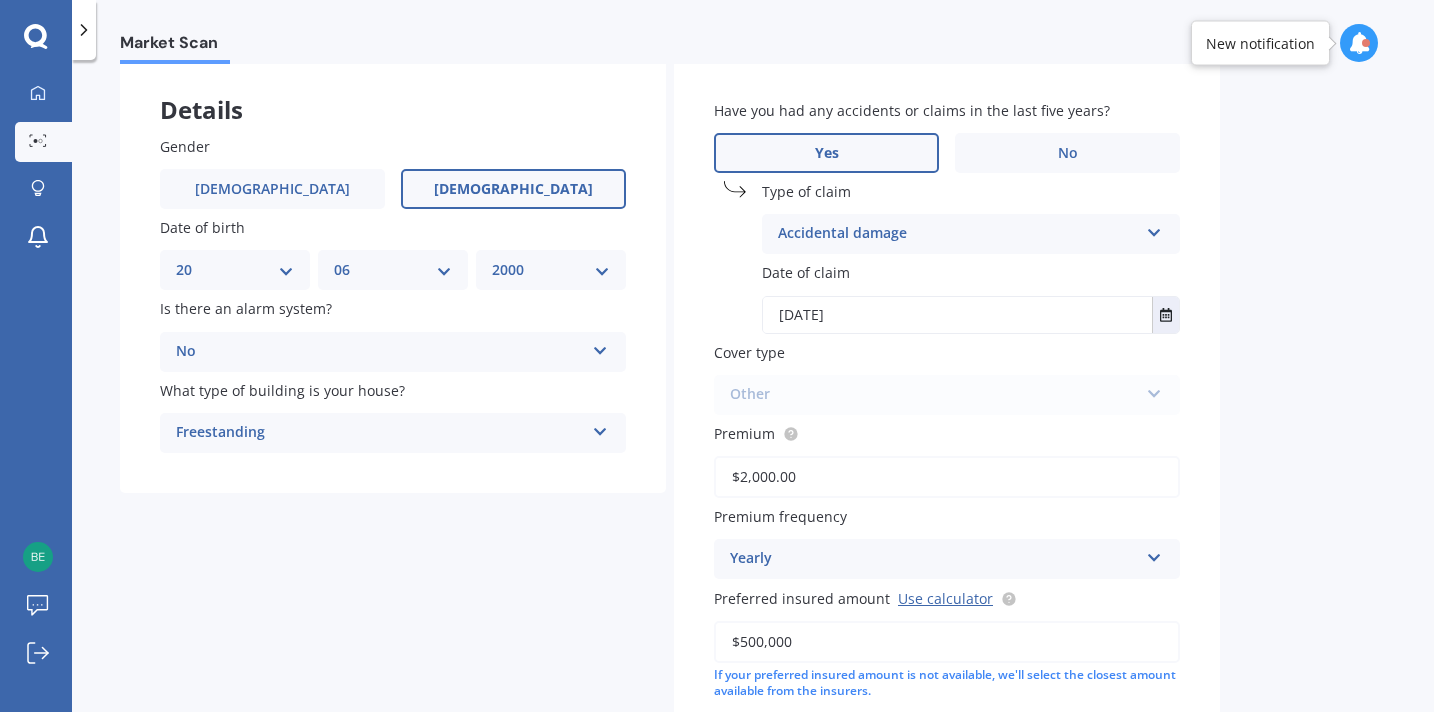 click on "Other Maxi House + [PERSON_NAME]'s Extension Flexi House + Landlord's Extension Other" at bounding box center (947, 395) 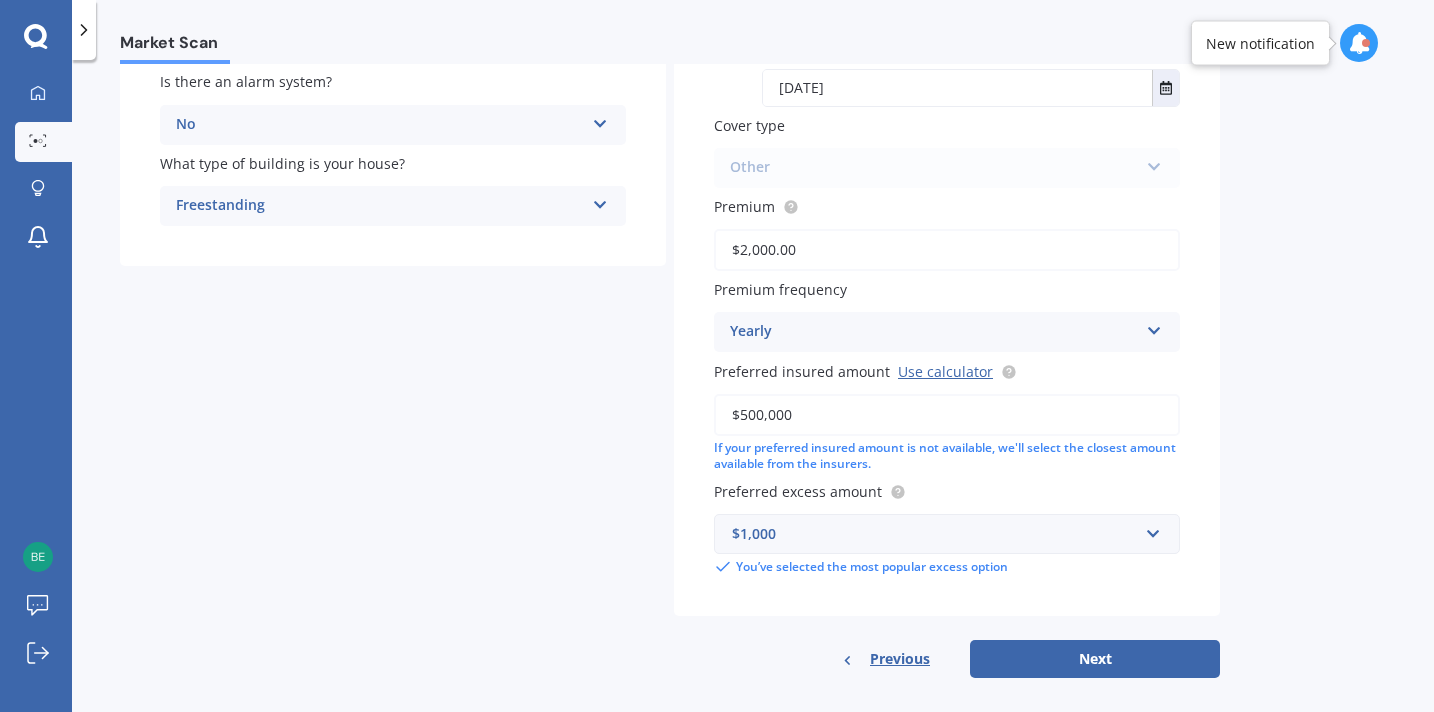 scroll, scrollTop: 331, scrollLeft: 0, axis: vertical 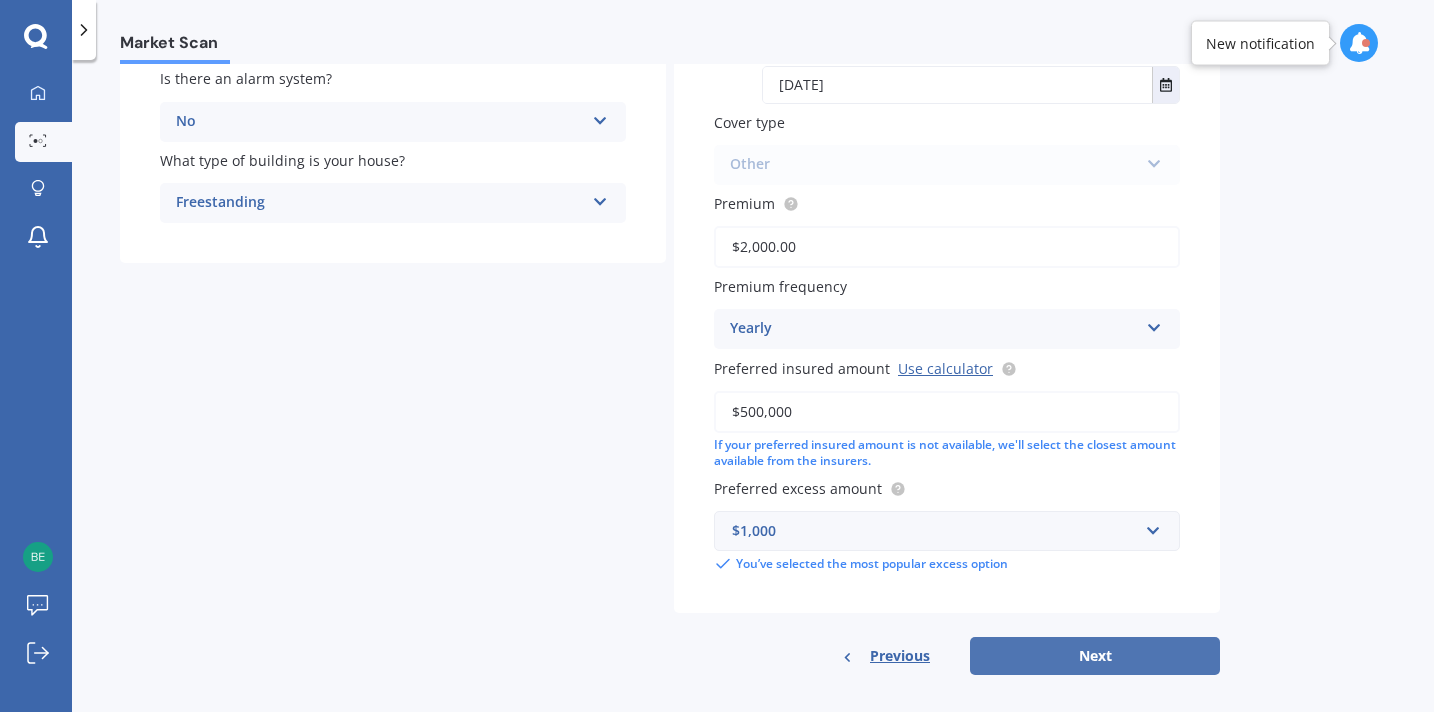 click on "Next" at bounding box center (1095, 656) 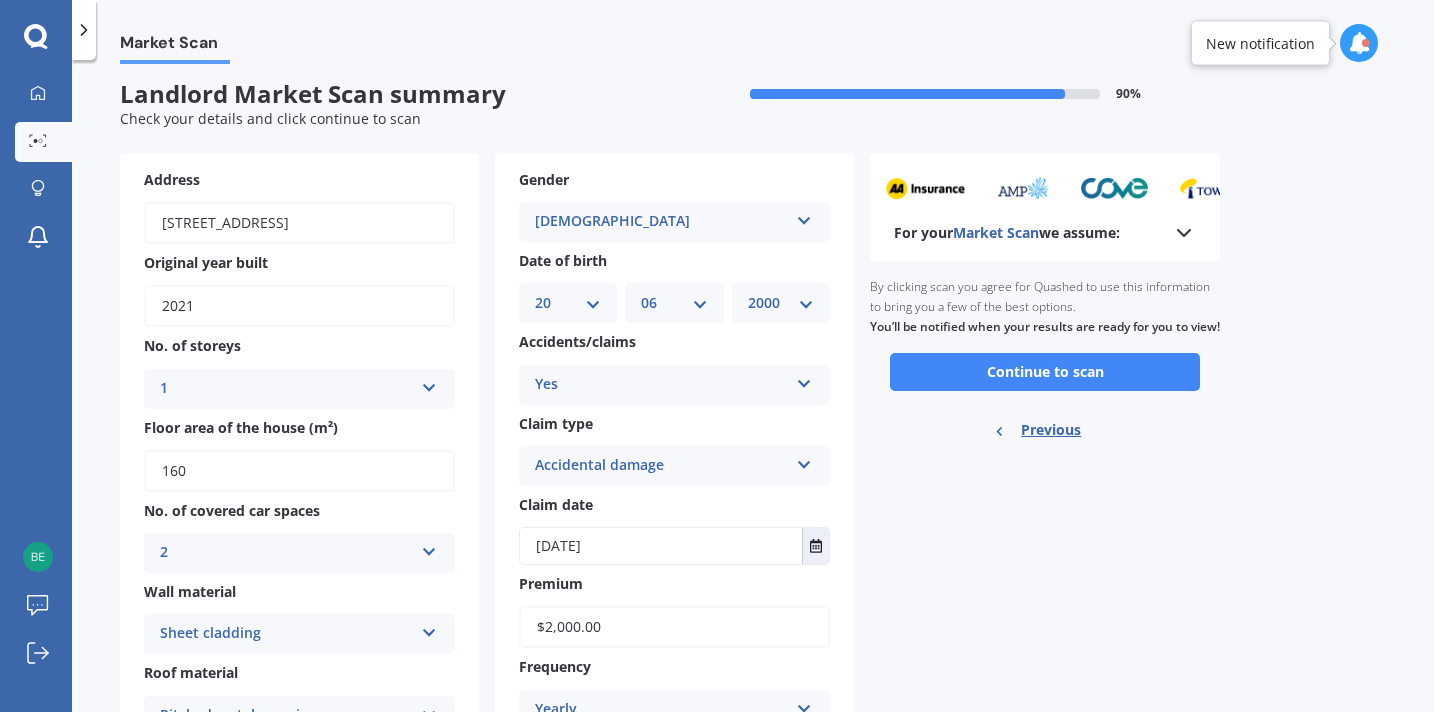 scroll, scrollTop: 0, scrollLeft: 0, axis: both 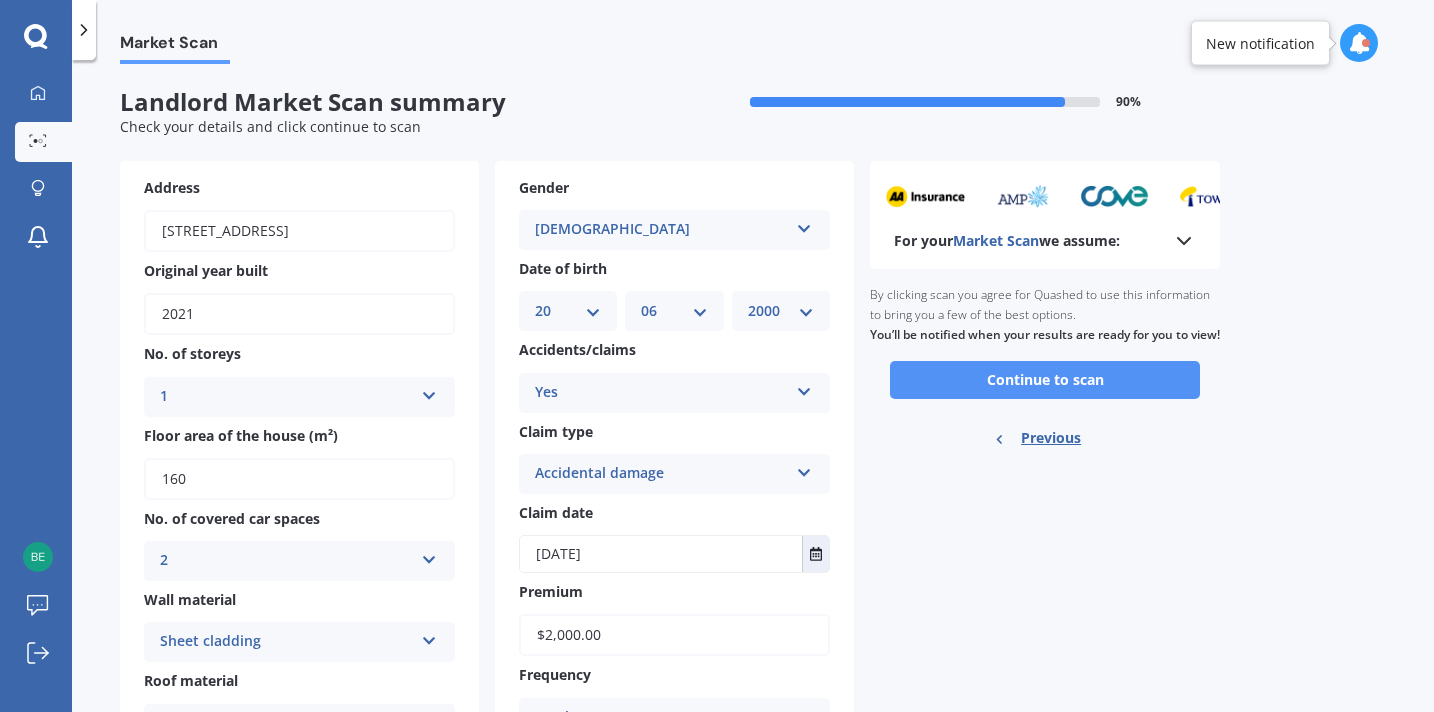click on "Continue to scan" at bounding box center (1045, 380) 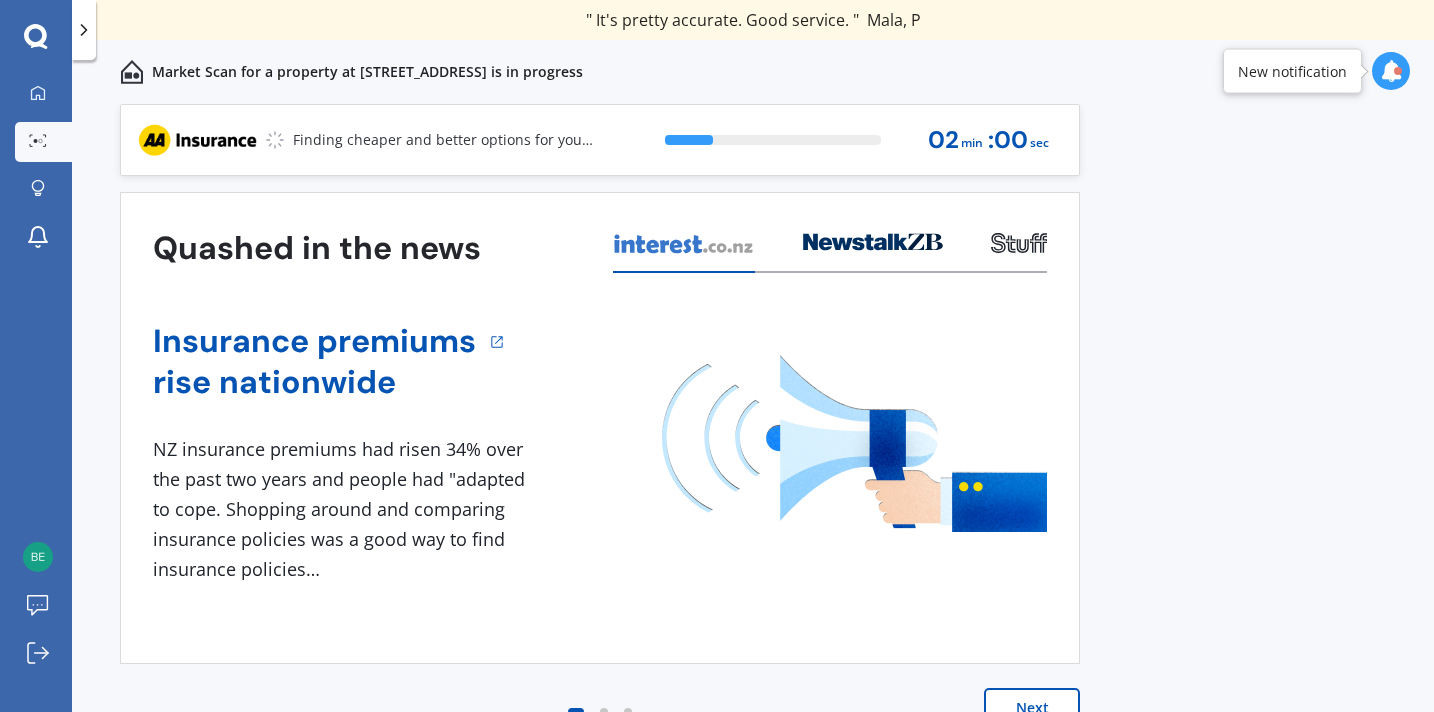 scroll, scrollTop: 12, scrollLeft: 0, axis: vertical 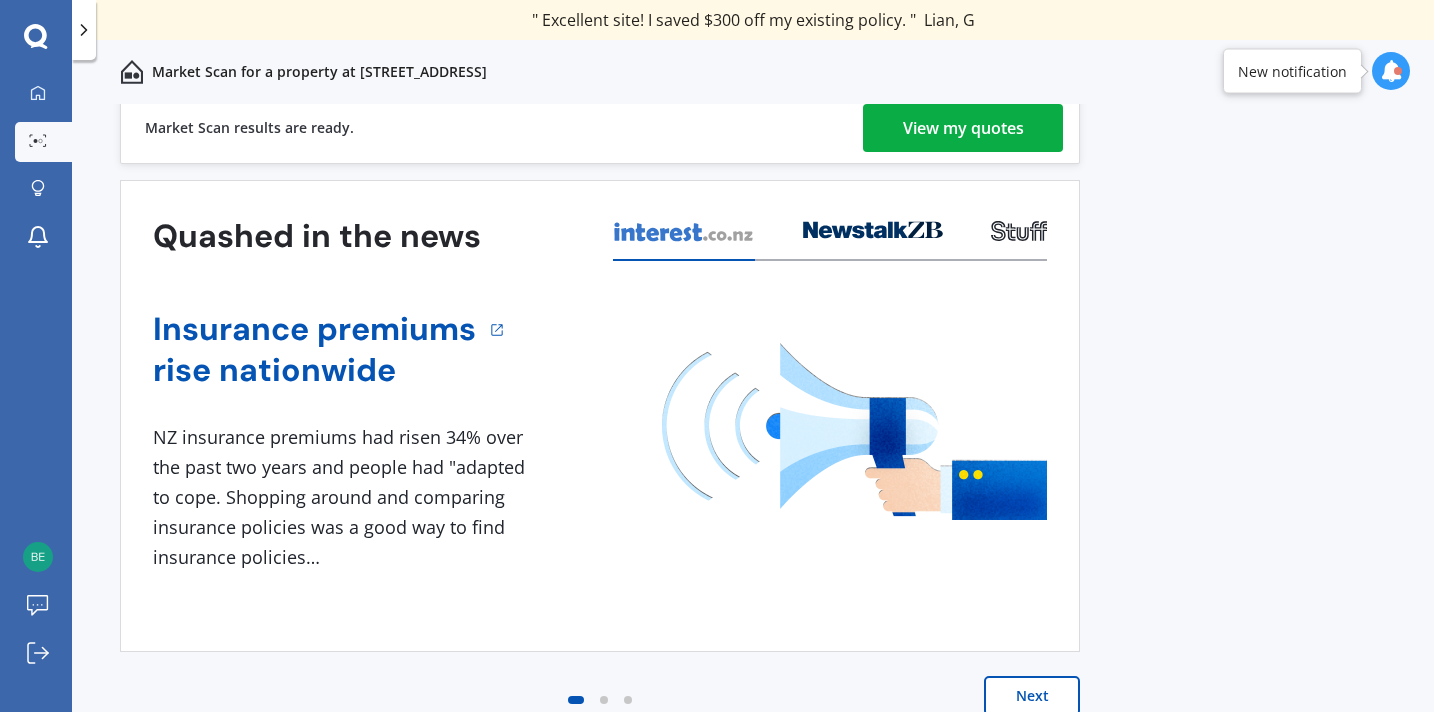 click on "View my quotes" at bounding box center (963, 128) 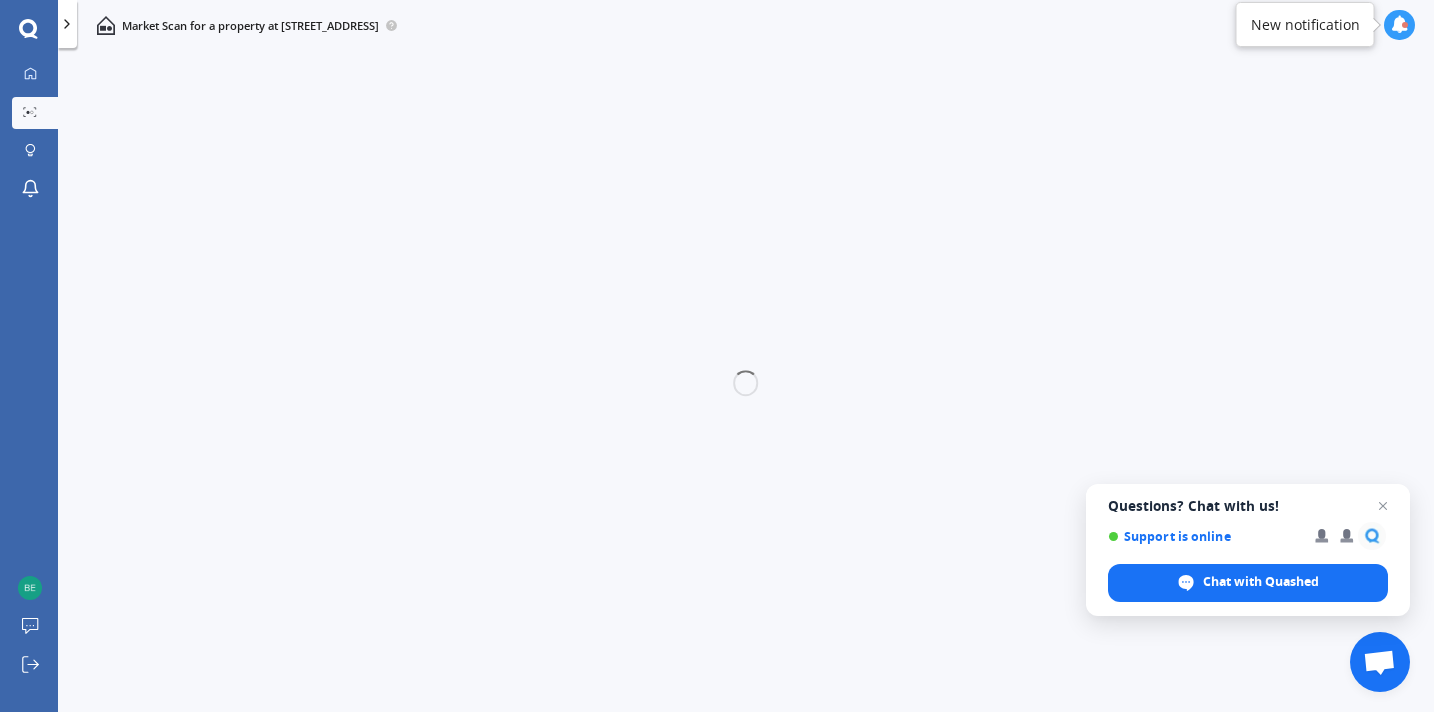 scroll, scrollTop: 0, scrollLeft: 0, axis: both 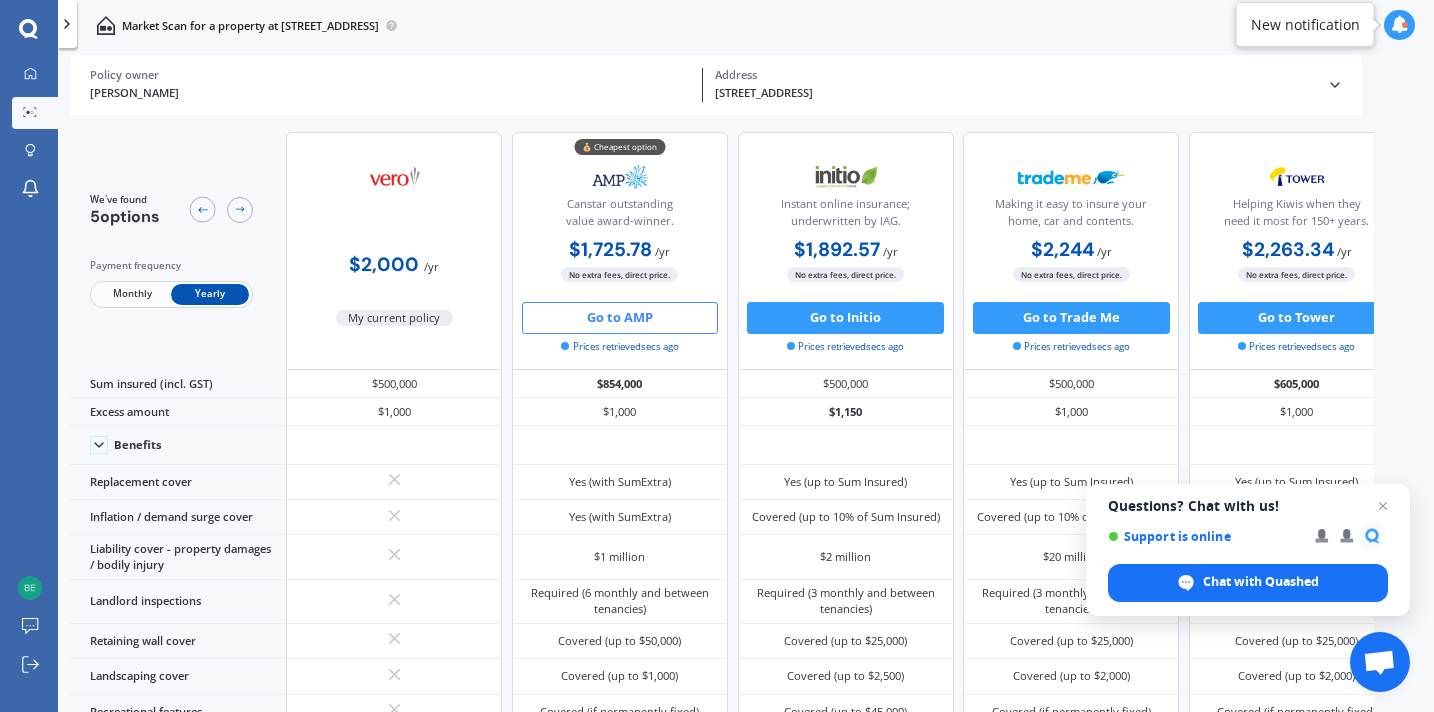 click on "Go to AMP" at bounding box center (620, 318) 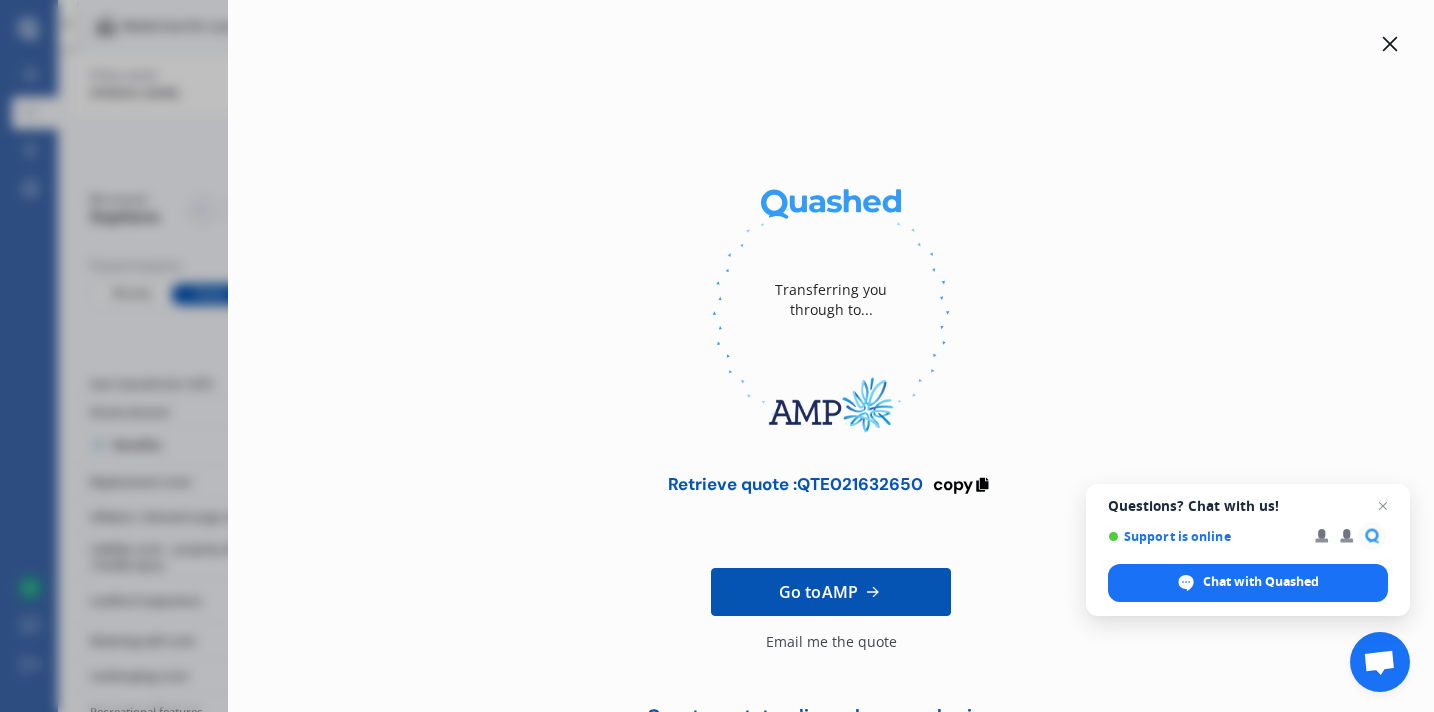 click 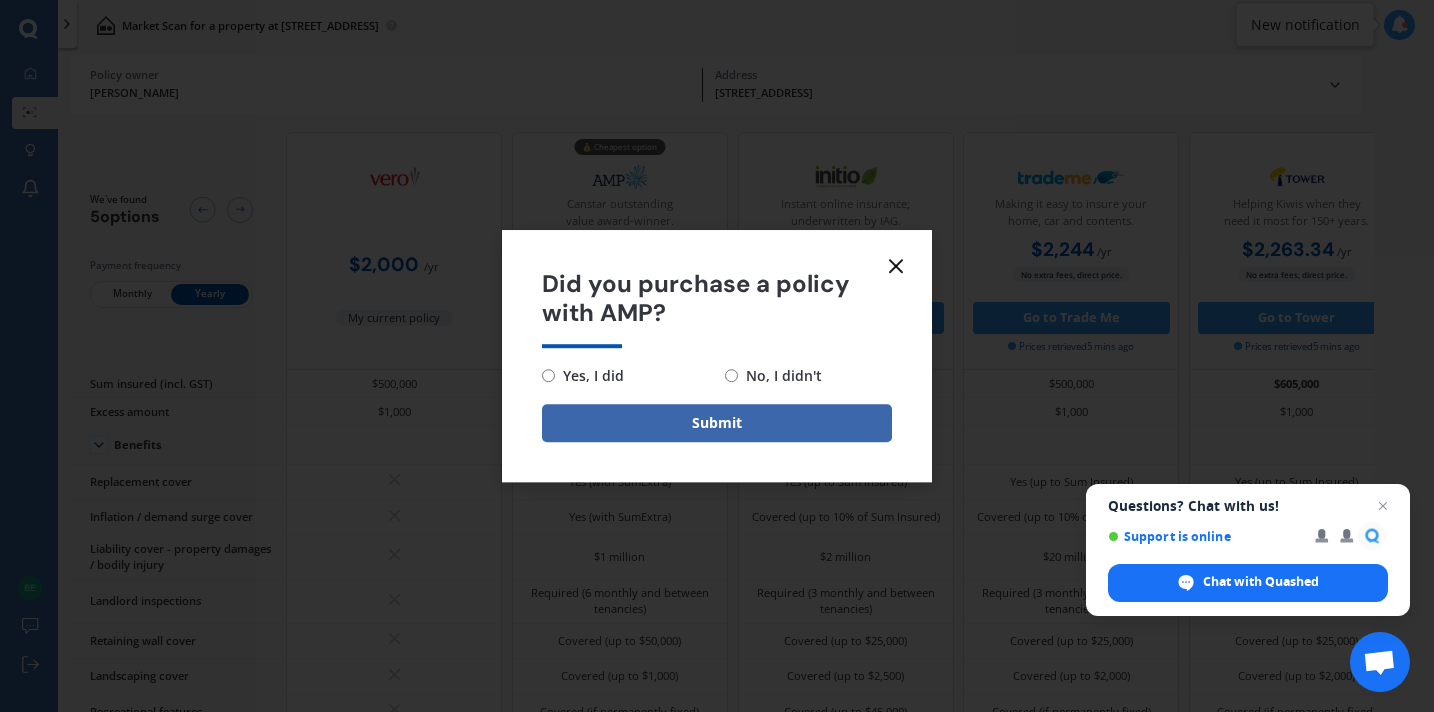 click 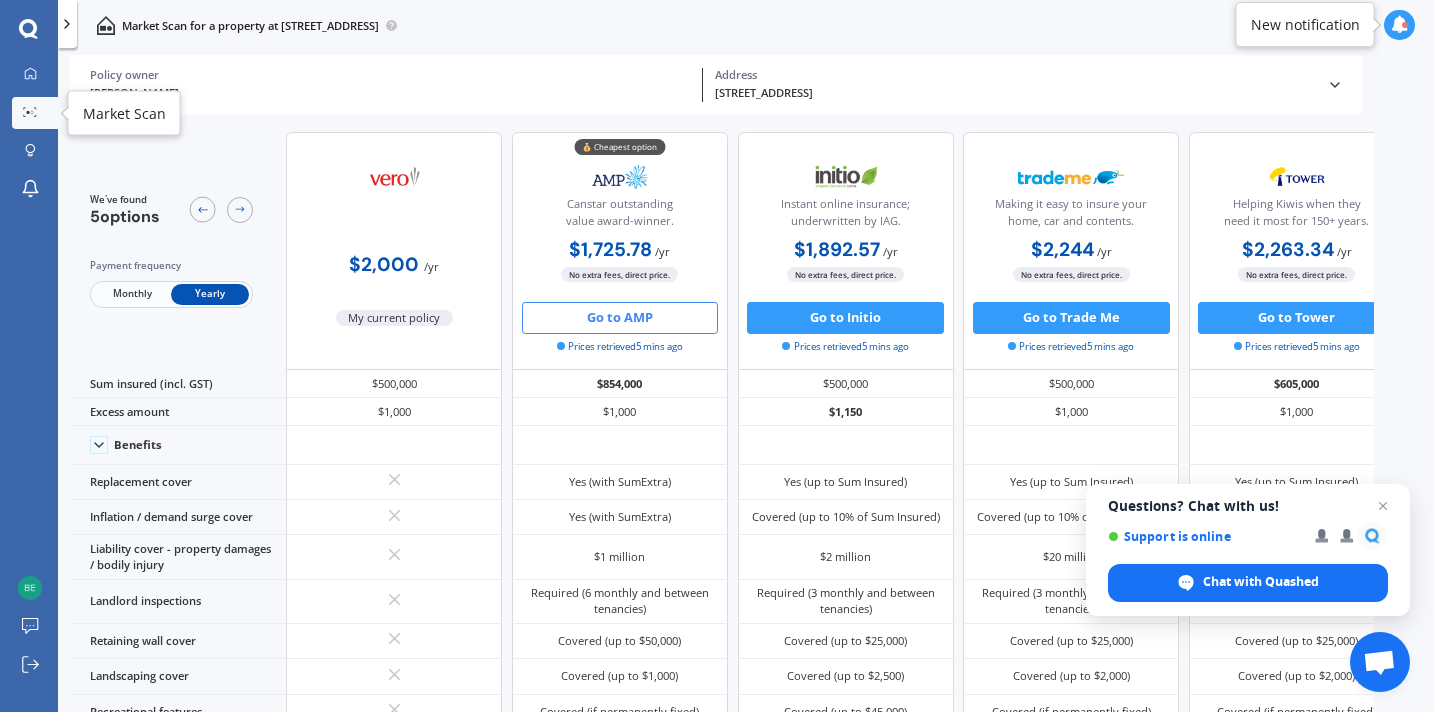 click on "Market Scan" at bounding box center (35, 113) 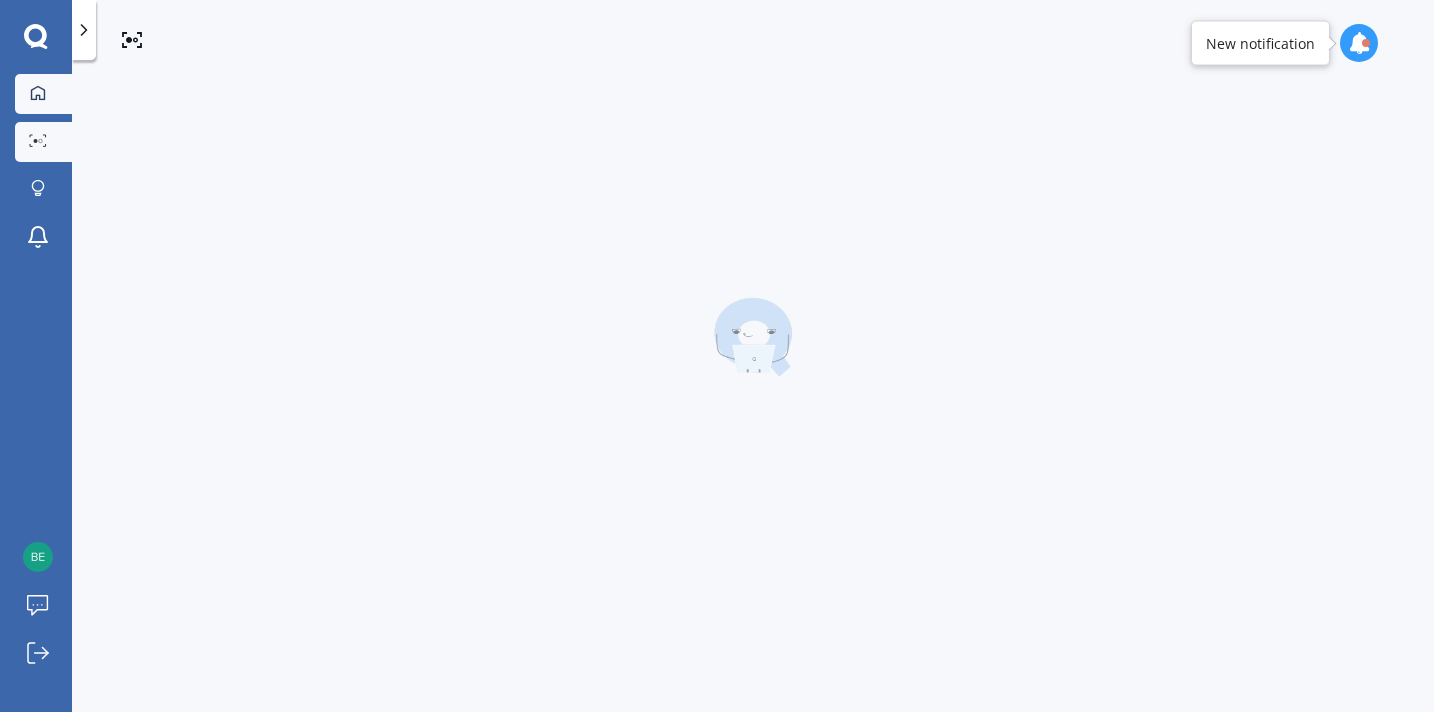 click 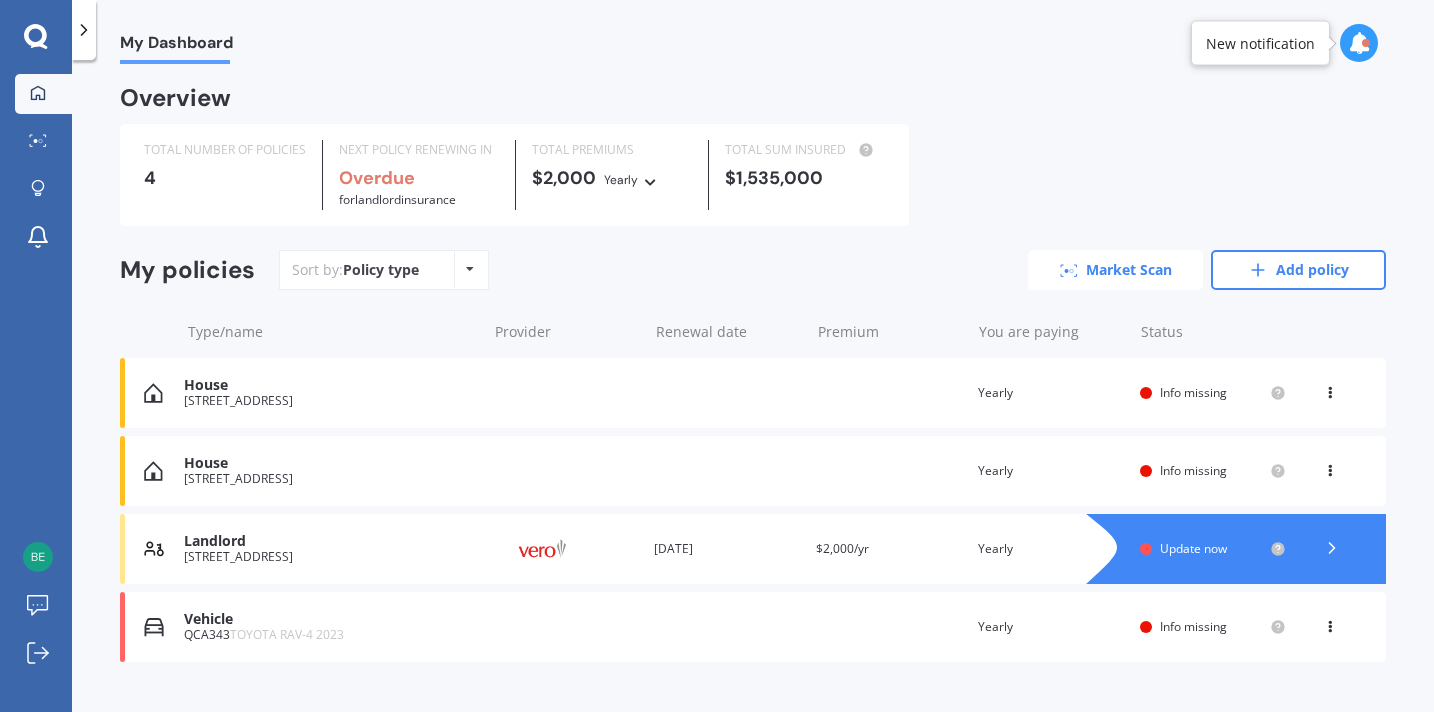 click on "Market Scan" at bounding box center [1115, 270] 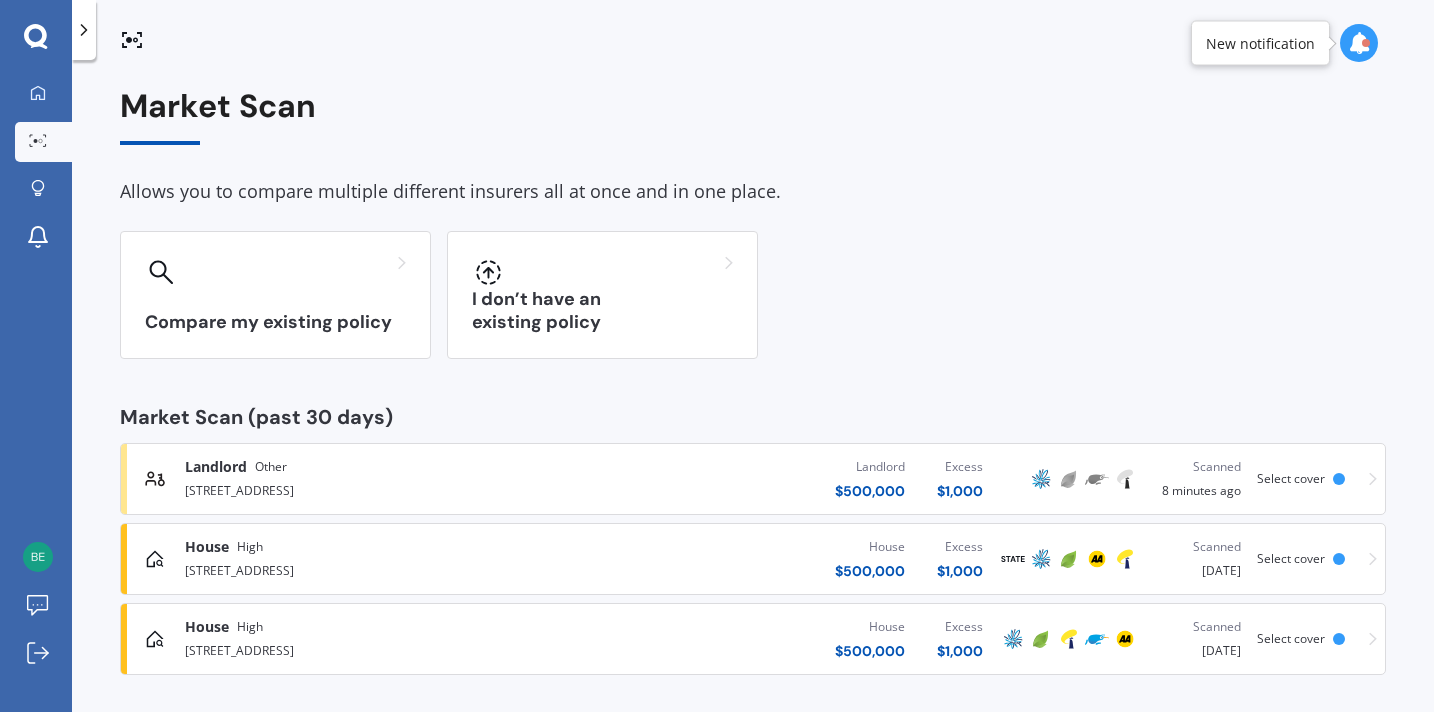 scroll, scrollTop: 7, scrollLeft: 0, axis: vertical 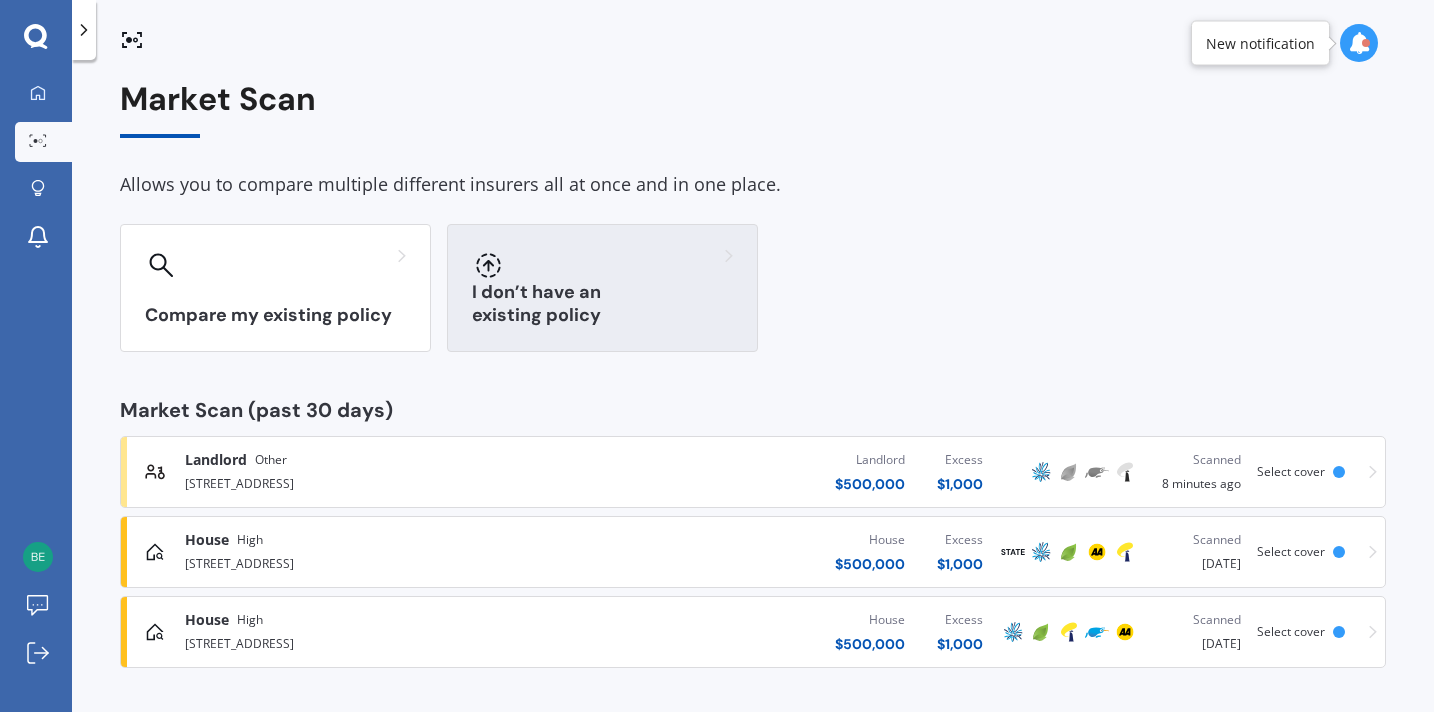click at bounding box center (602, 265) 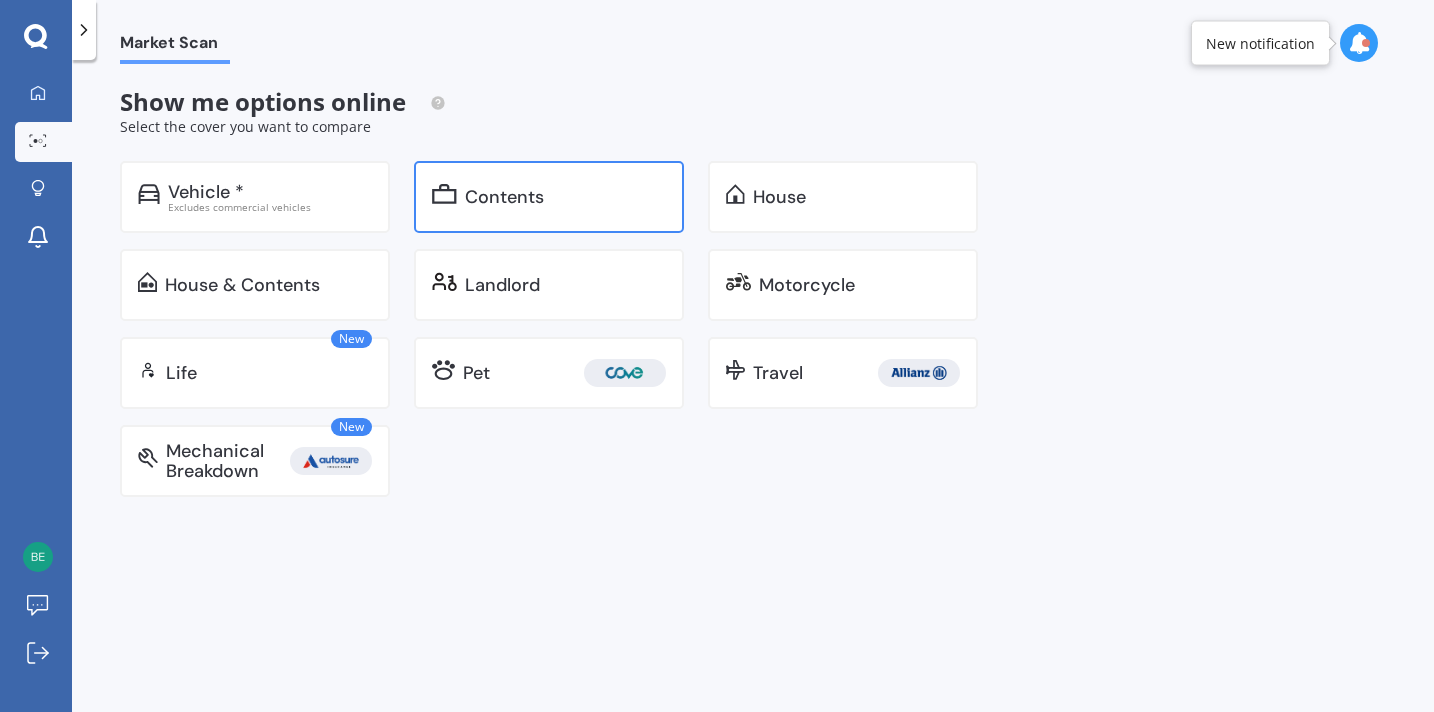 click on "Contents" at bounding box center [565, 197] 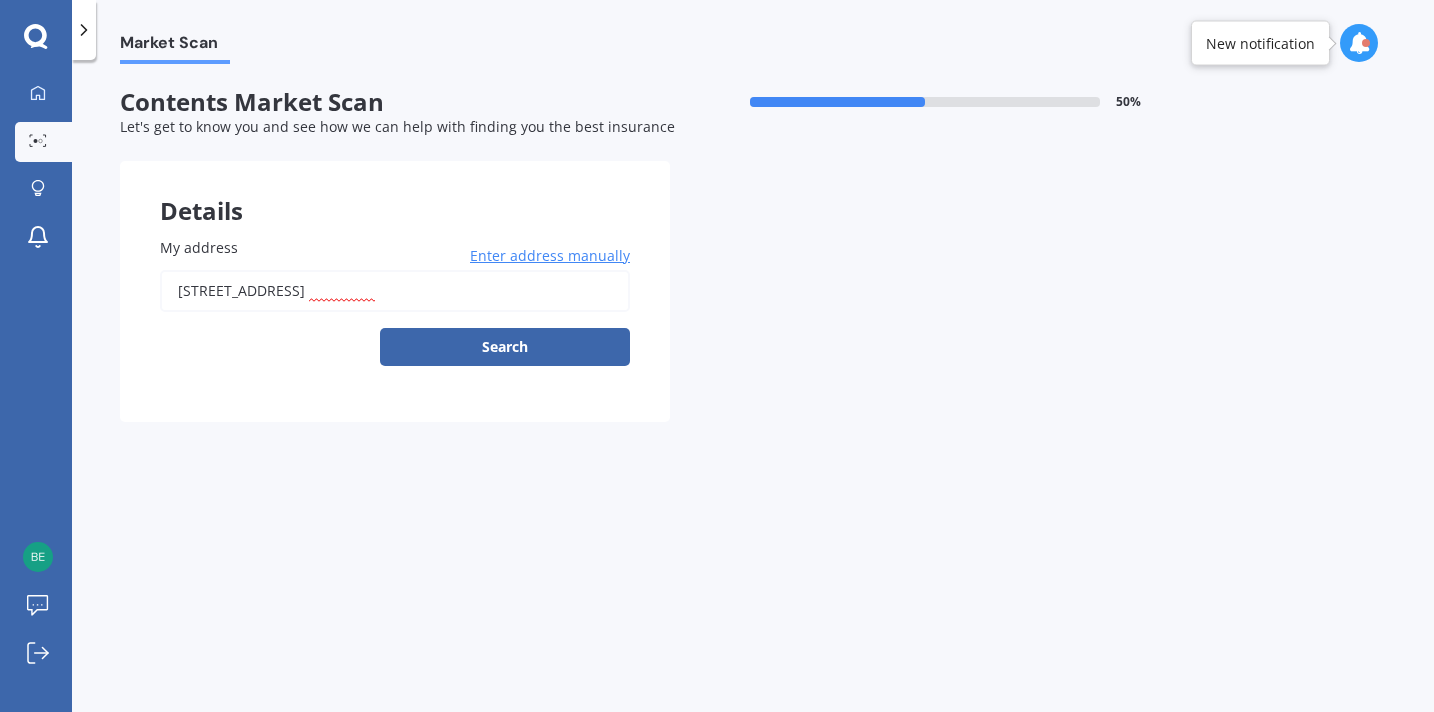 click on "[STREET_ADDRESS]" at bounding box center (395, 291) 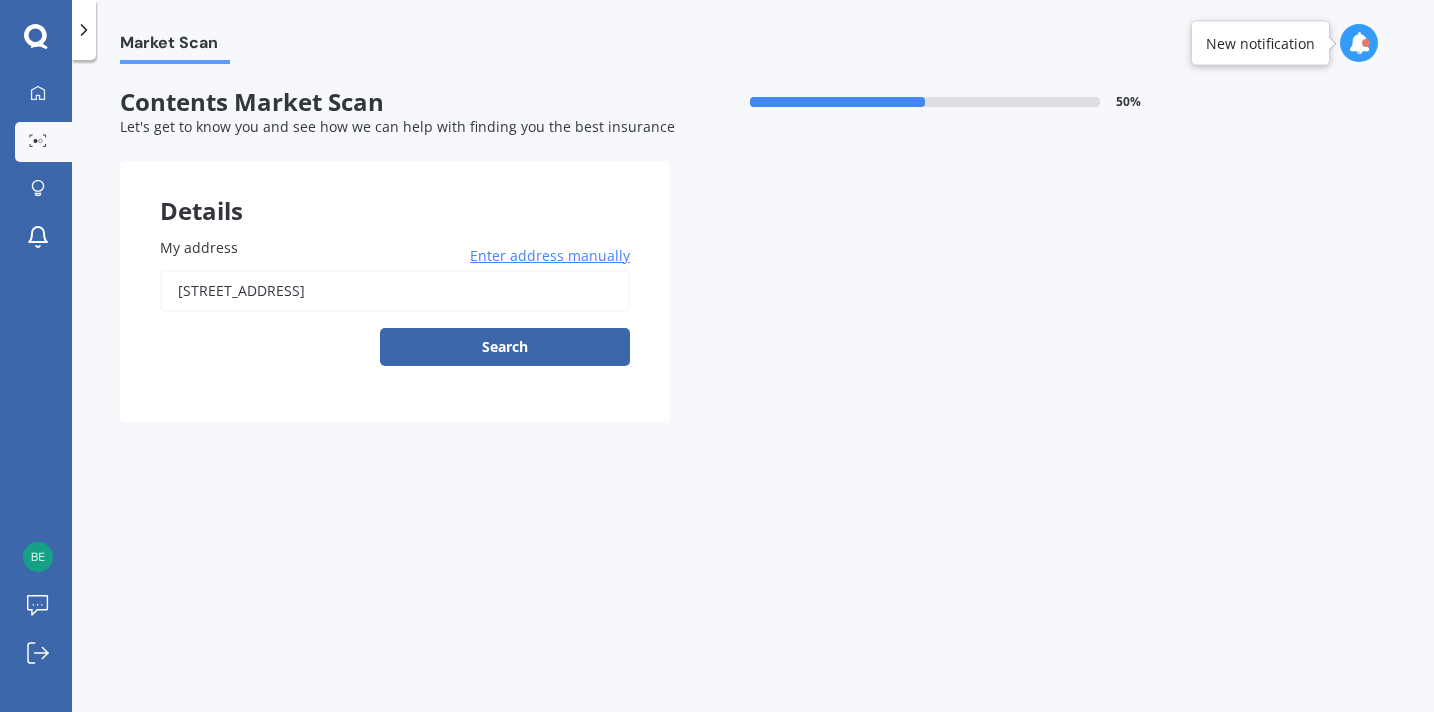type on "[STREET_ADDRESS]" 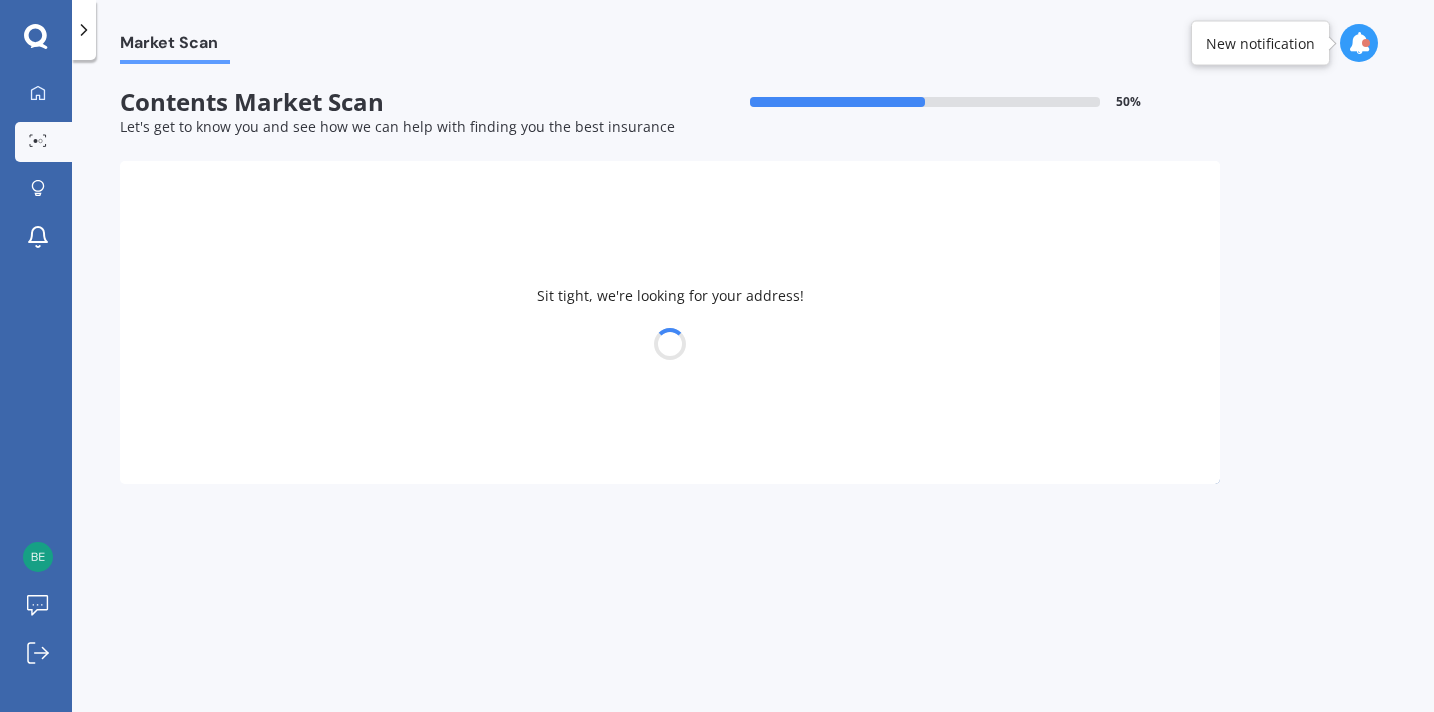 select on "20" 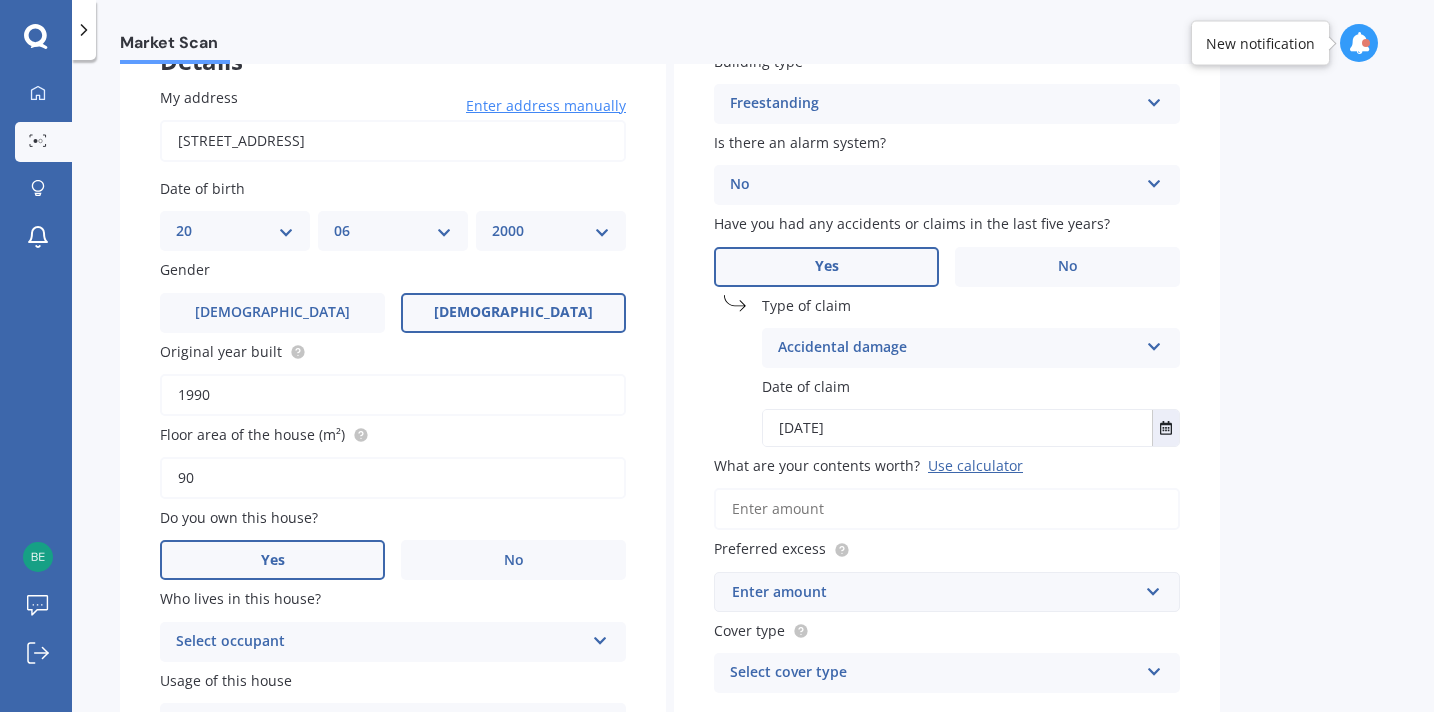 scroll, scrollTop: 153, scrollLeft: 0, axis: vertical 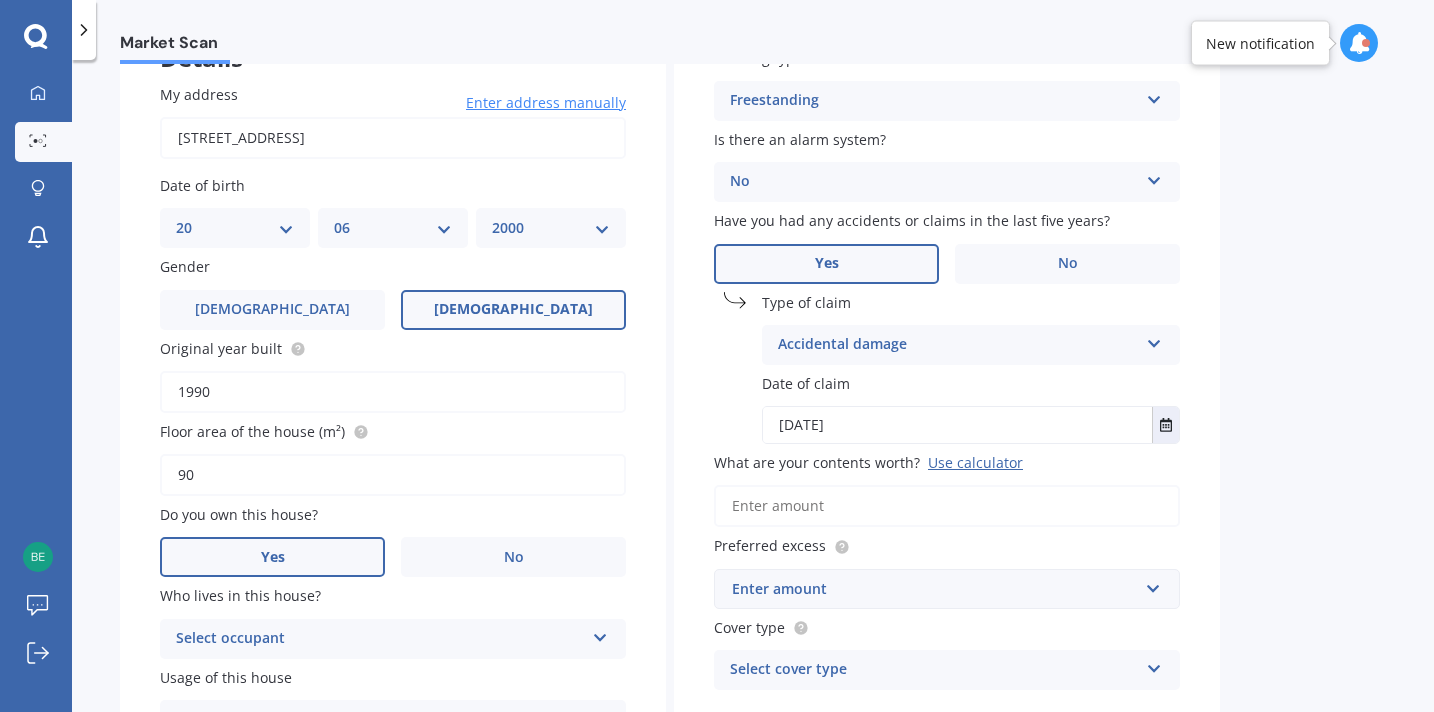click on "My address [STREET_ADDRESS] Enter address manually Search Date of birth DD 01 02 03 04 05 06 07 08 09 10 11 12 13 14 15 16 17 18 19 20 21 22 23 24 25 26 27 28 29 30 31 MM 01 02 03 04 05 06 07 08 09 10 11 12 YYYY 2009 2008 2007 2006 2005 2004 2003 2002 2001 2000 1999 1998 1997 1996 1995 1994 1993 1992 1991 1990 1989 1988 1987 1986 1985 1984 1983 1982 1981 1980 1979 1978 1977 1976 1975 1974 1973 1972 1971 1970 1969 1968 1967 1966 1965 1964 1963 1962 1961 1960 1959 1958 1957 1956 1955 1954 1953 1952 1951 1950 1949 1948 1947 1946 1945 1944 1943 1942 1941 1940 1939 1938 1937 1936 1935 1934 1933 1932 1931 1930 1929 1928 1927 1926 1925 1924 1923 1922 1921 1920 1919 1918 1917 1916 1915 1914 1913 1912 1911 1910 Gender [DEMOGRAPHIC_DATA] [DEMOGRAPHIC_DATA] Original year built 1990 Floor area of the house (m²) 90 Do you own this house? Yes No Who lives in this house? Select occupant Owner Usage of this house Permanent Permanent Holiday (without tenancy)" at bounding box center (393, 412) 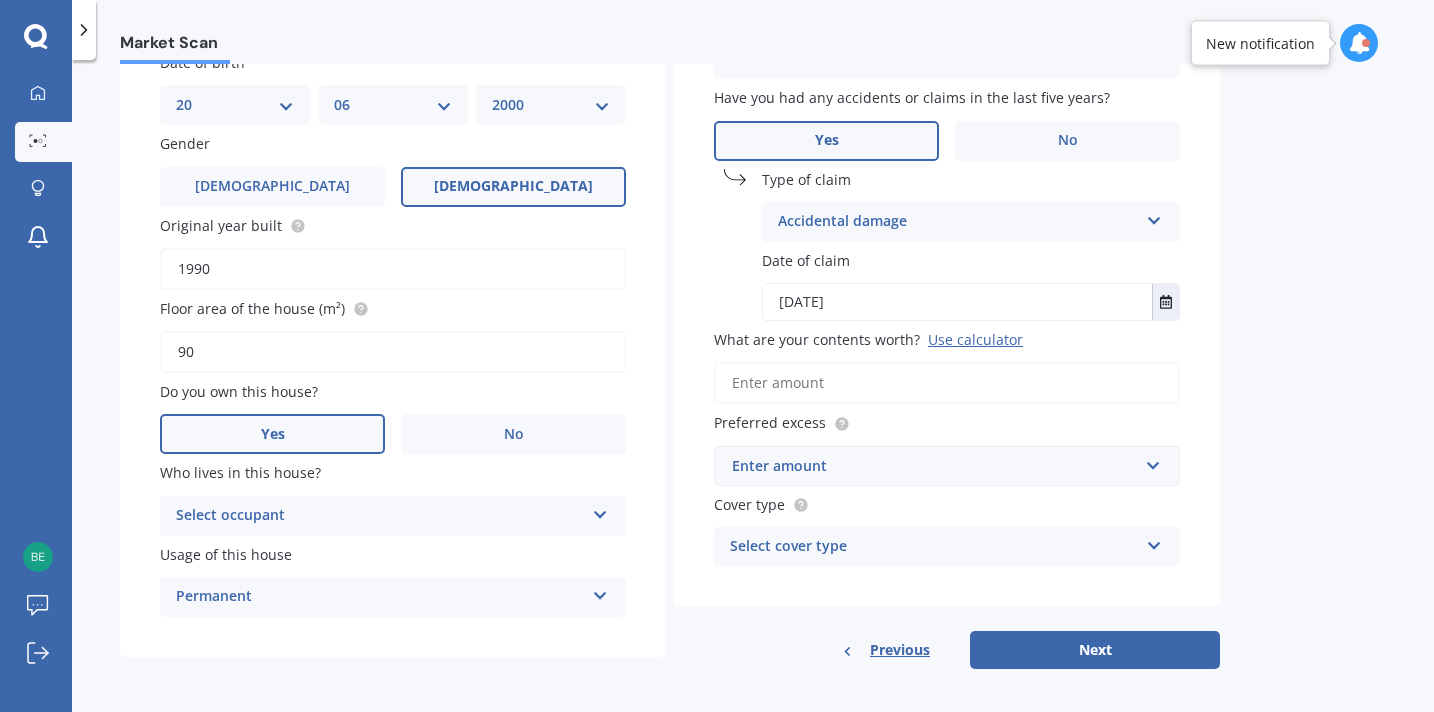 scroll, scrollTop: 277, scrollLeft: 0, axis: vertical 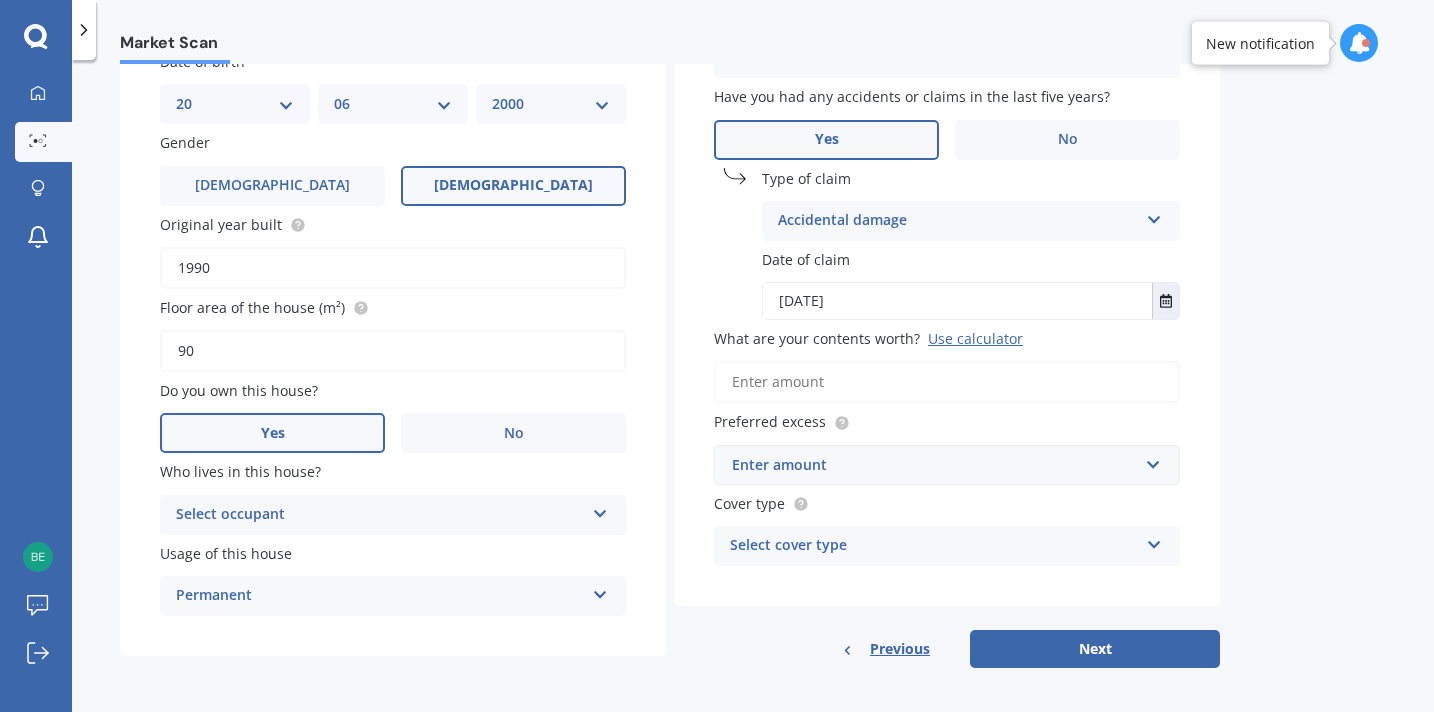 click on "1990" at bounding box center (393, 268) 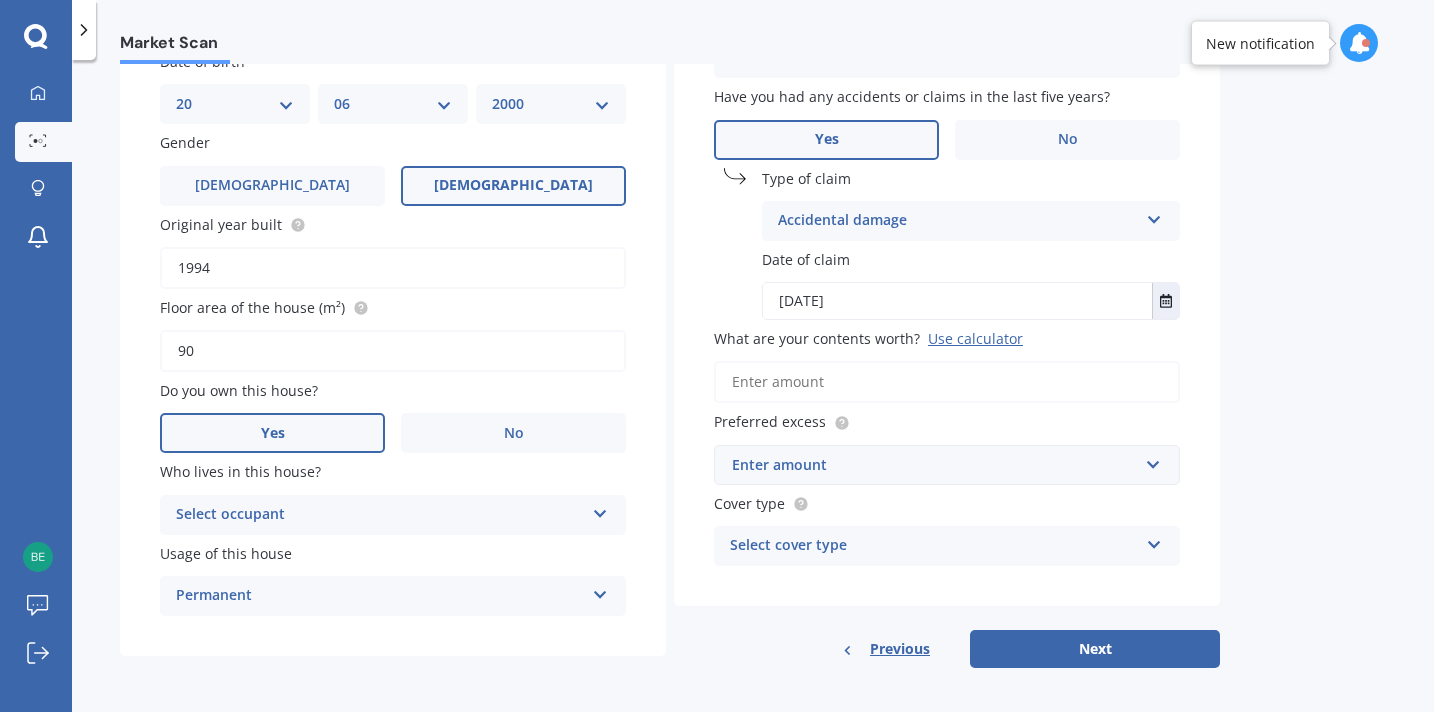 scroll, scrollTop: 289, scrollLeft: 0, axis: vertical 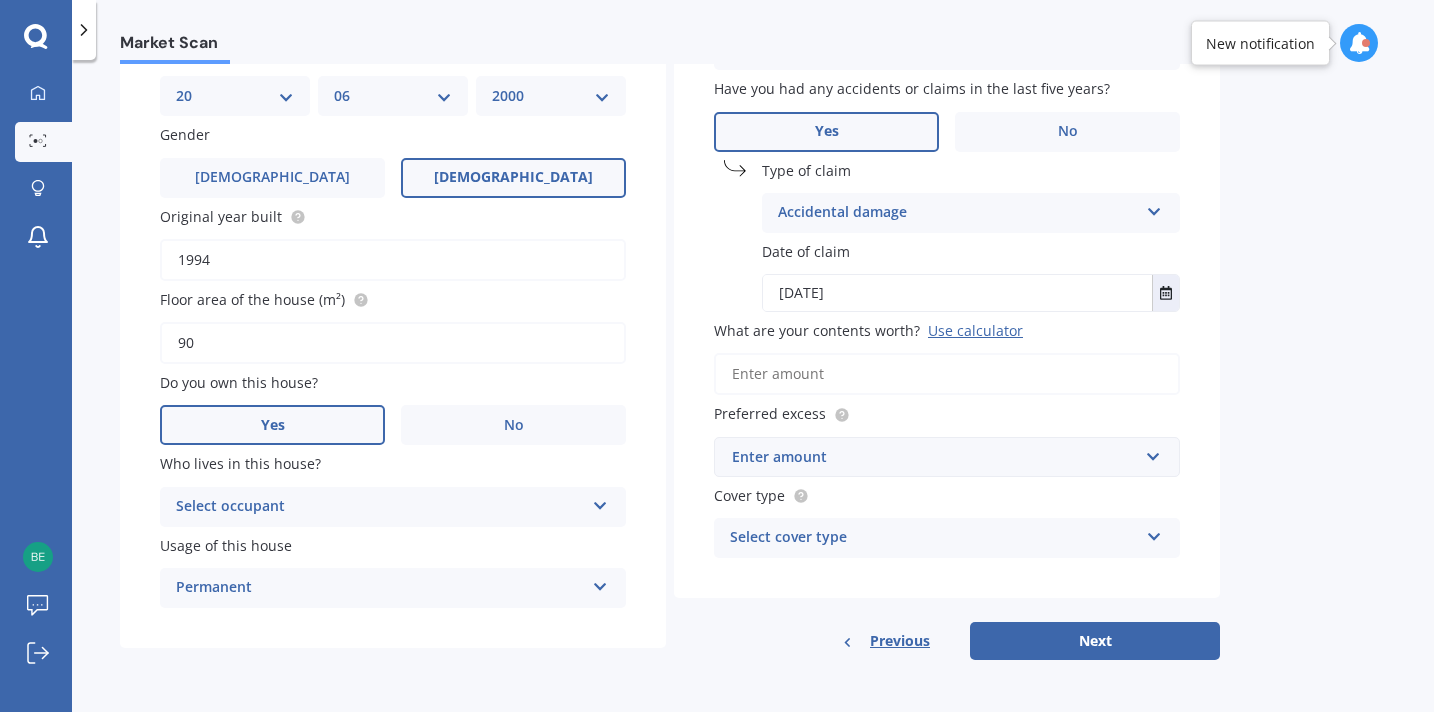 type on "1994" 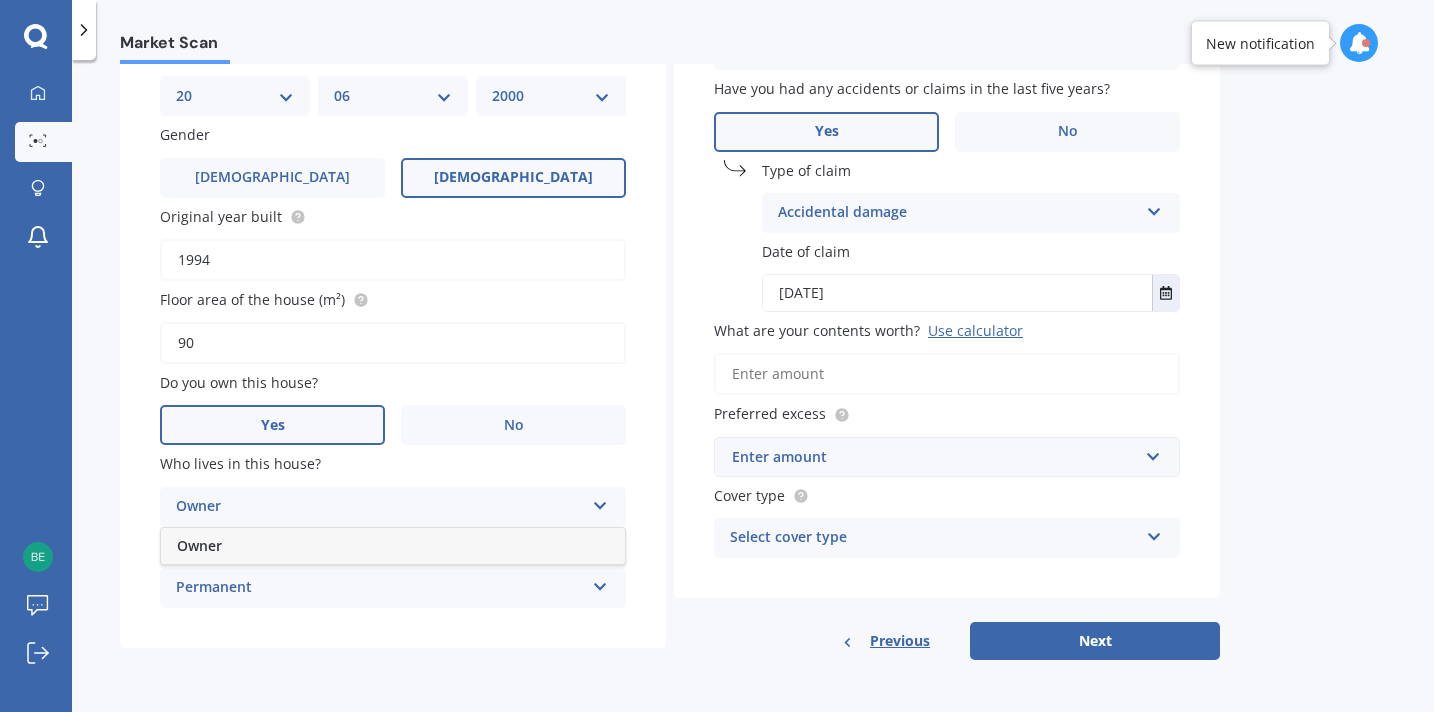 click on "Owner" at bounding box center (393, 546) 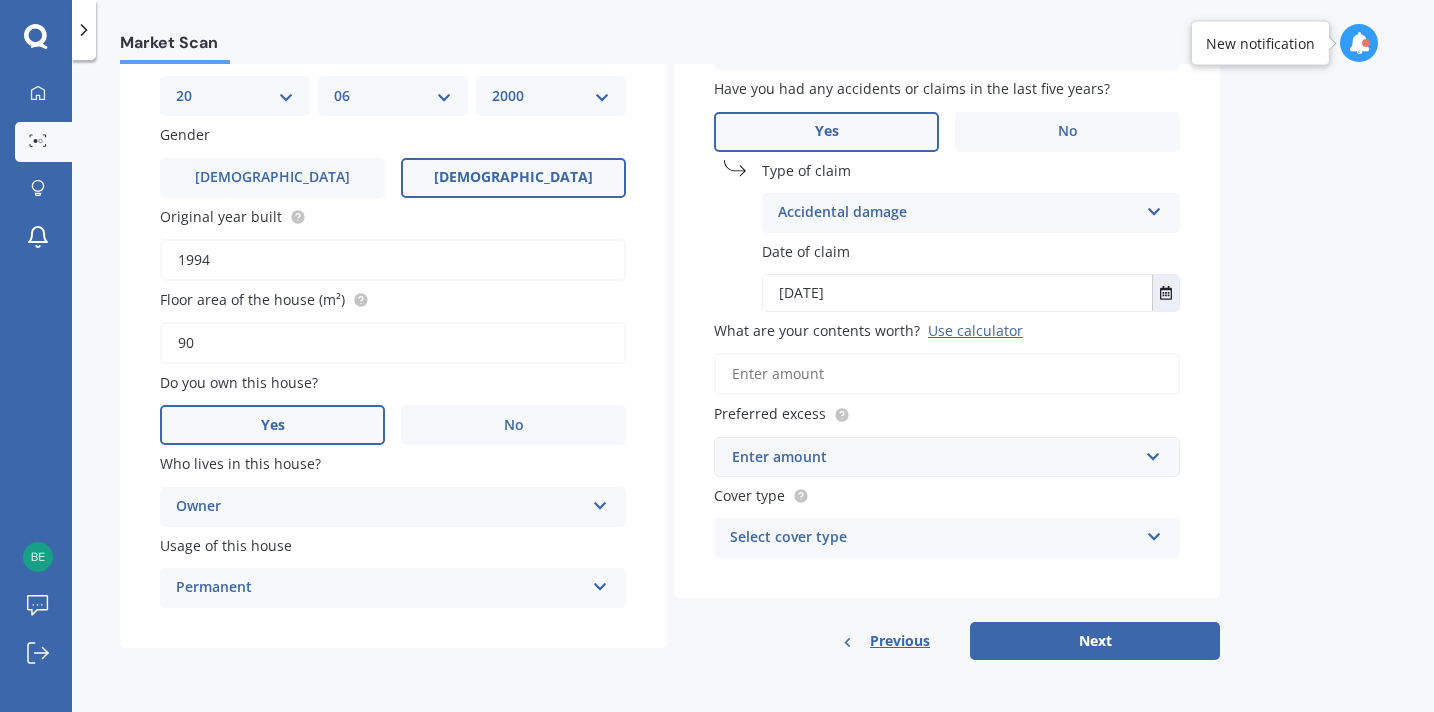click on "Permanent" at bounding box center [380, 588] 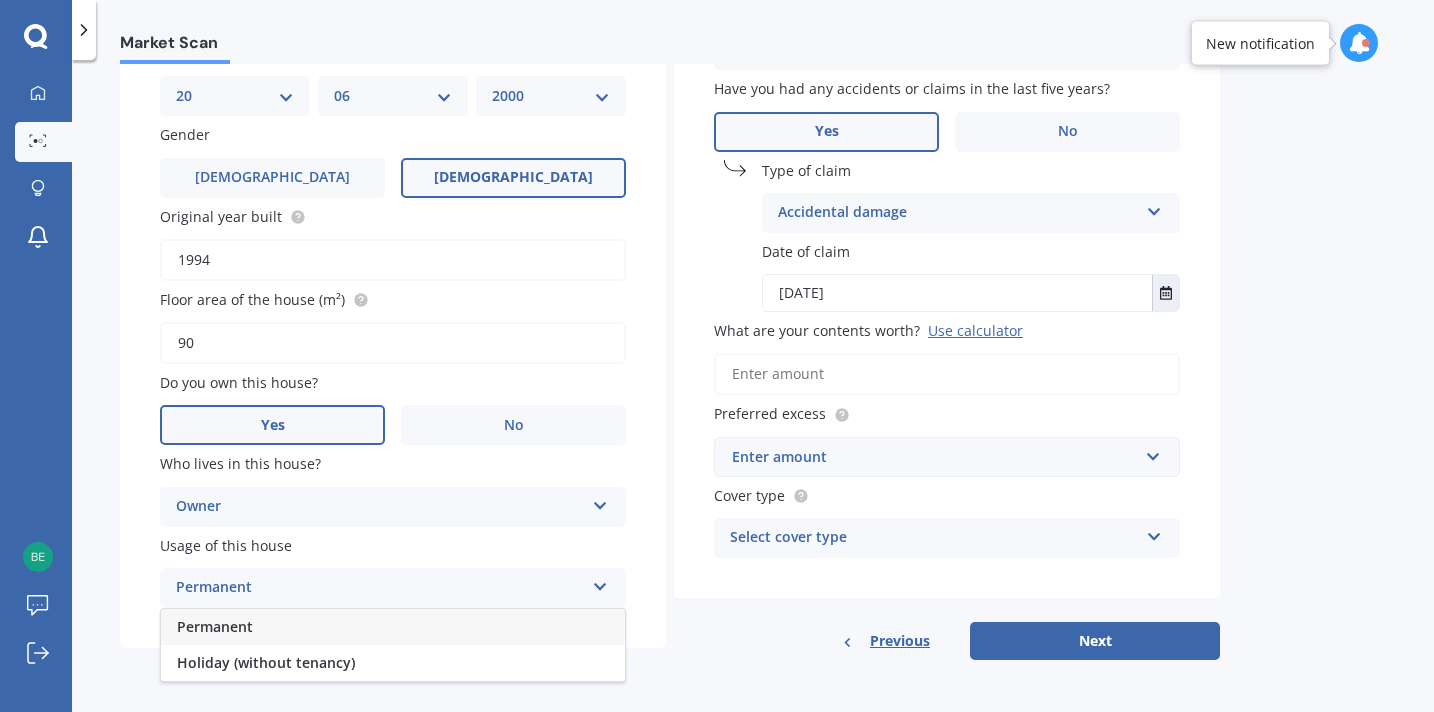 click on "Permanent" at bounding box center (380, 588) 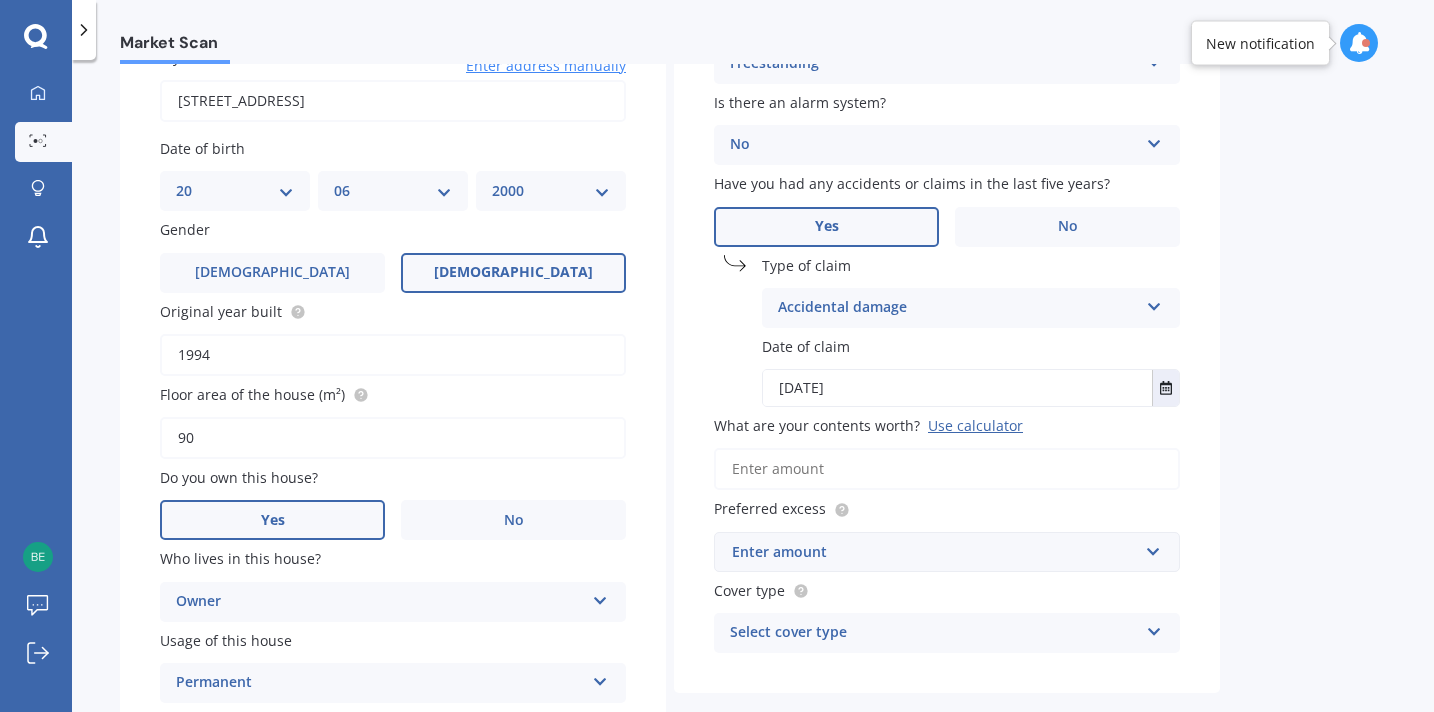 scroll, scrollTop: 191, scrollLeft: 0, axis: vertical 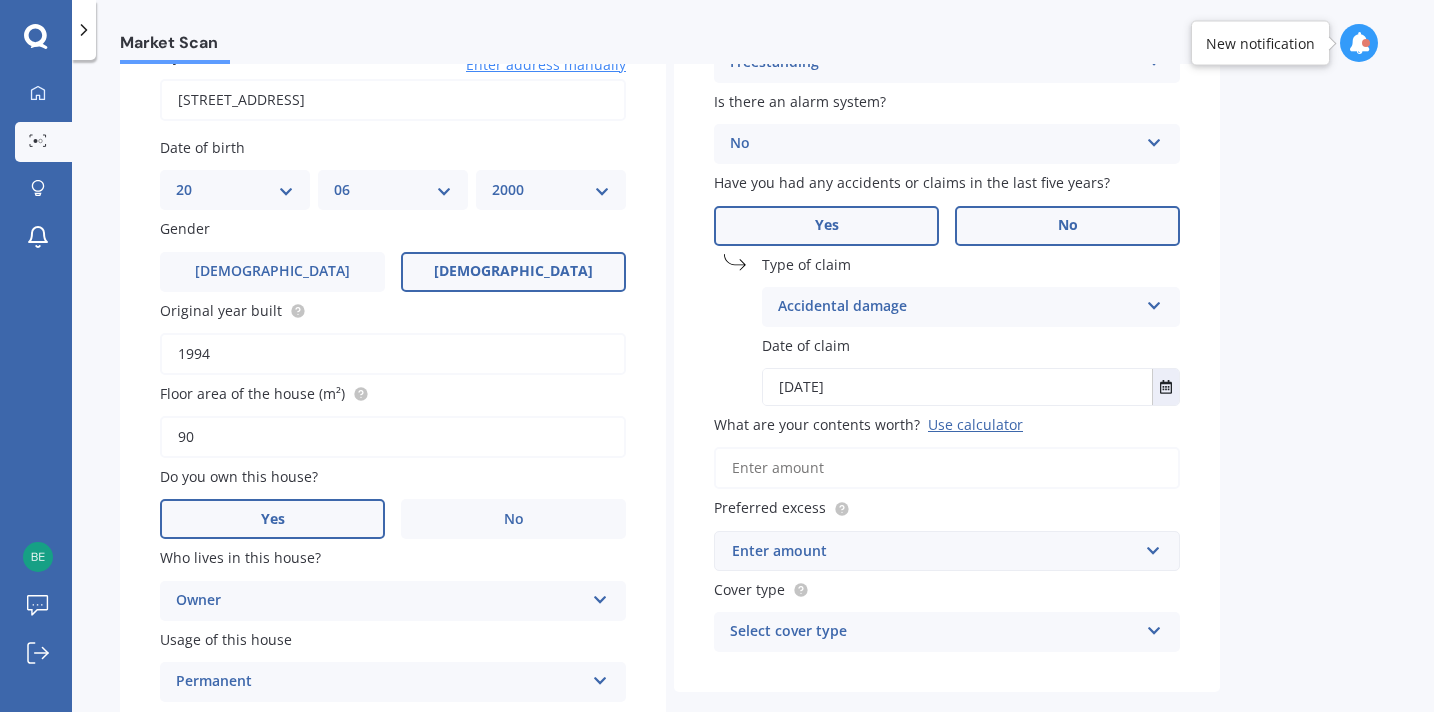 click on "No" at bounding box center [1067, 226] 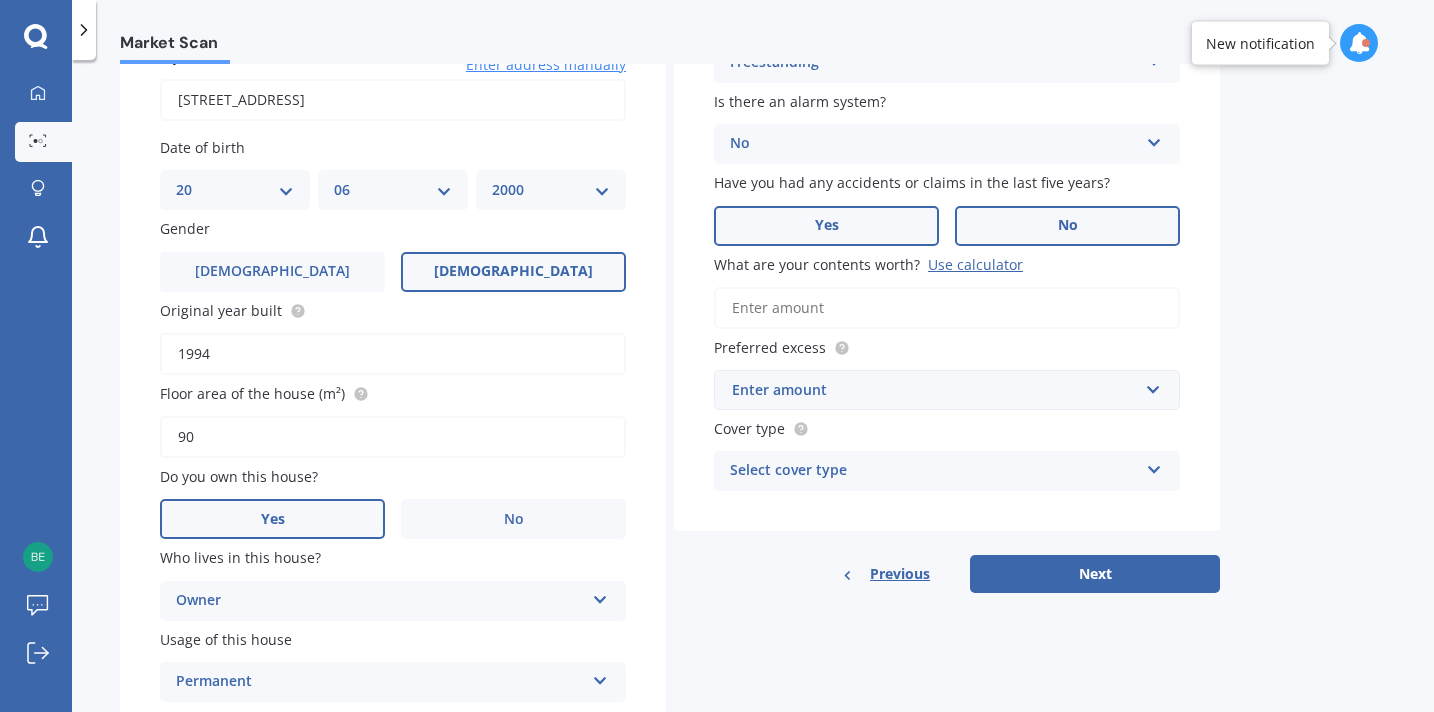 click on "Yes" at bounding box center (826, 226) 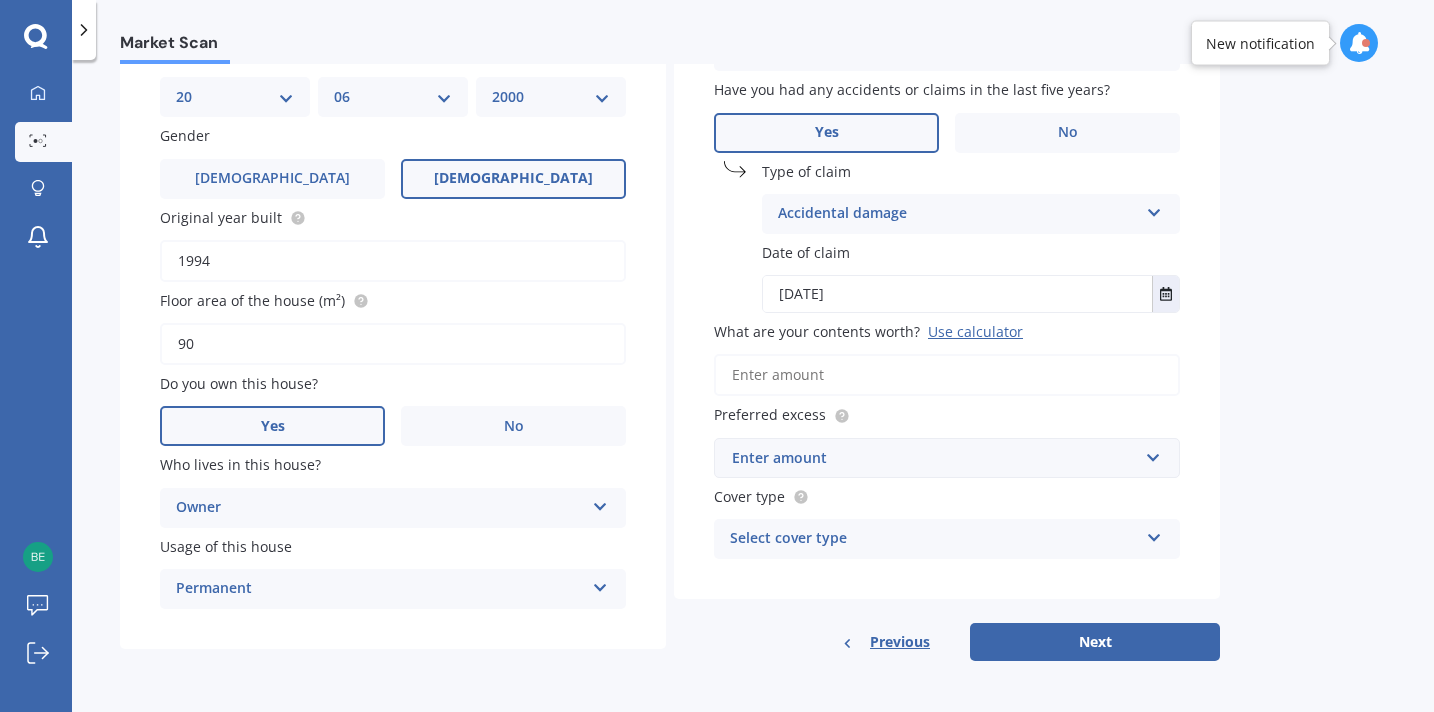 scroll, scrollTop: 289, scrollLeft: 0, axis: vertical 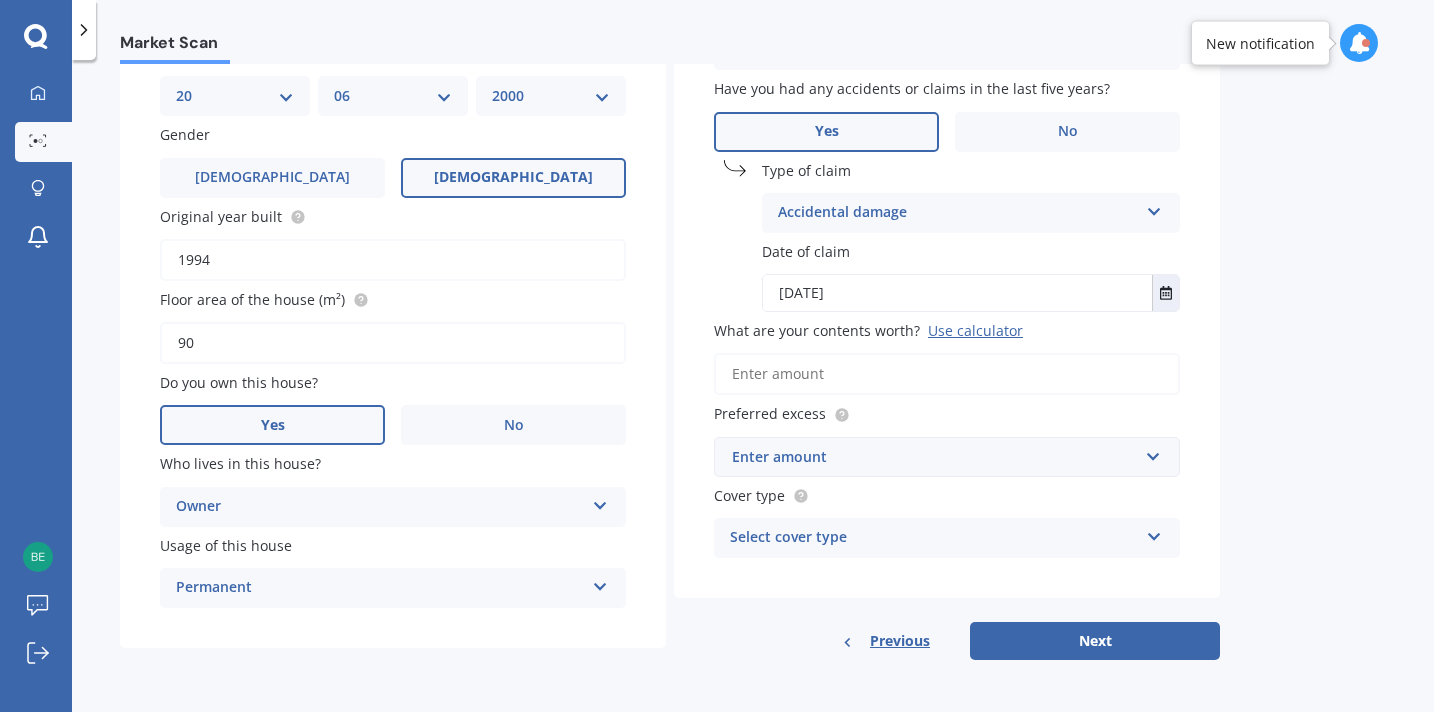 click on "What are your contents worth? Use calculator" at bounding box center (947, 374) 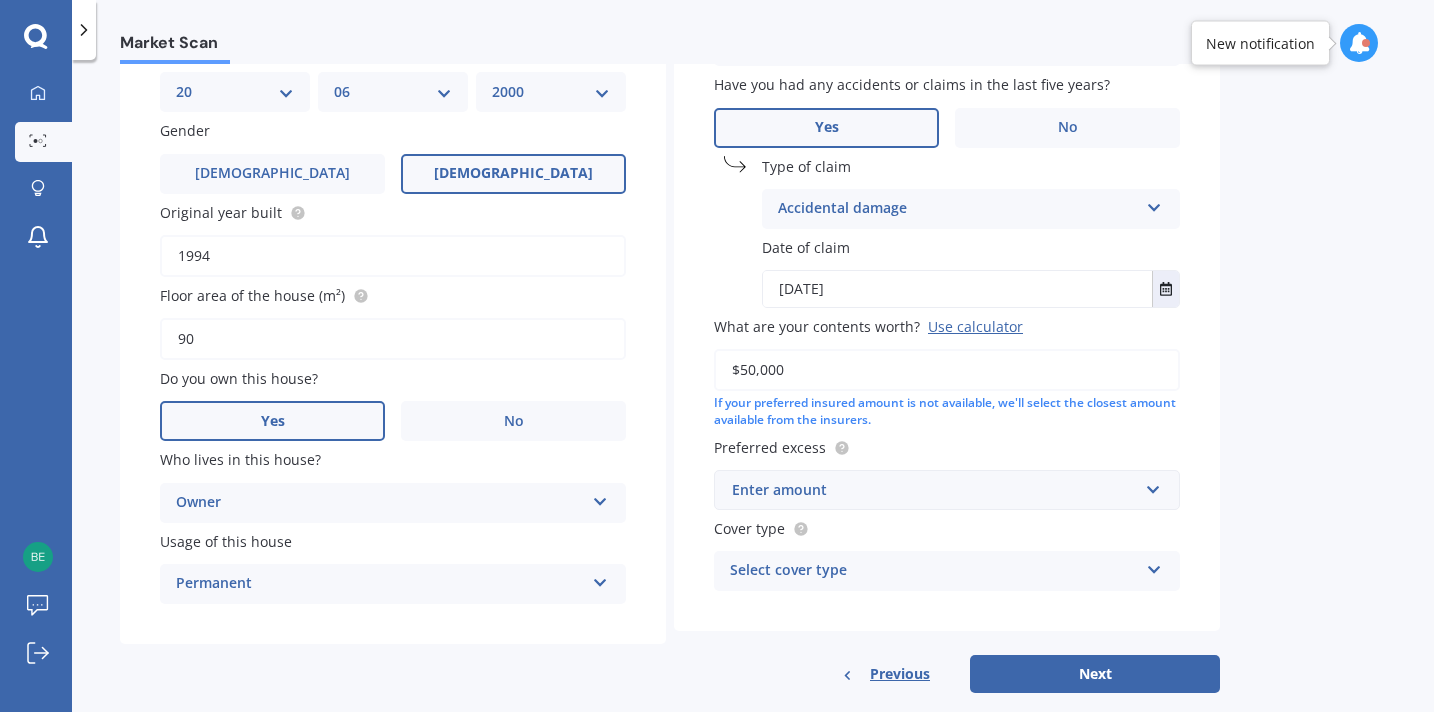 type on "$50,000" 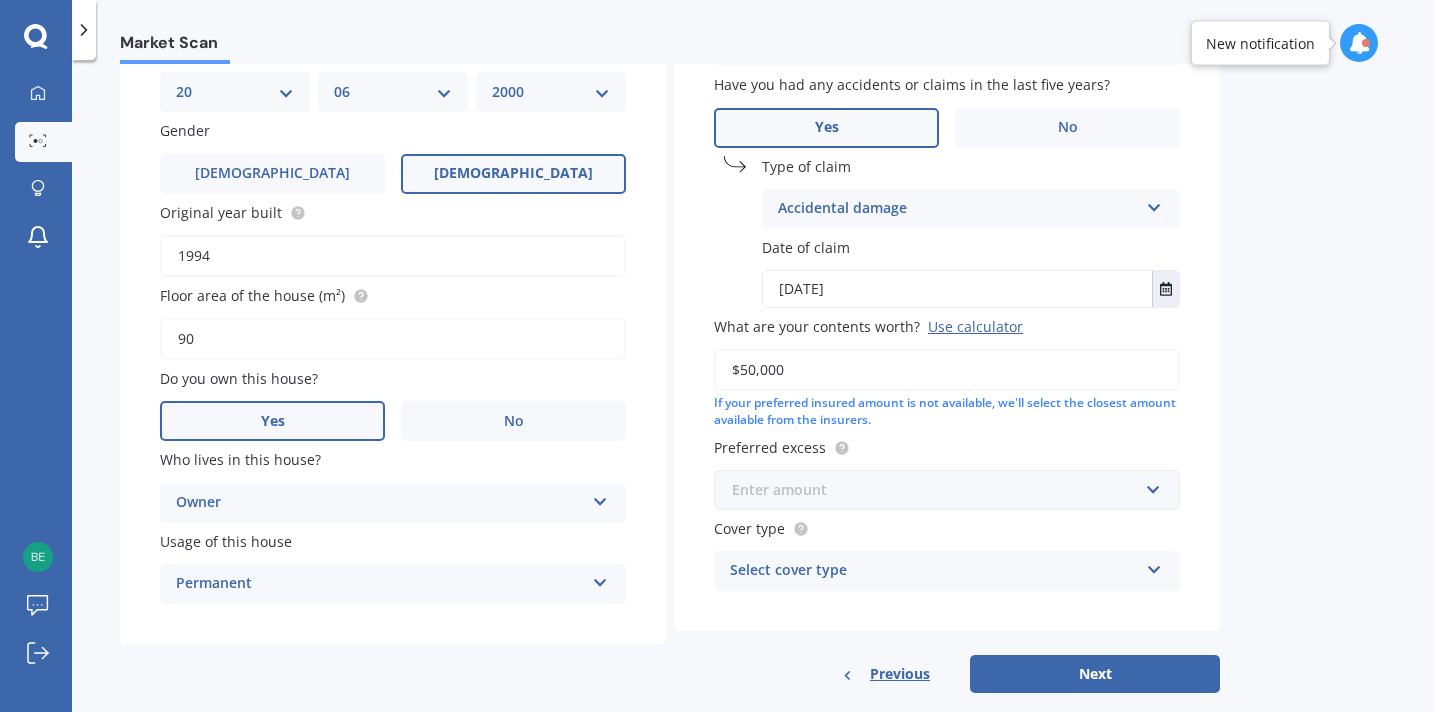 click at bounding box center [940, 490] 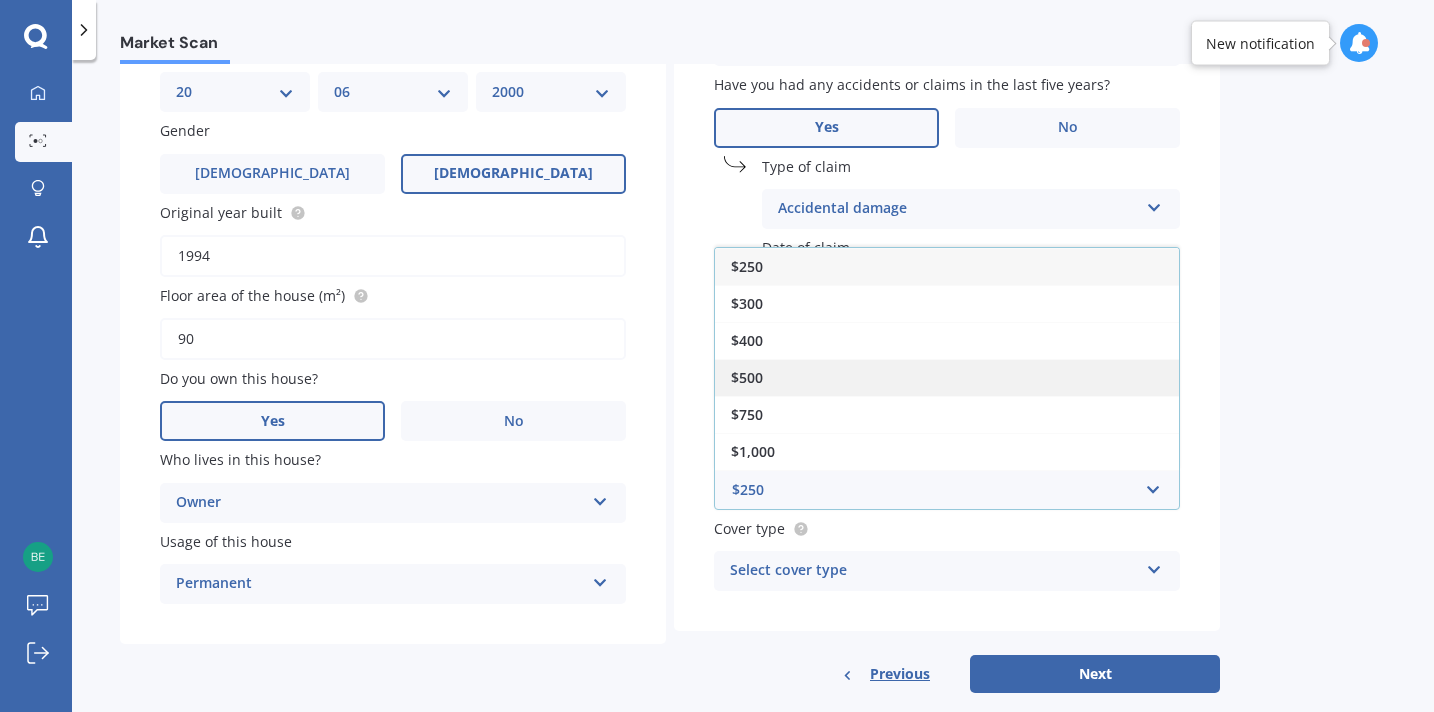 click on "$500" at bounding box center (947, 377) 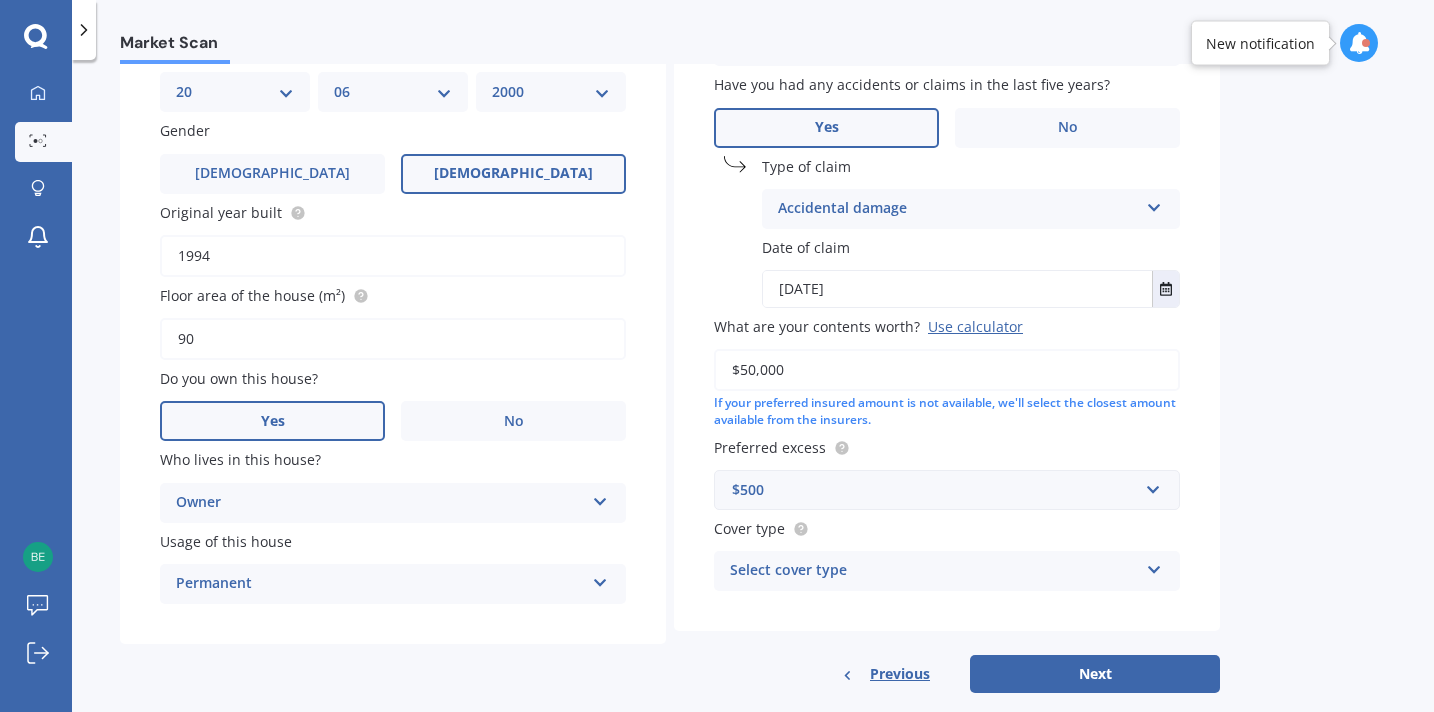 click on "Select cover type" at bounding box center (934, 571) 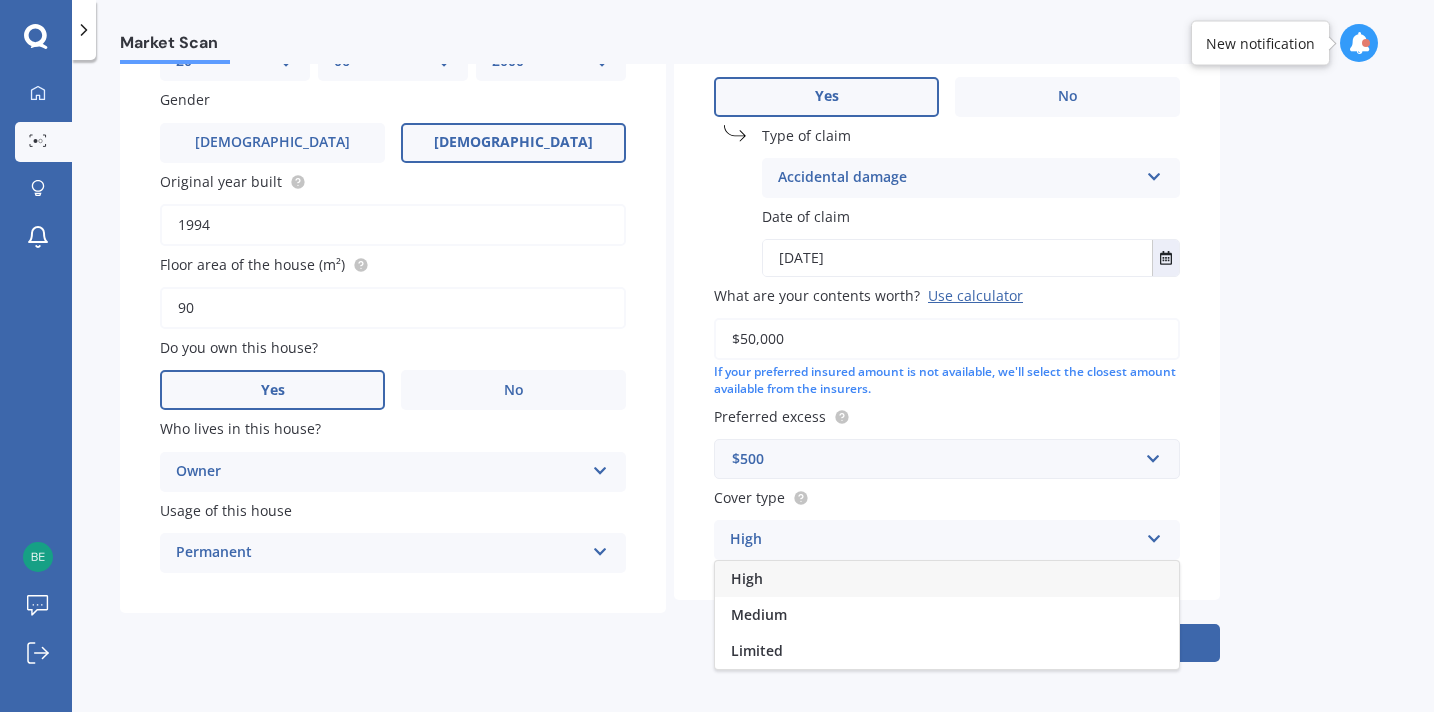 scroll, scrollTop: 326, scrollLeft: 0, axis: vertical 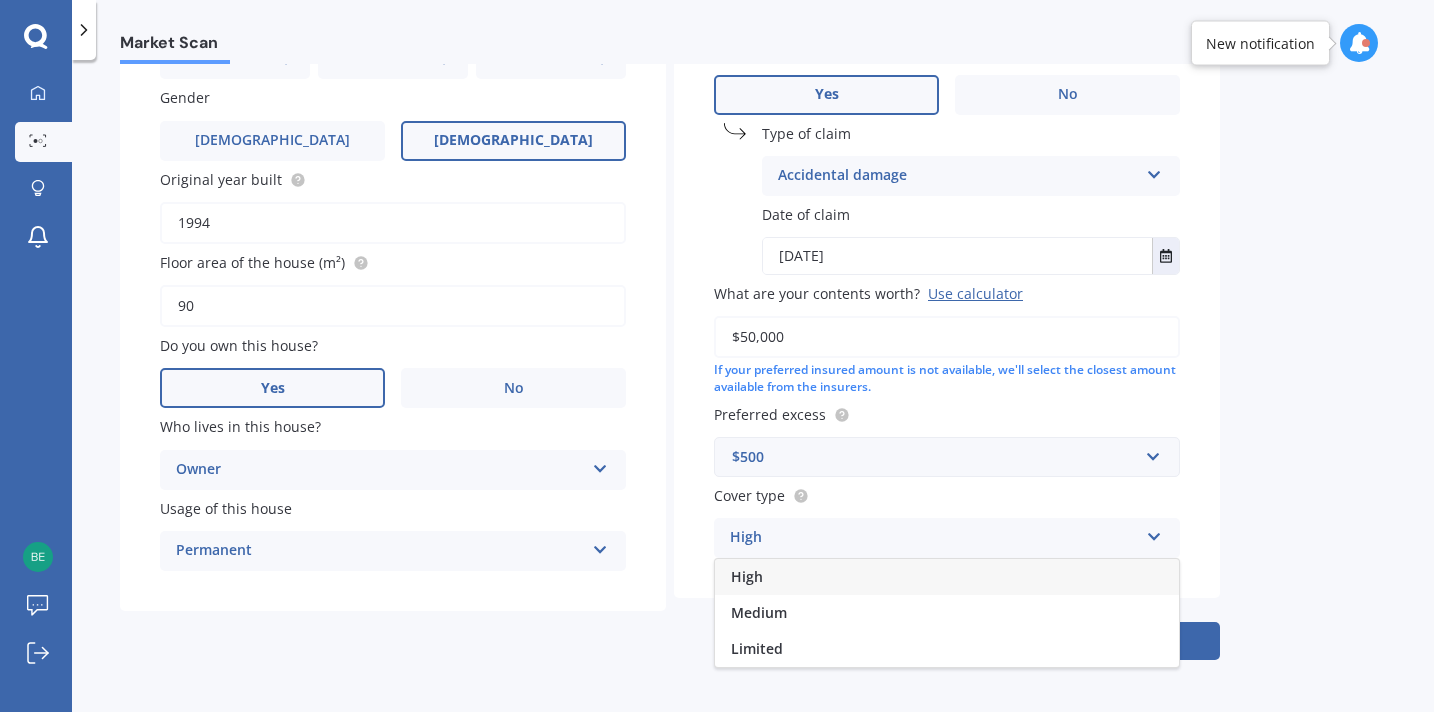 click on "High" at bounding box center [947, 577] 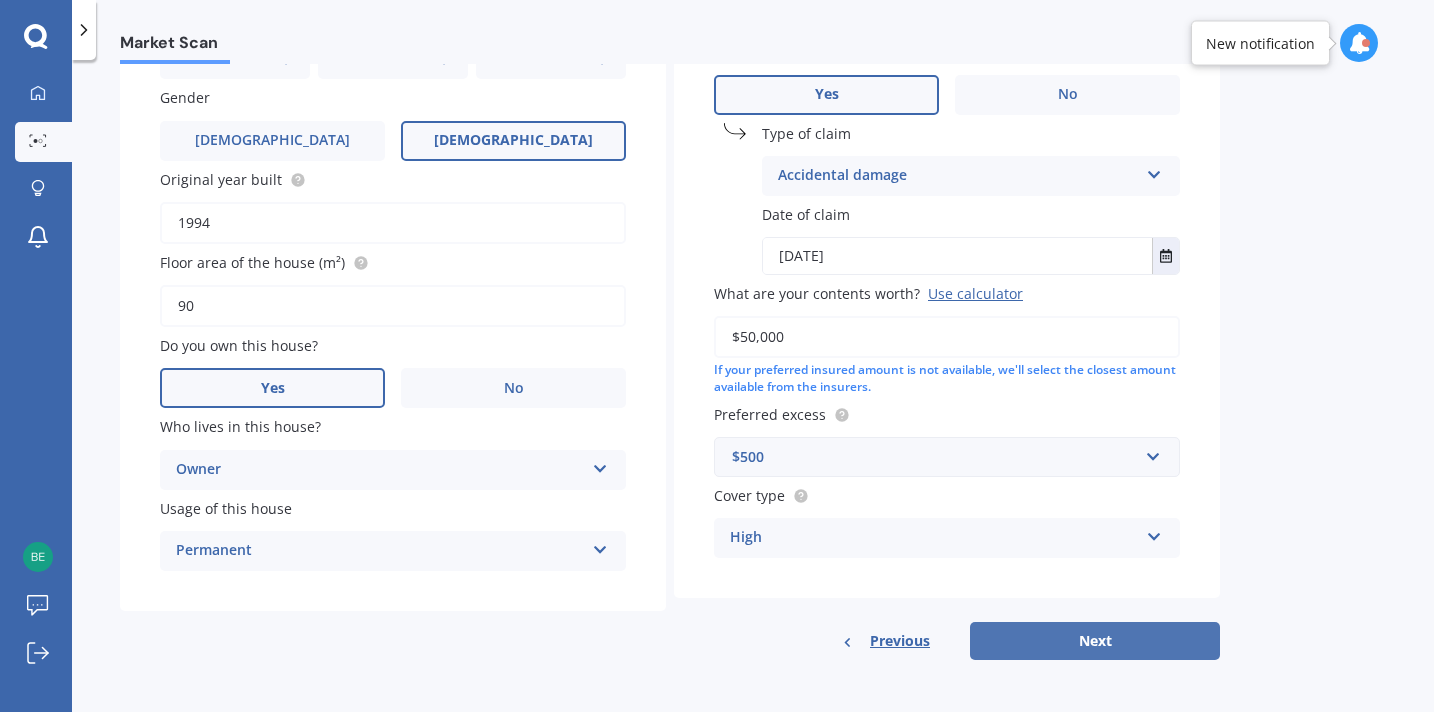 click on "Next" at bounding box center [1095, 641] 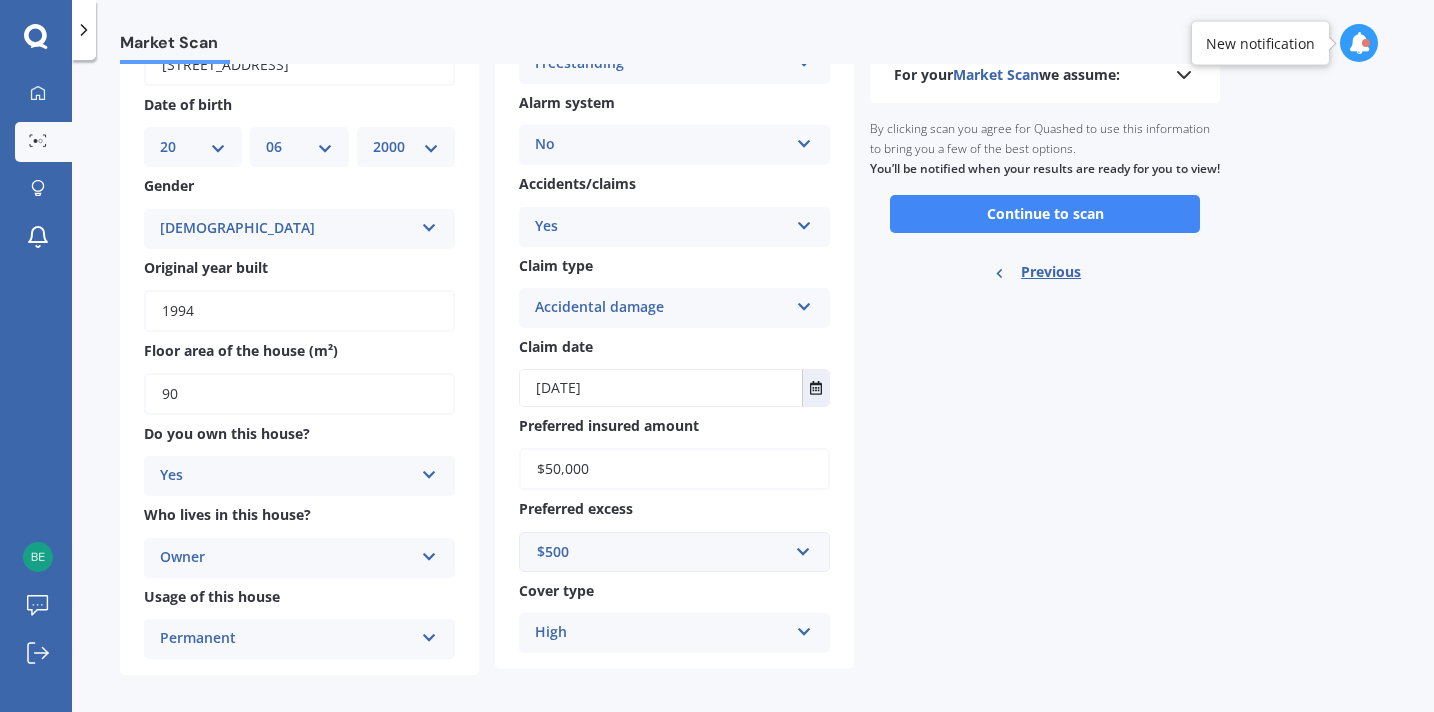 scroll, scrollTop: 169, scrollLeft: 0, axis: vertical 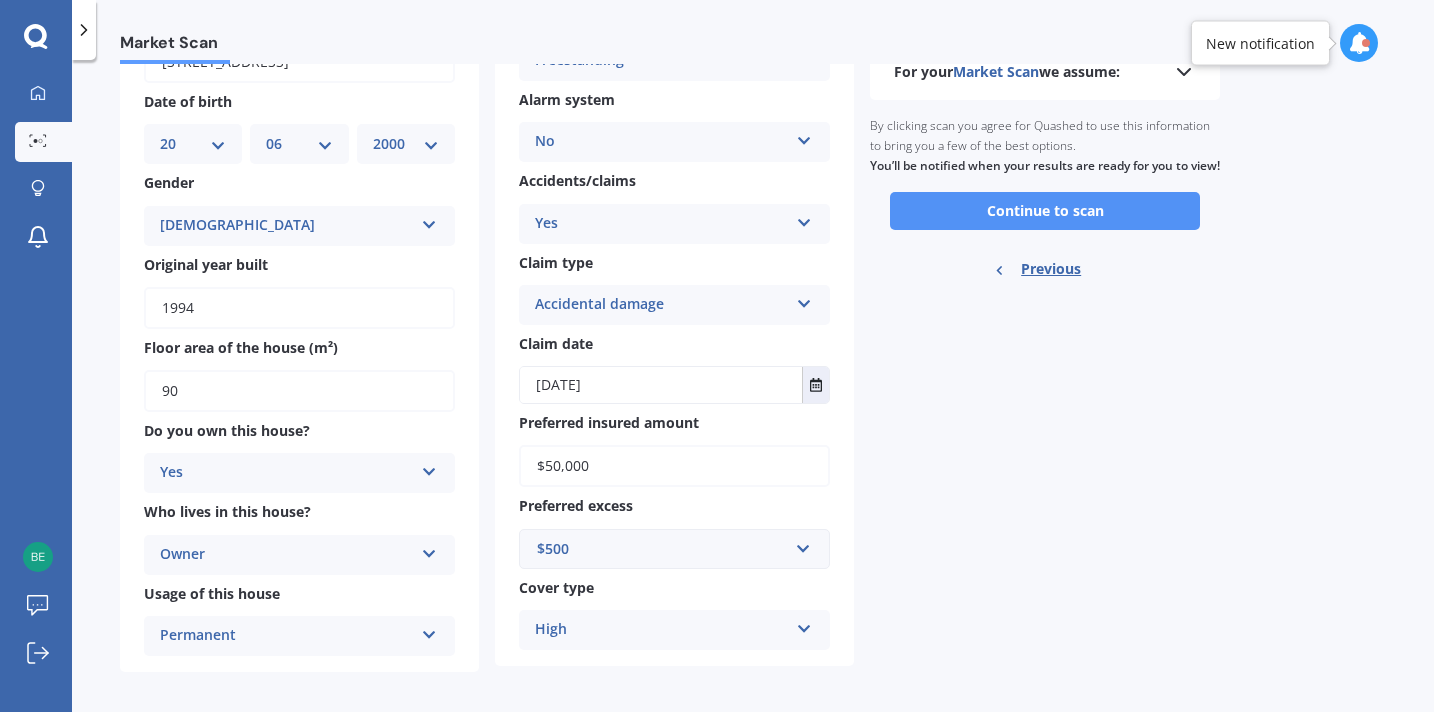 click on "Continue to scan" at bounding box center (1045, 211) 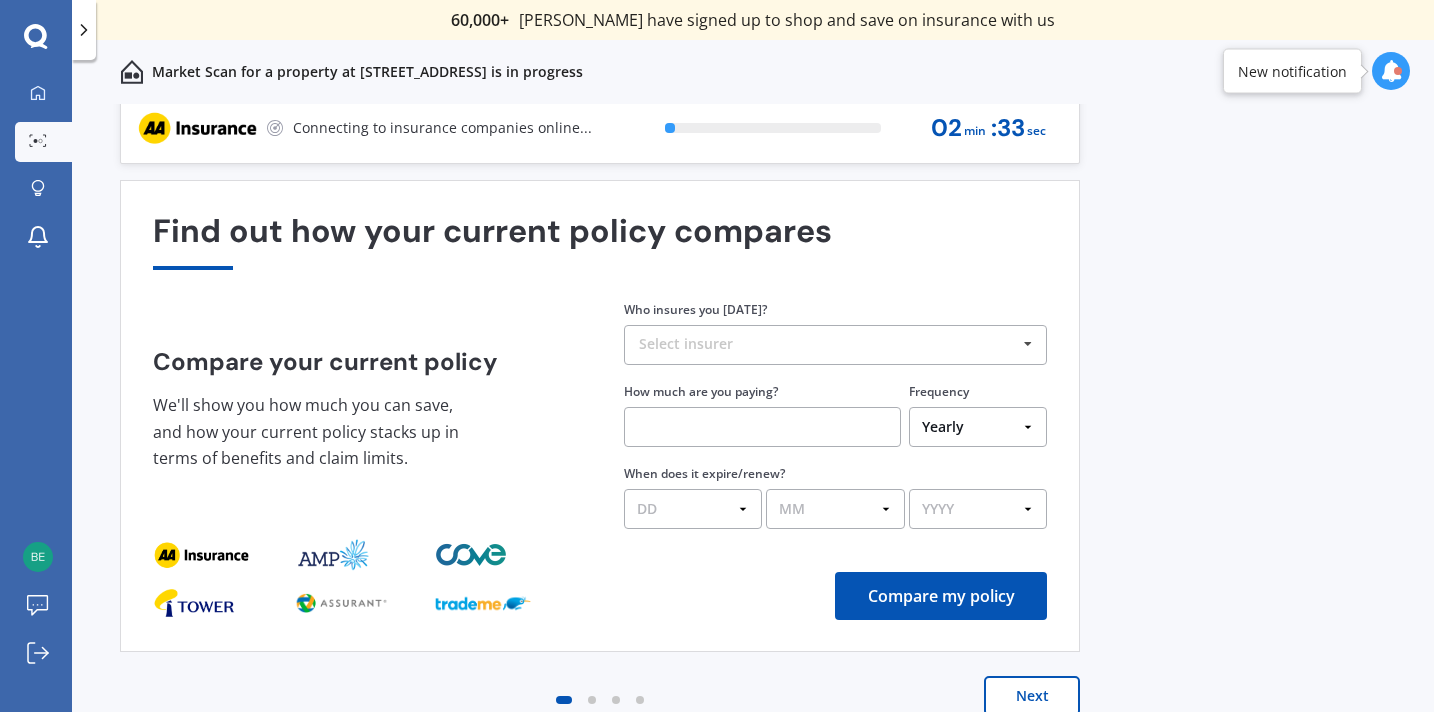 scroll, scrollTop: 0, scrollLeft: 0, axis: both 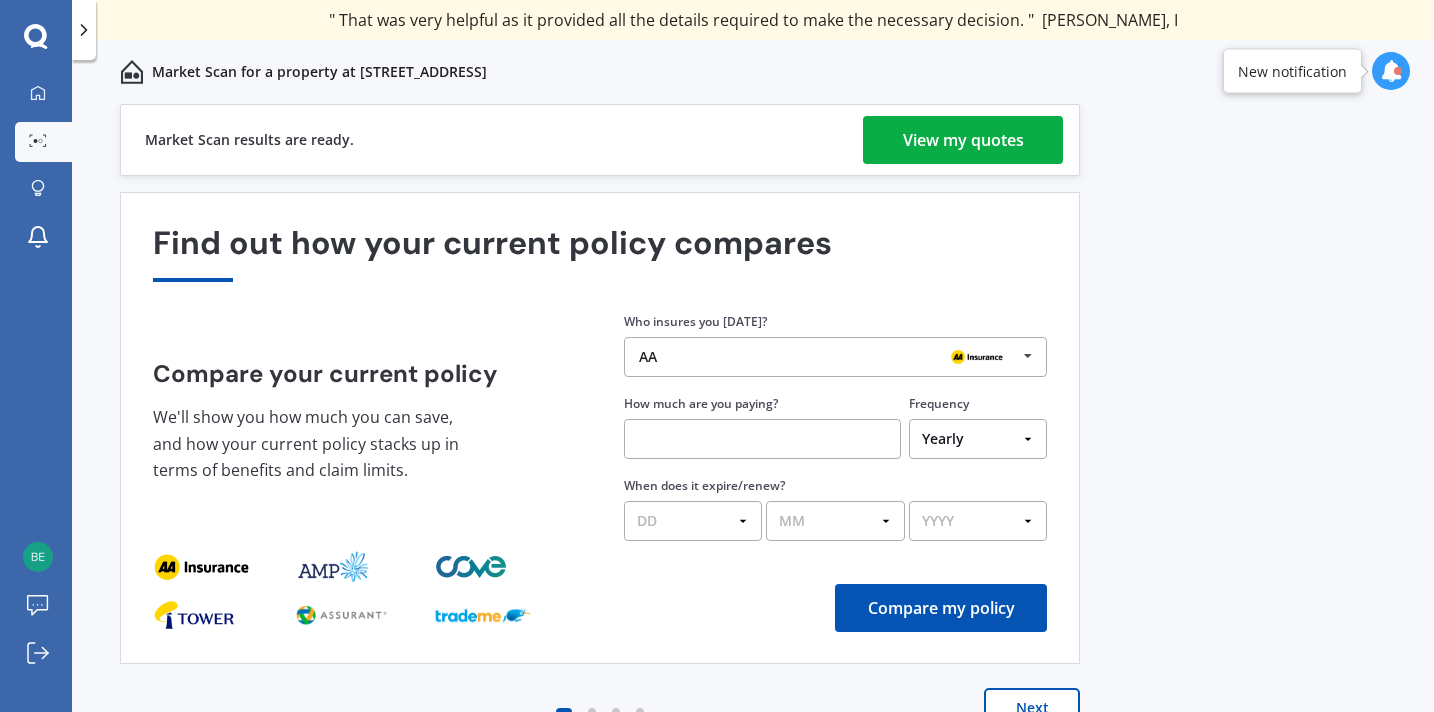 click on "View my quotes" at bounding box center [963, 140] 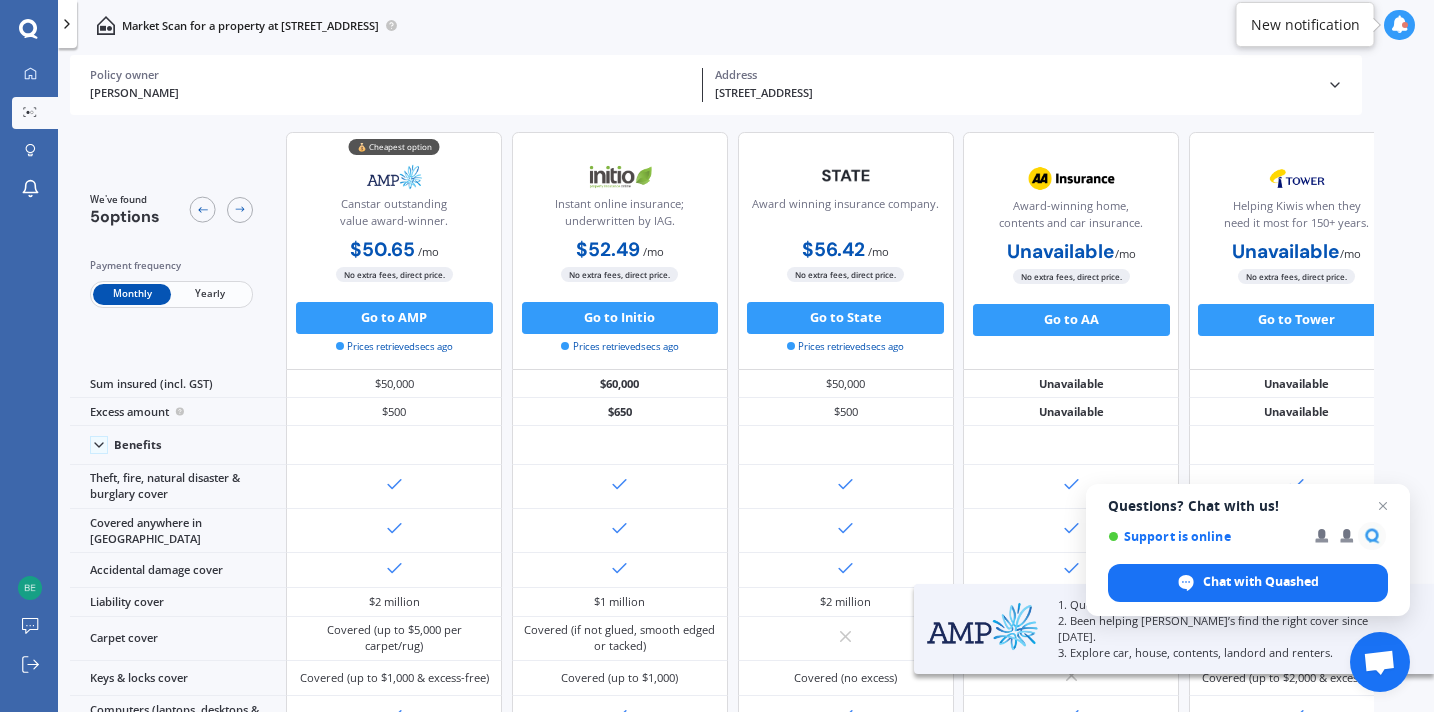 click on "Yearly" at bounding box center (210, 294) 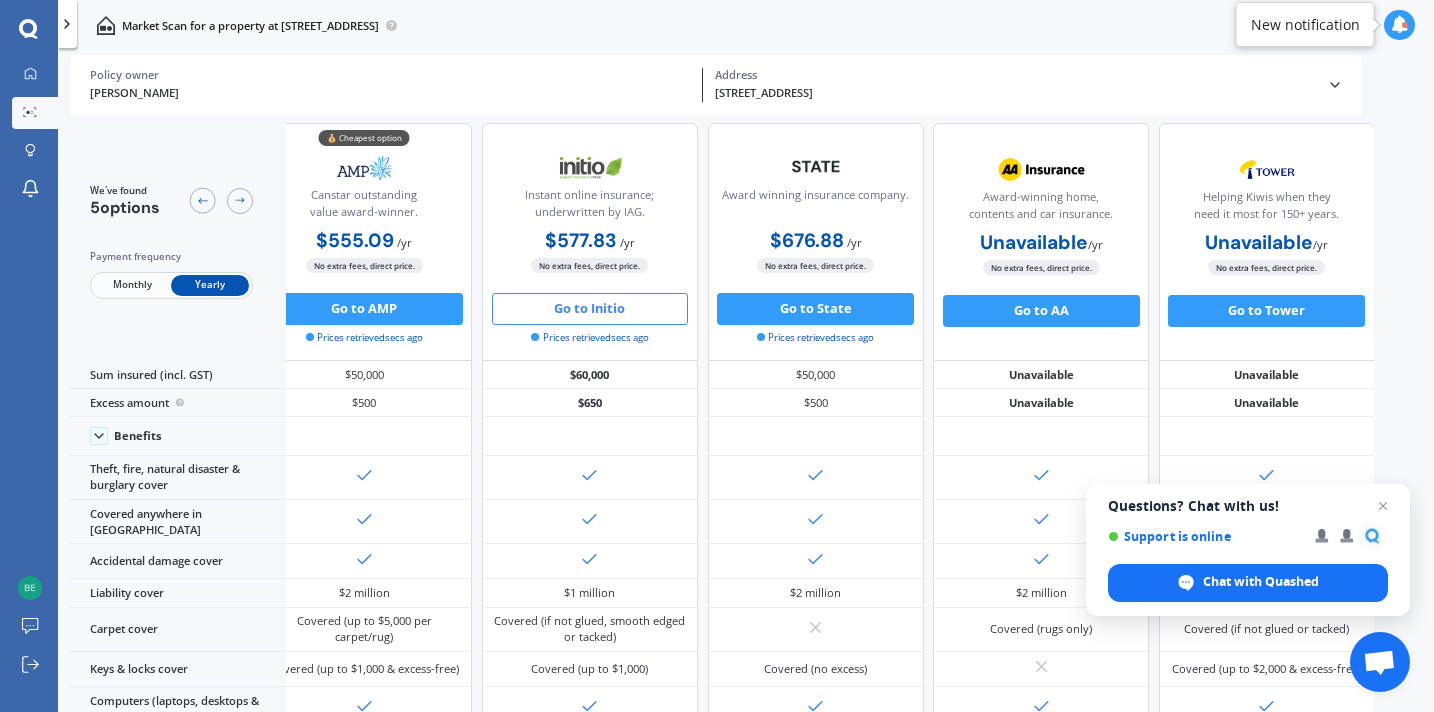 scroll, scrollTop: 11, scrollLeft: 0, axis: vertical 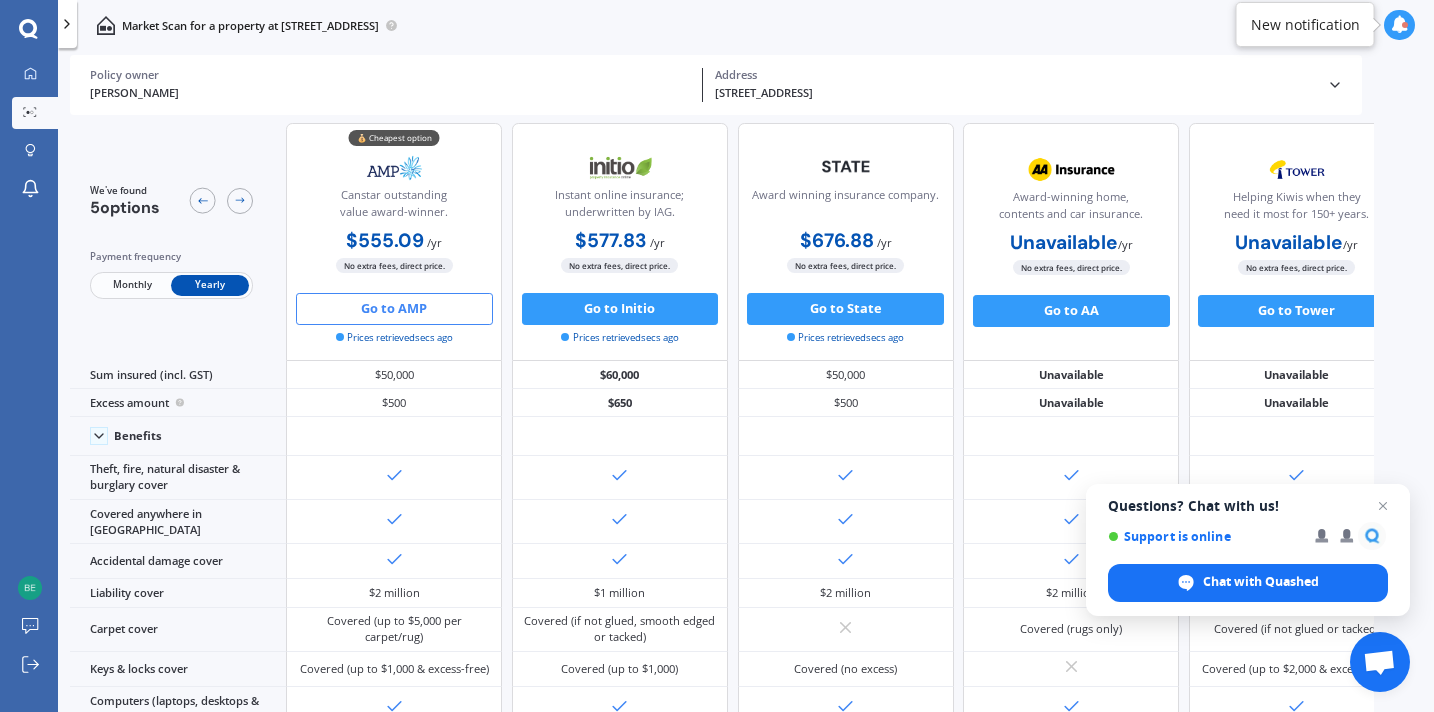 click on "Go to AMP" at bounding box center [394, 309] 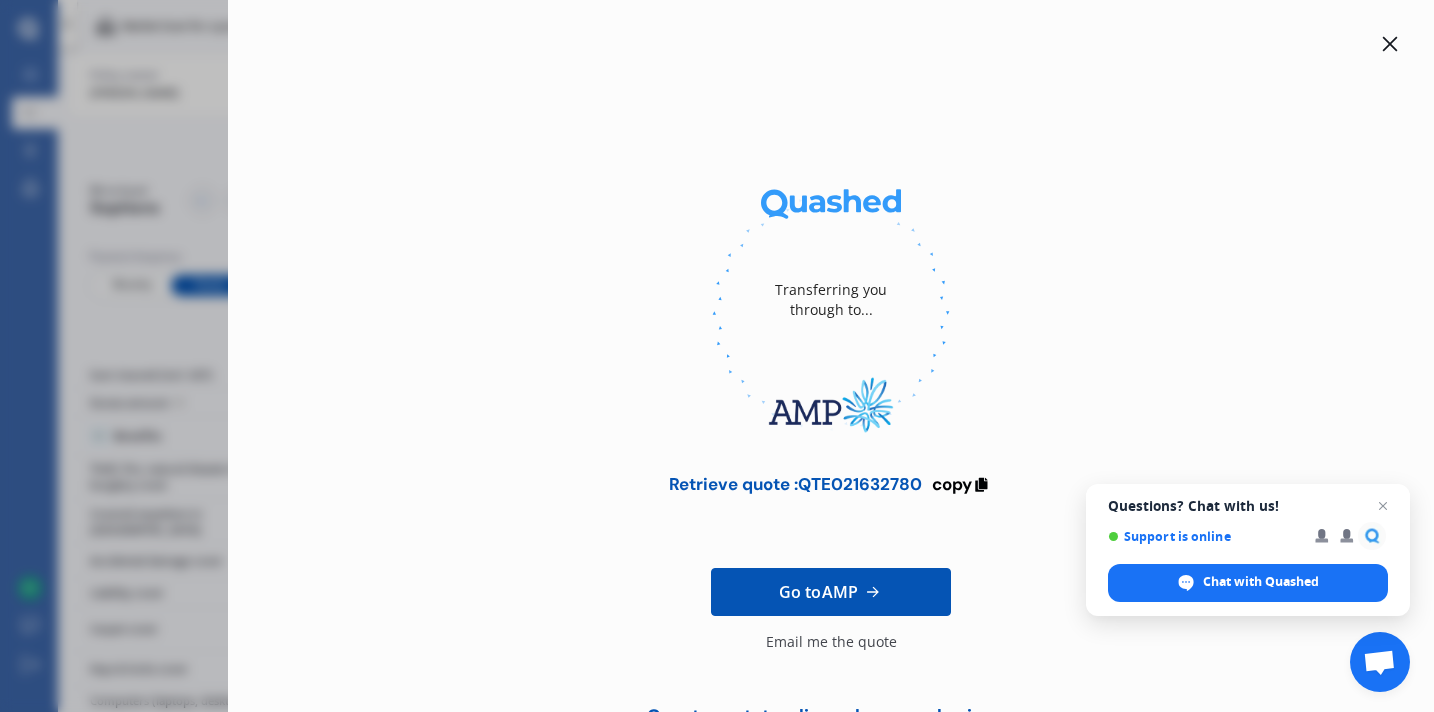 click 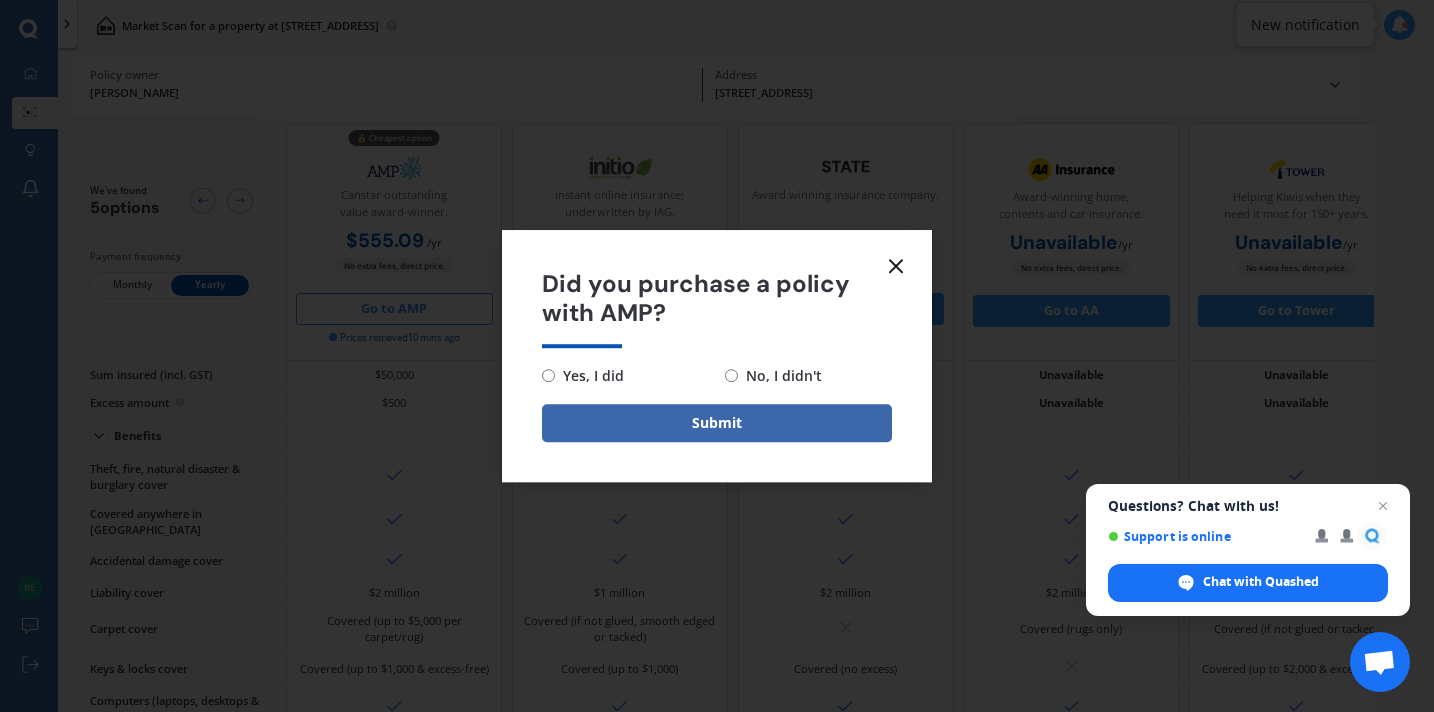 click 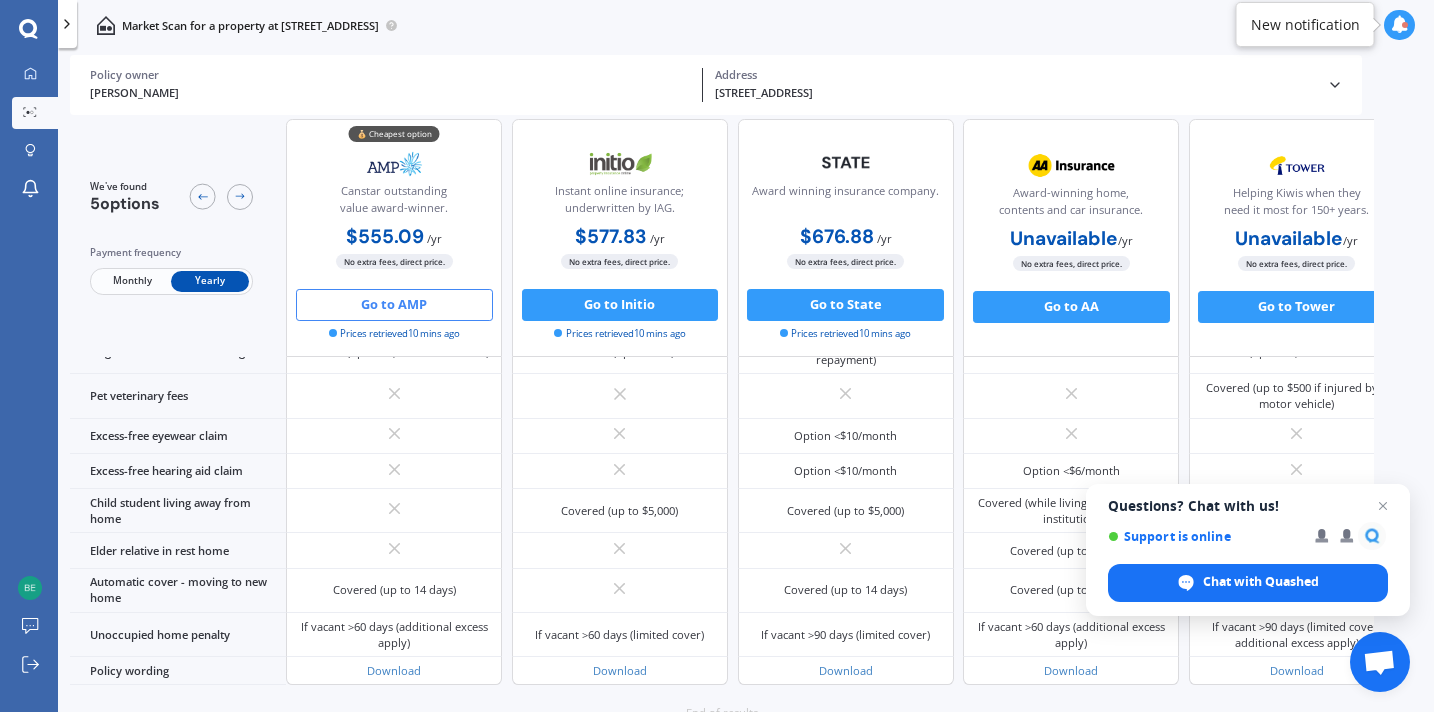scroll, scrollTop: 1353, scrollLeft: 0, axis: vertical 